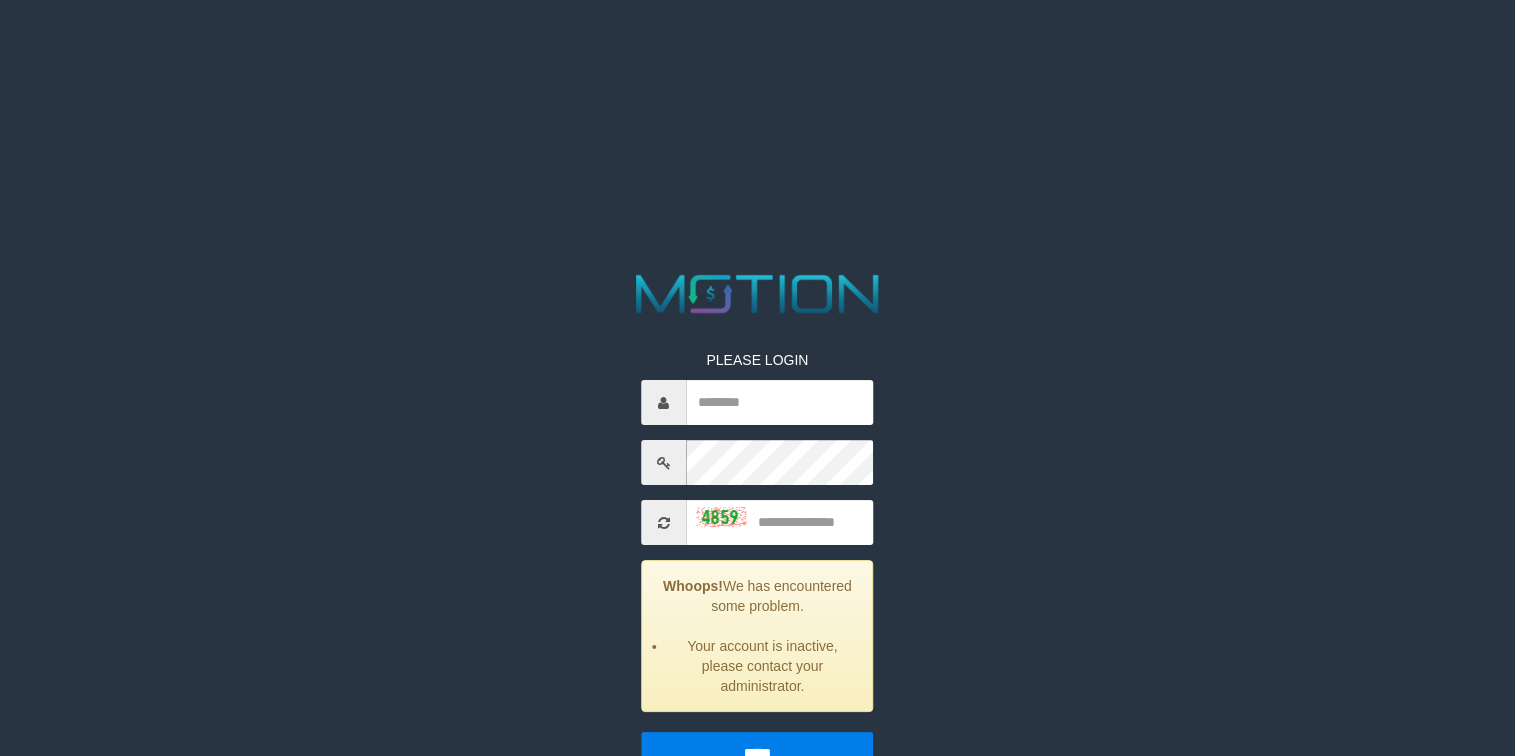 scroll, scrollTop: 0, scrollLeft: 0, axis: both 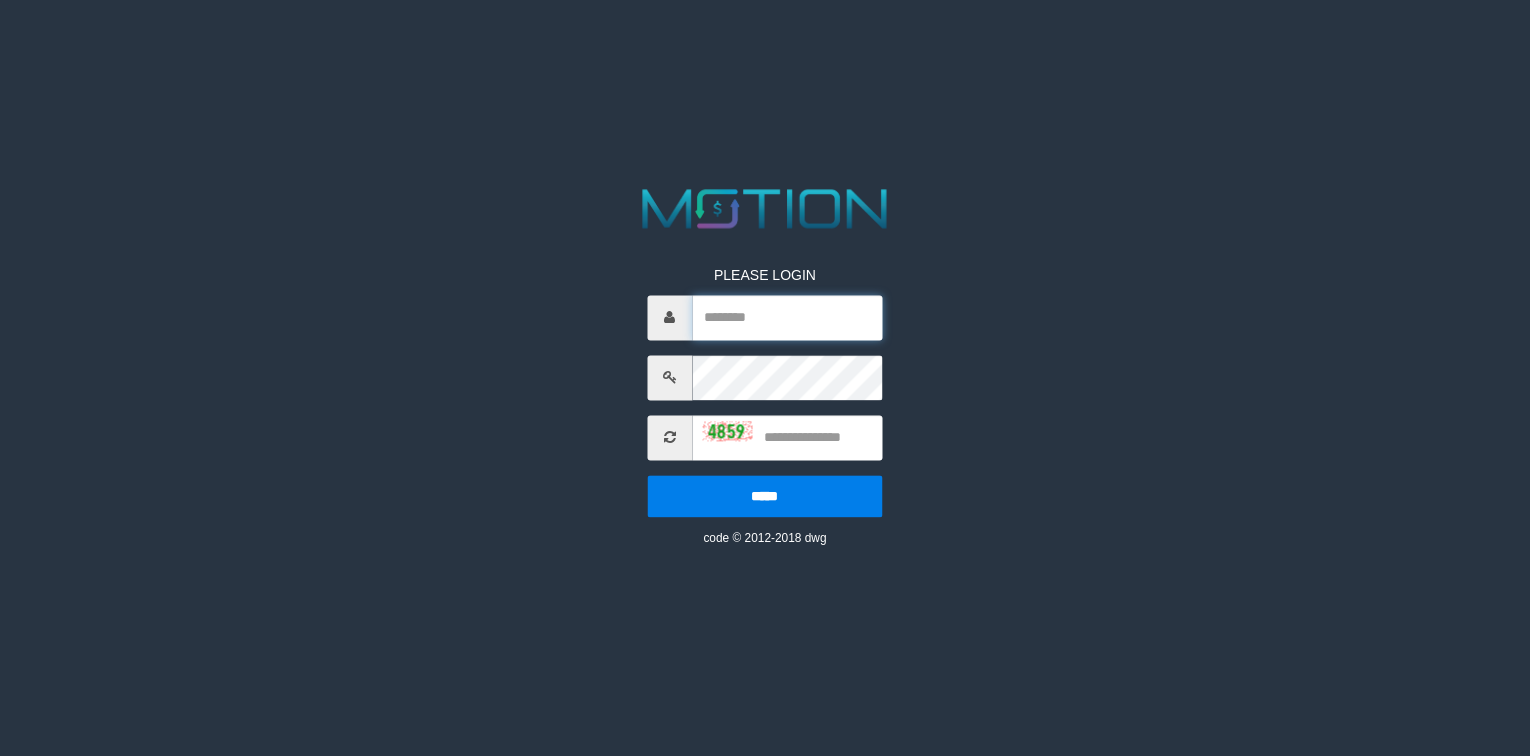 click at bounding box center [787, 317] 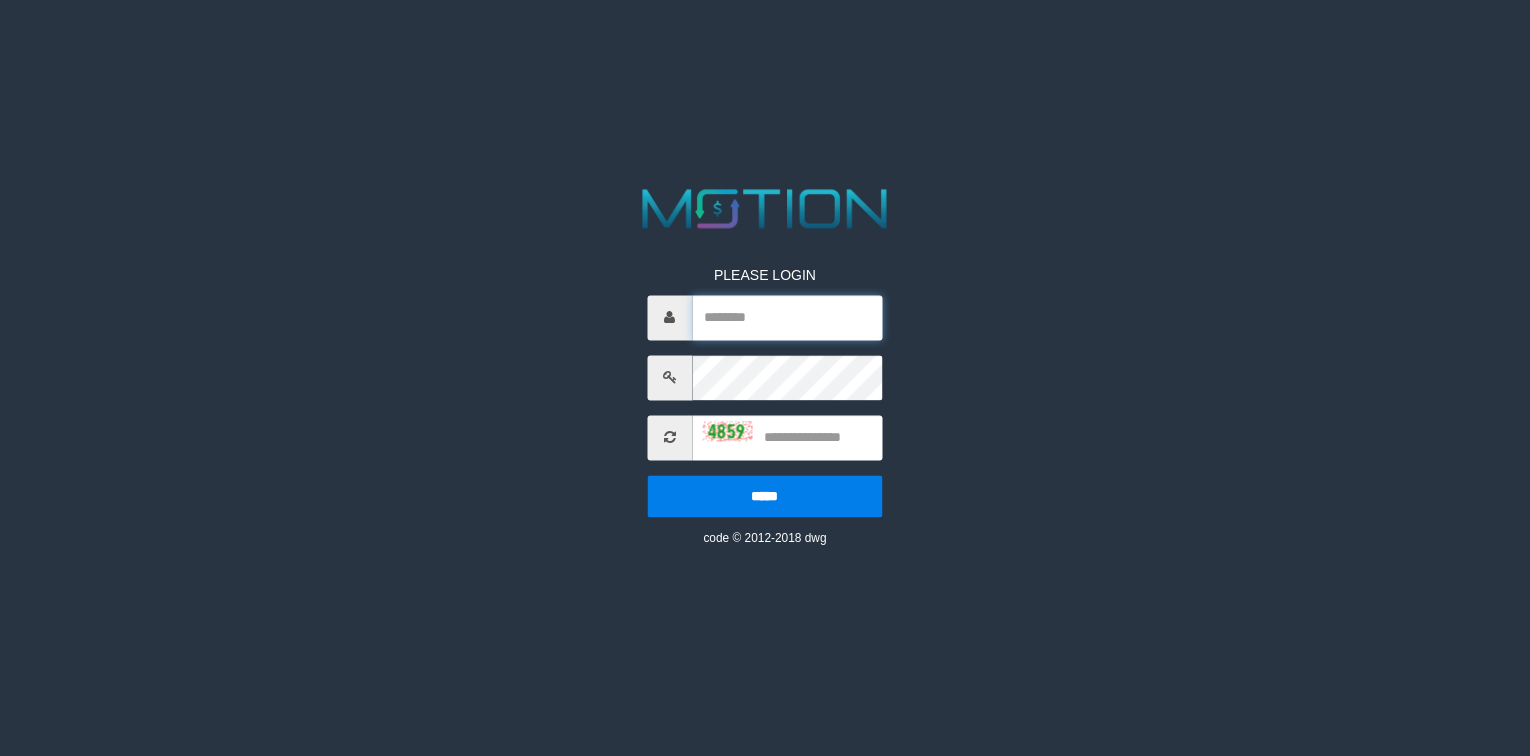 type on "*********" 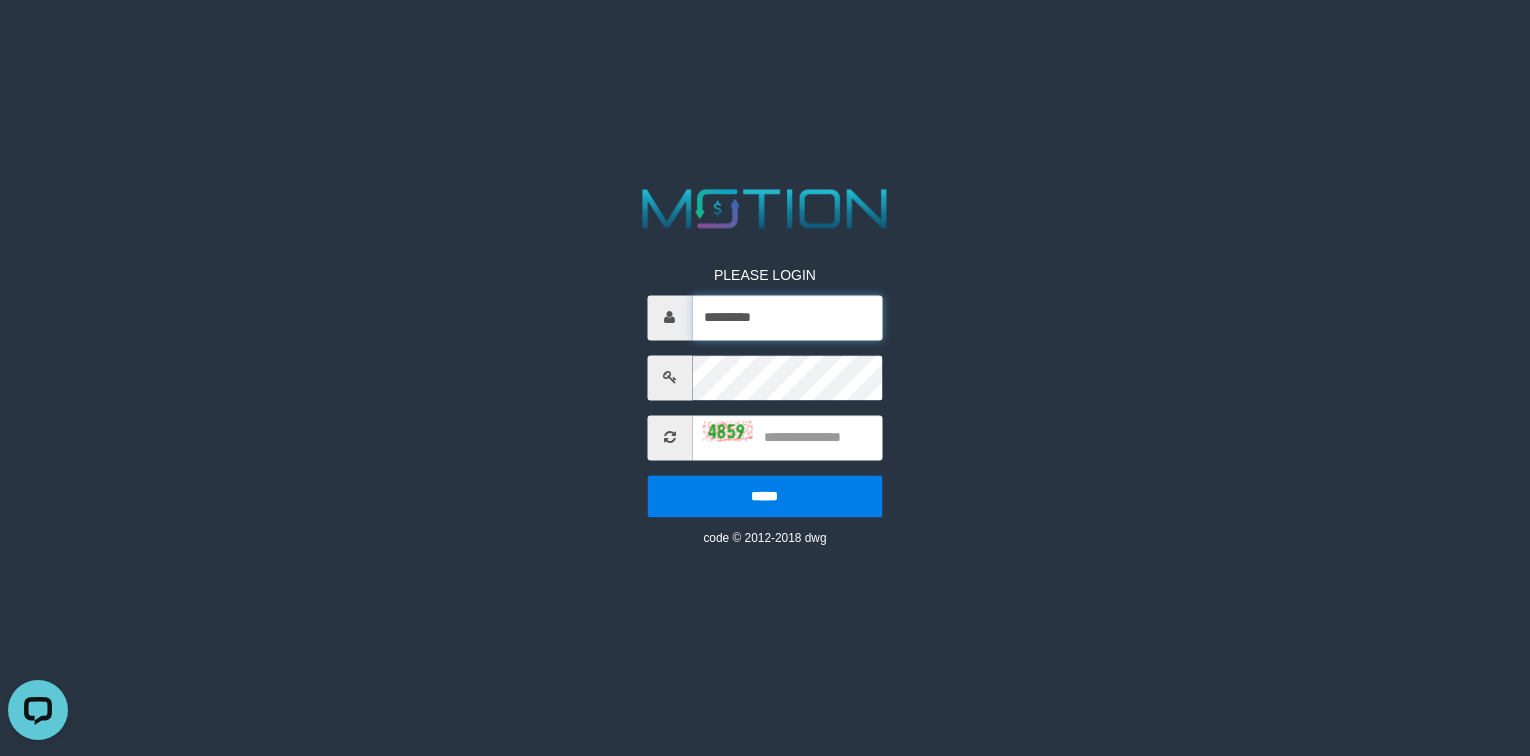 scroll, scrollTop: 0, scrollLeft: 0, axis: both 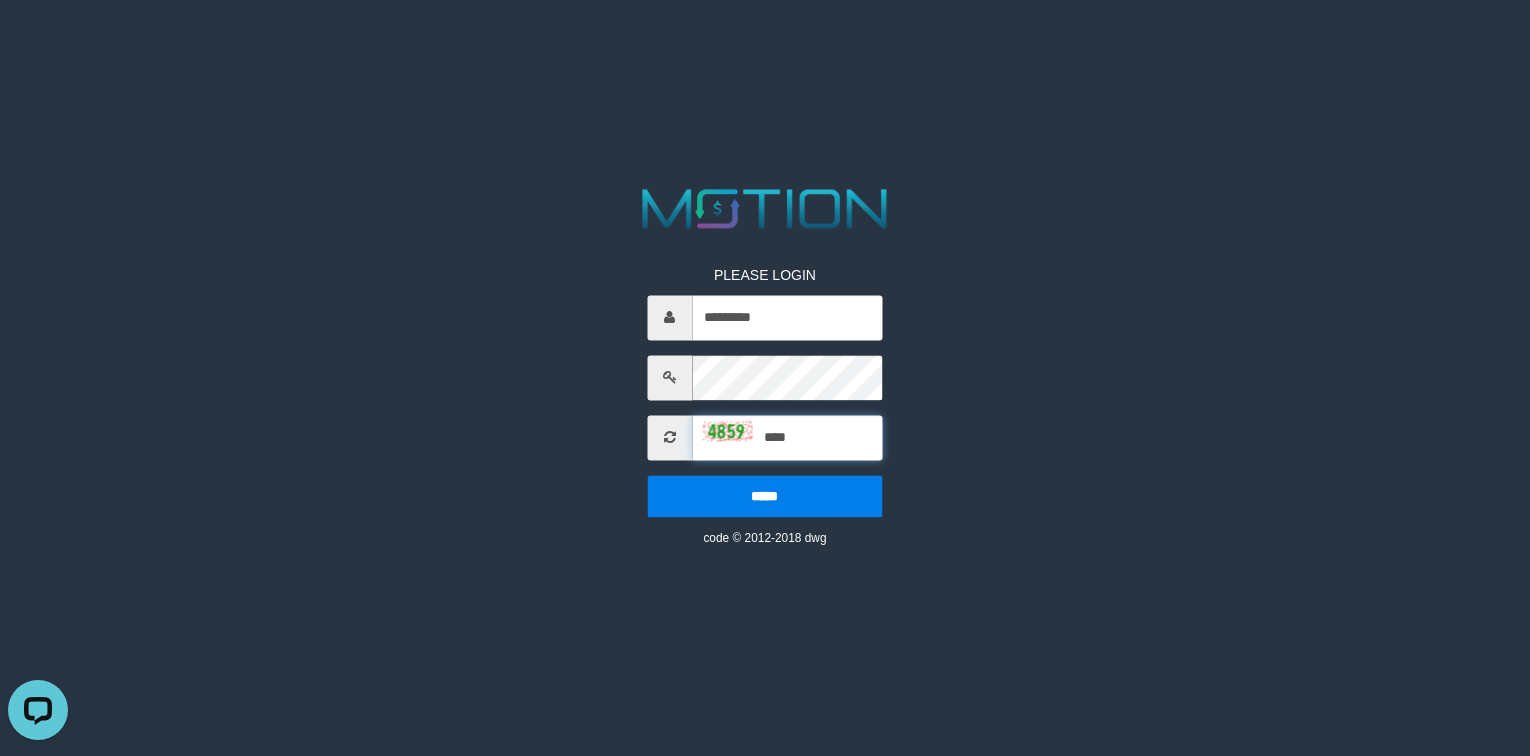 type on "****" 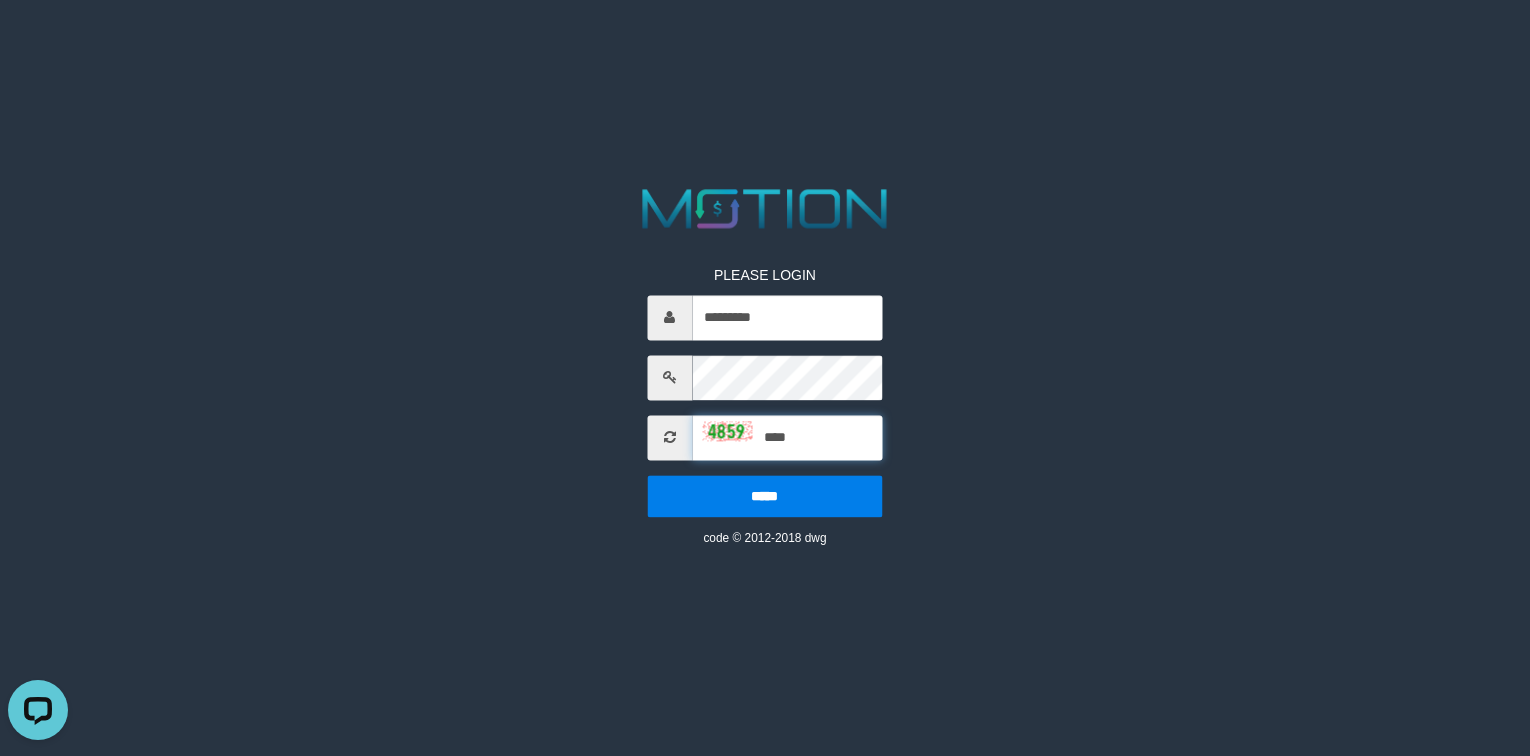 click on "*****" at bounding box center [764, 496] 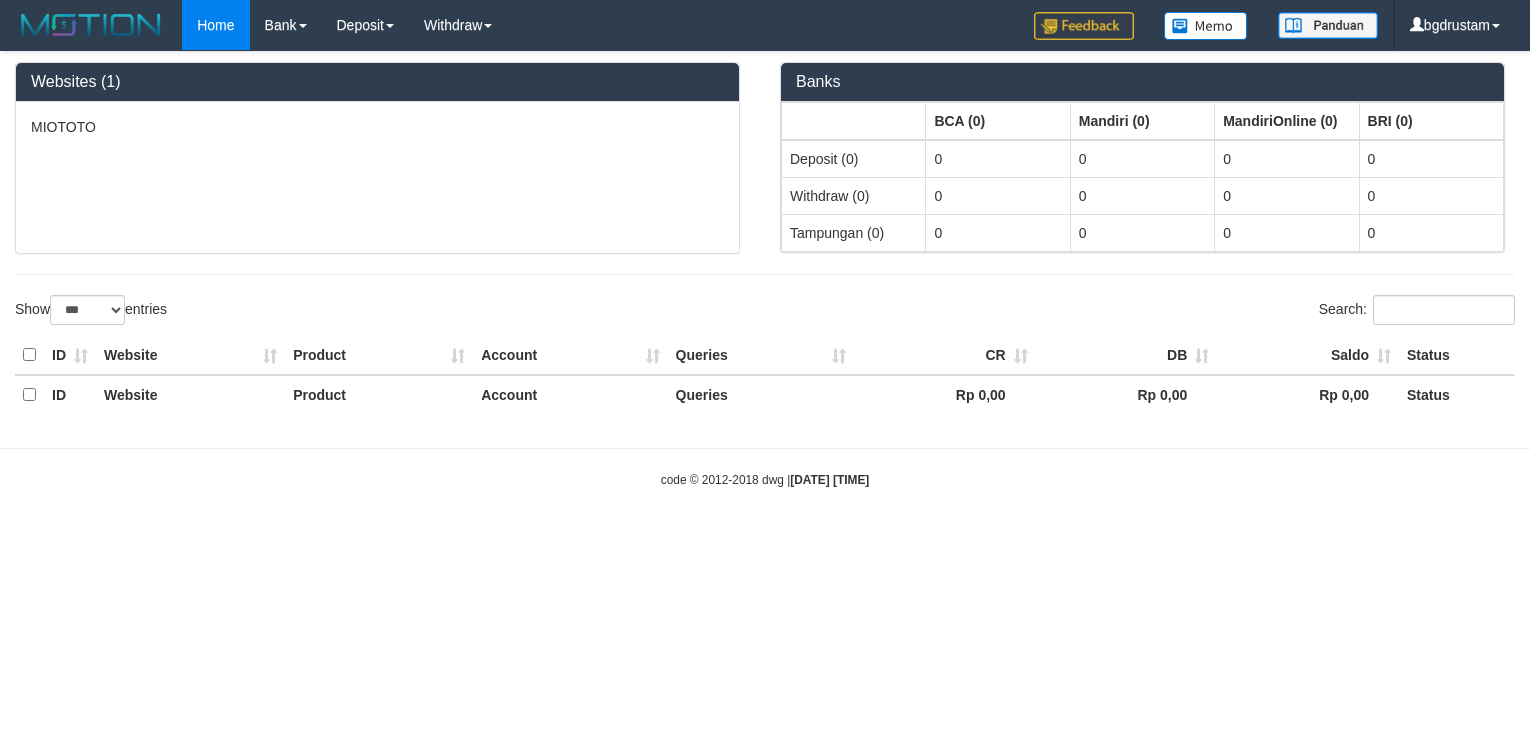 select on "***" 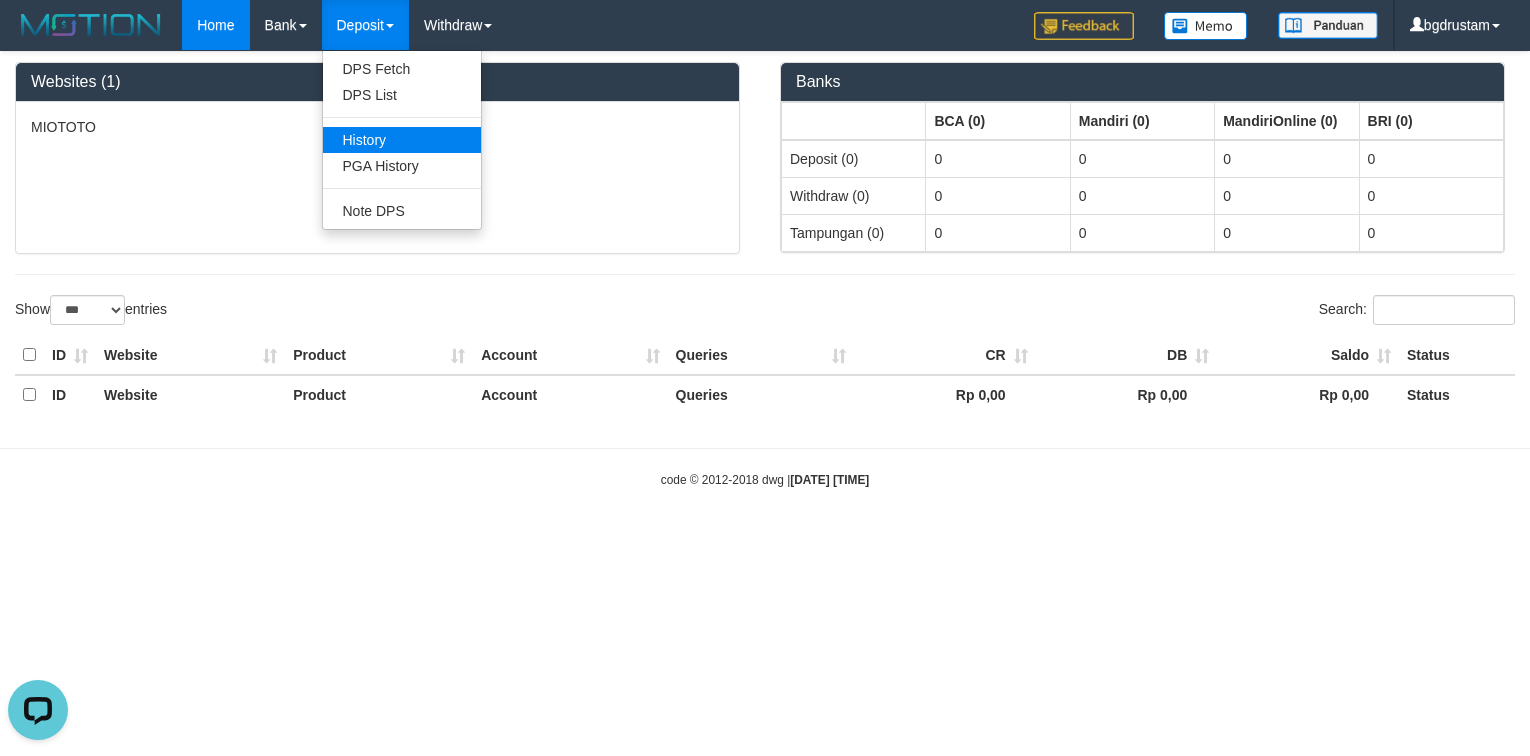 scroll, scrollTop: 0, scrollLeft: 0, axis: both 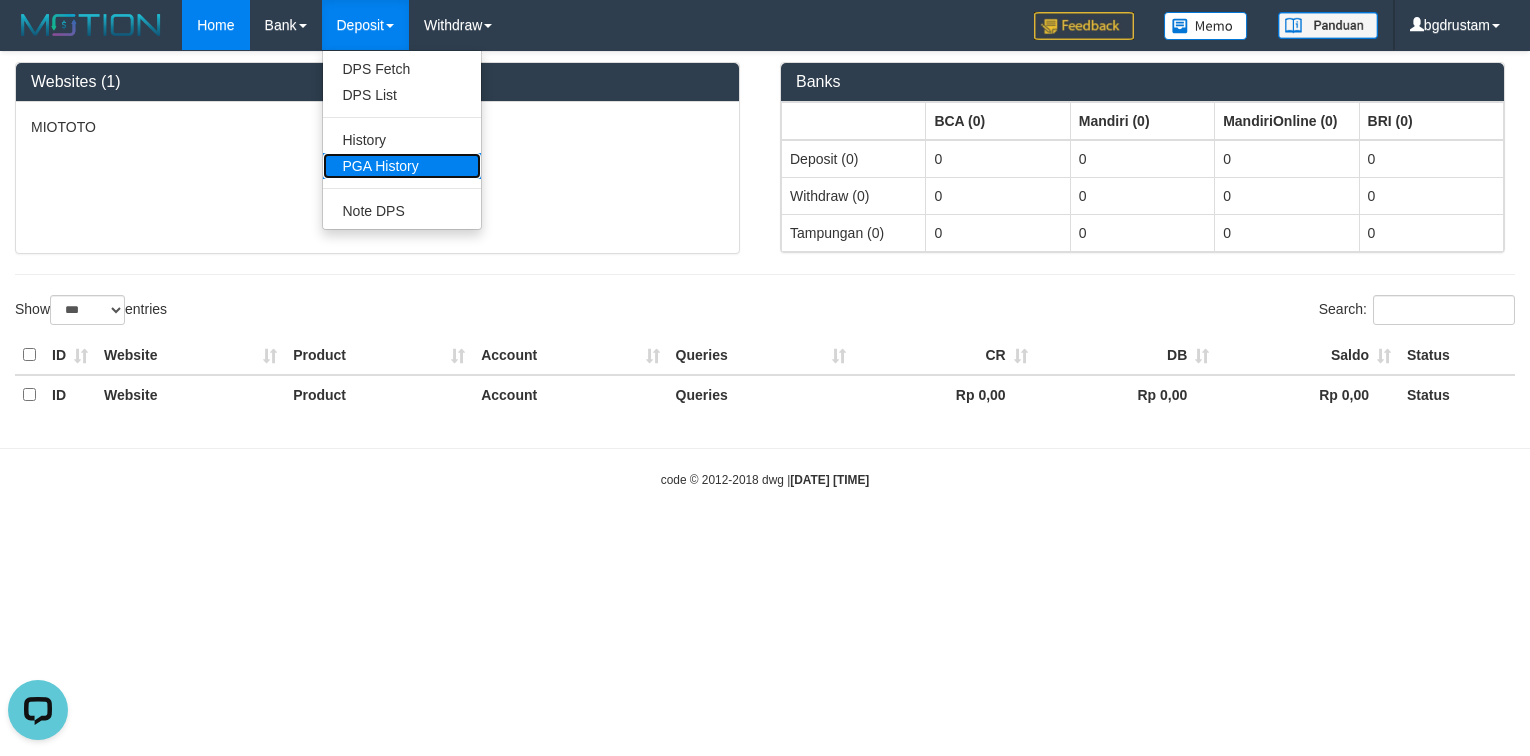 click on "PGA History" at bounding box center [402, 166] 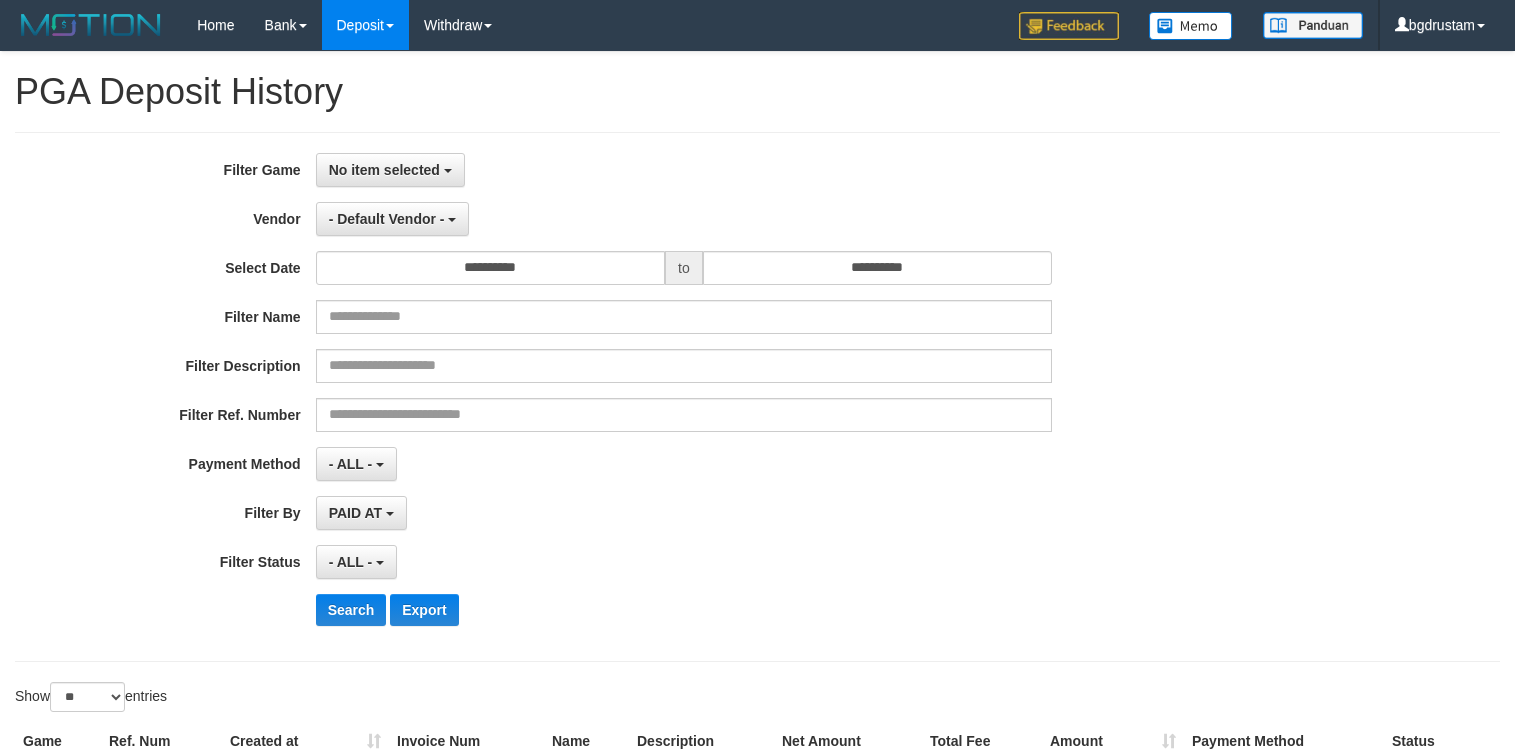 select 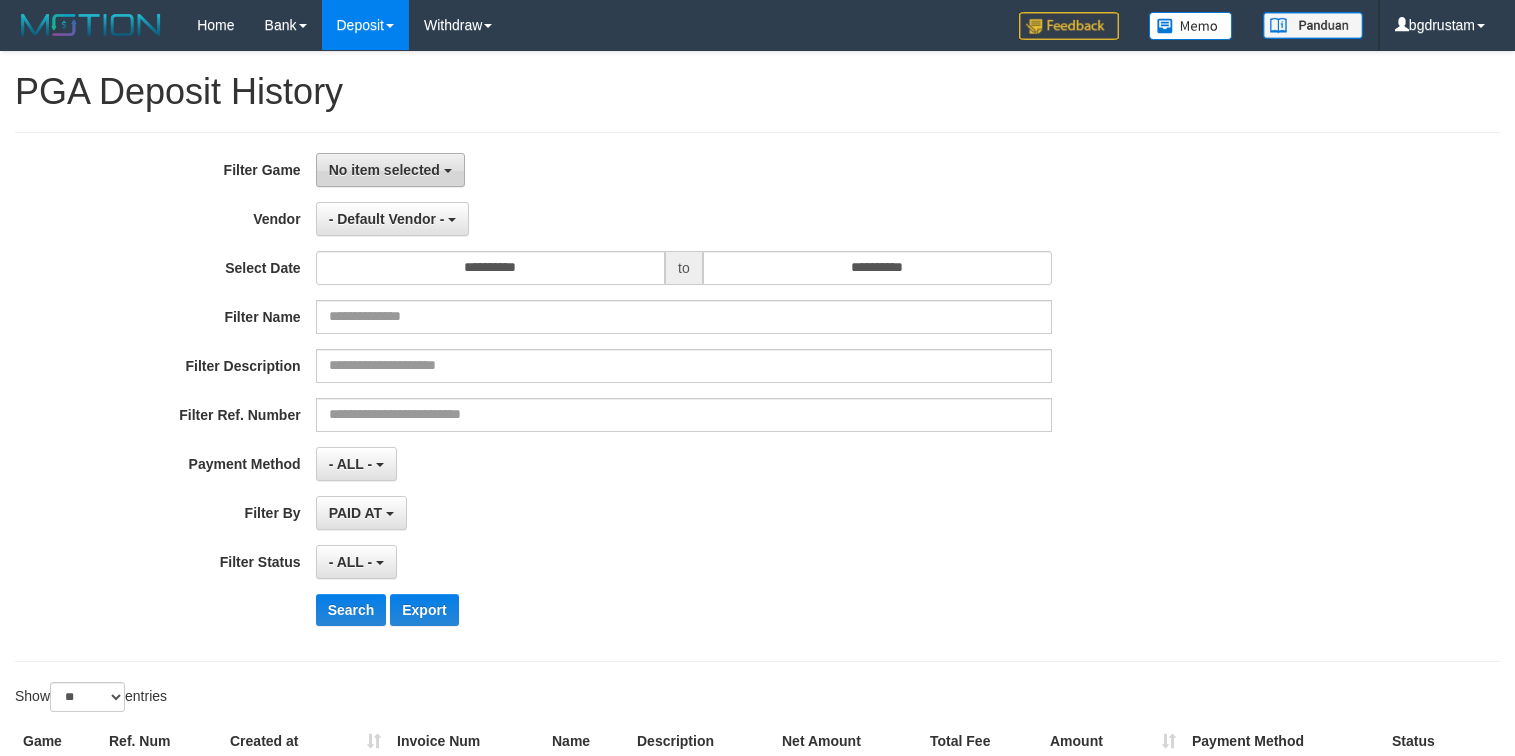scroll, scrollTop: 0, scrollLeft: 0, axis: both 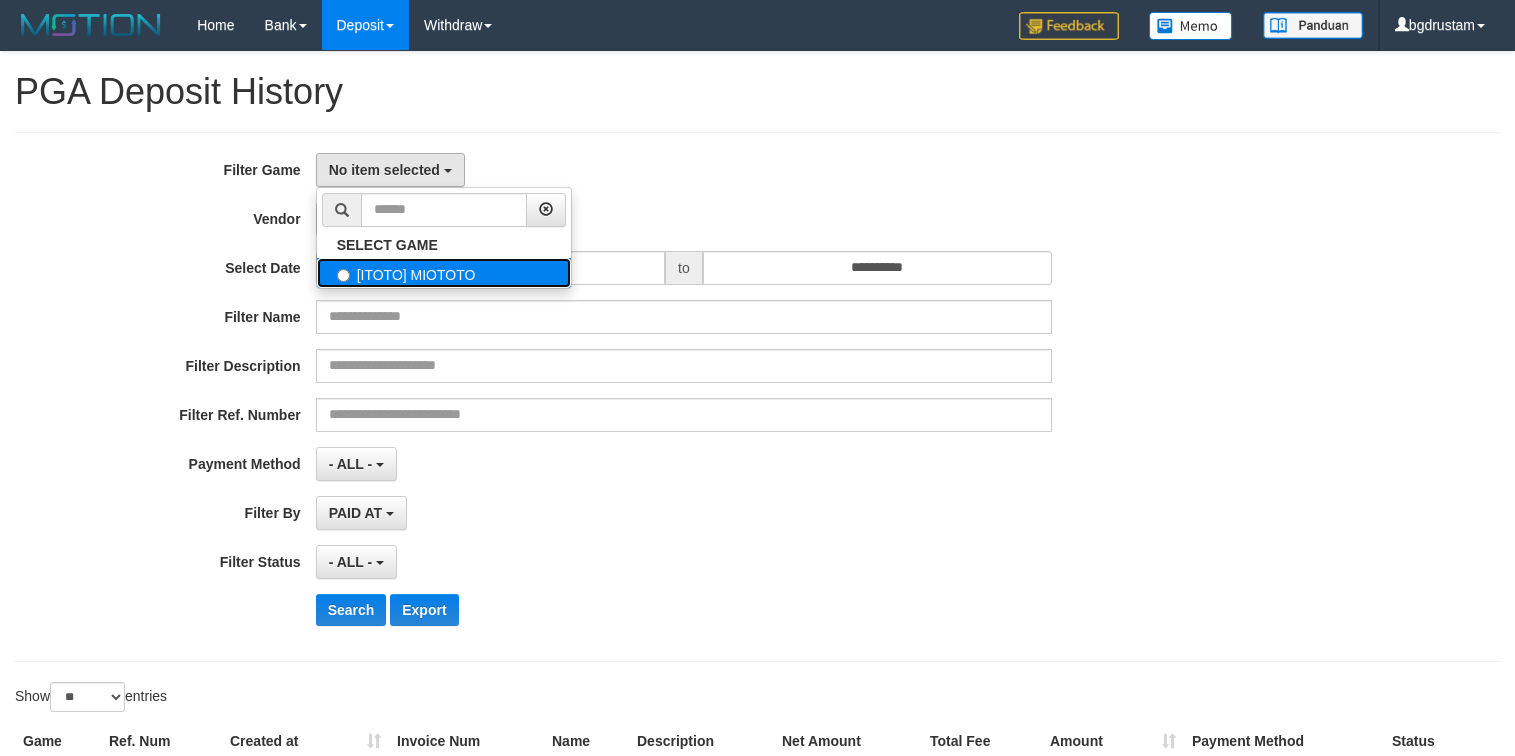 click on "[ITOTO] MIOTOTO" at bounding box center [444, 273] 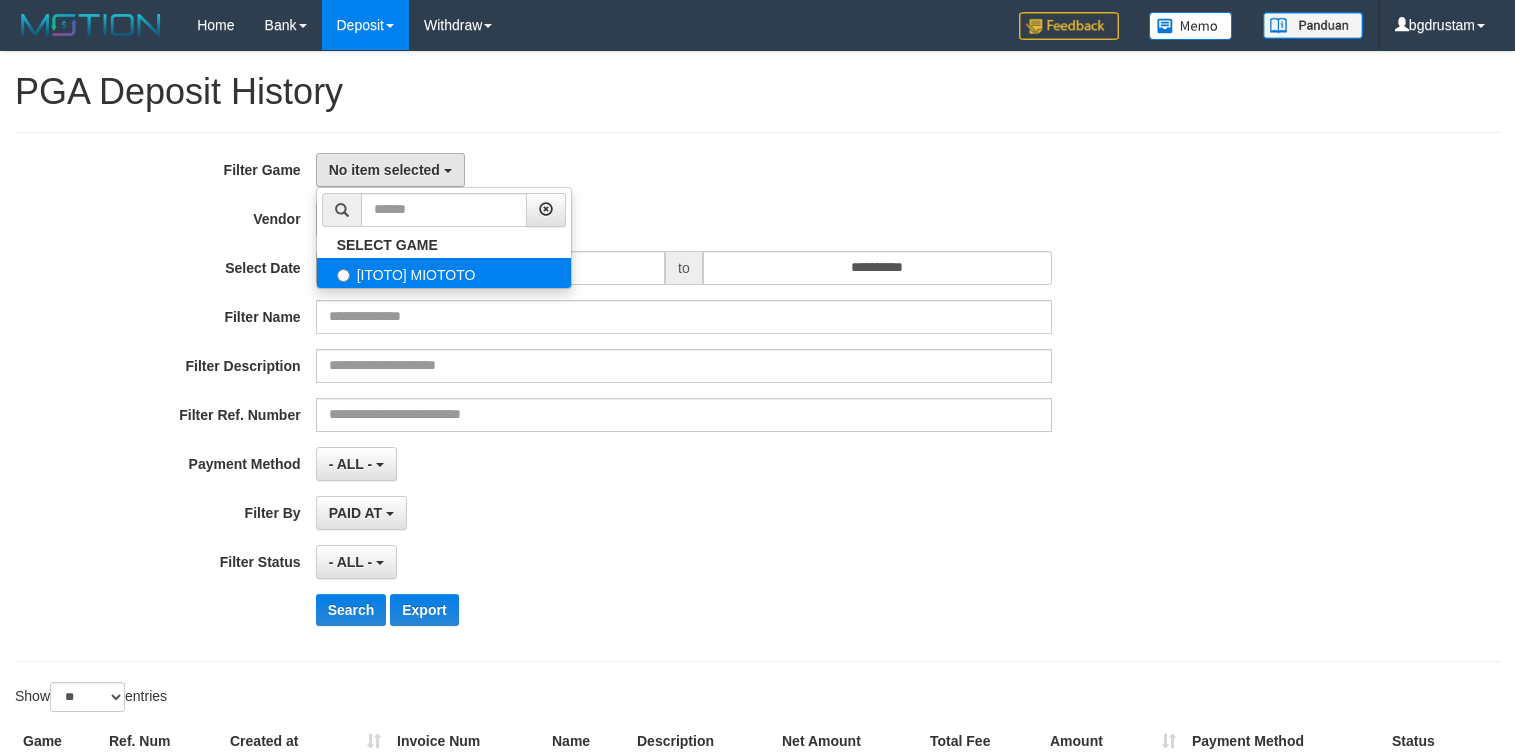 select on "****" 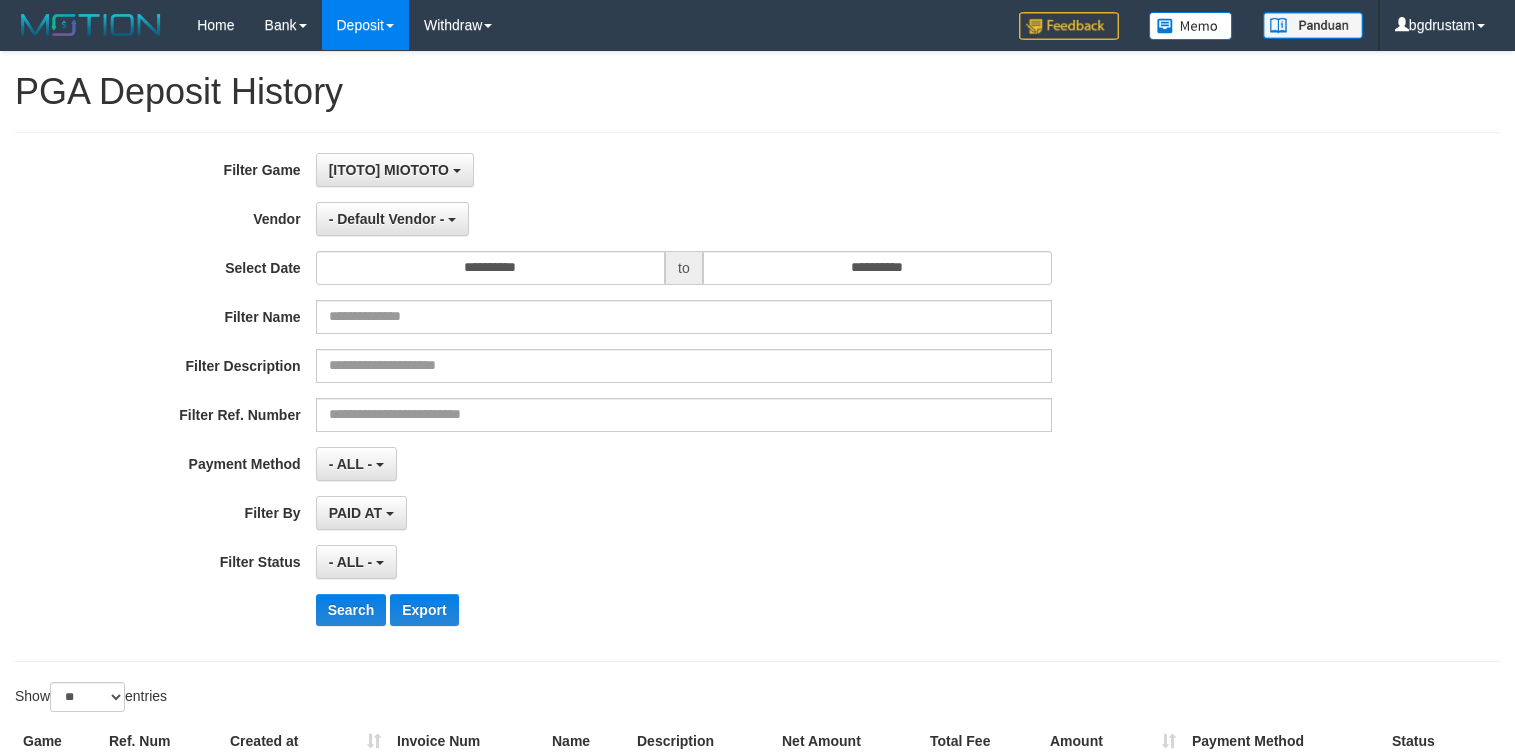 scroll, scrollTop: 18, scrollLeft: 0, axis: vertical 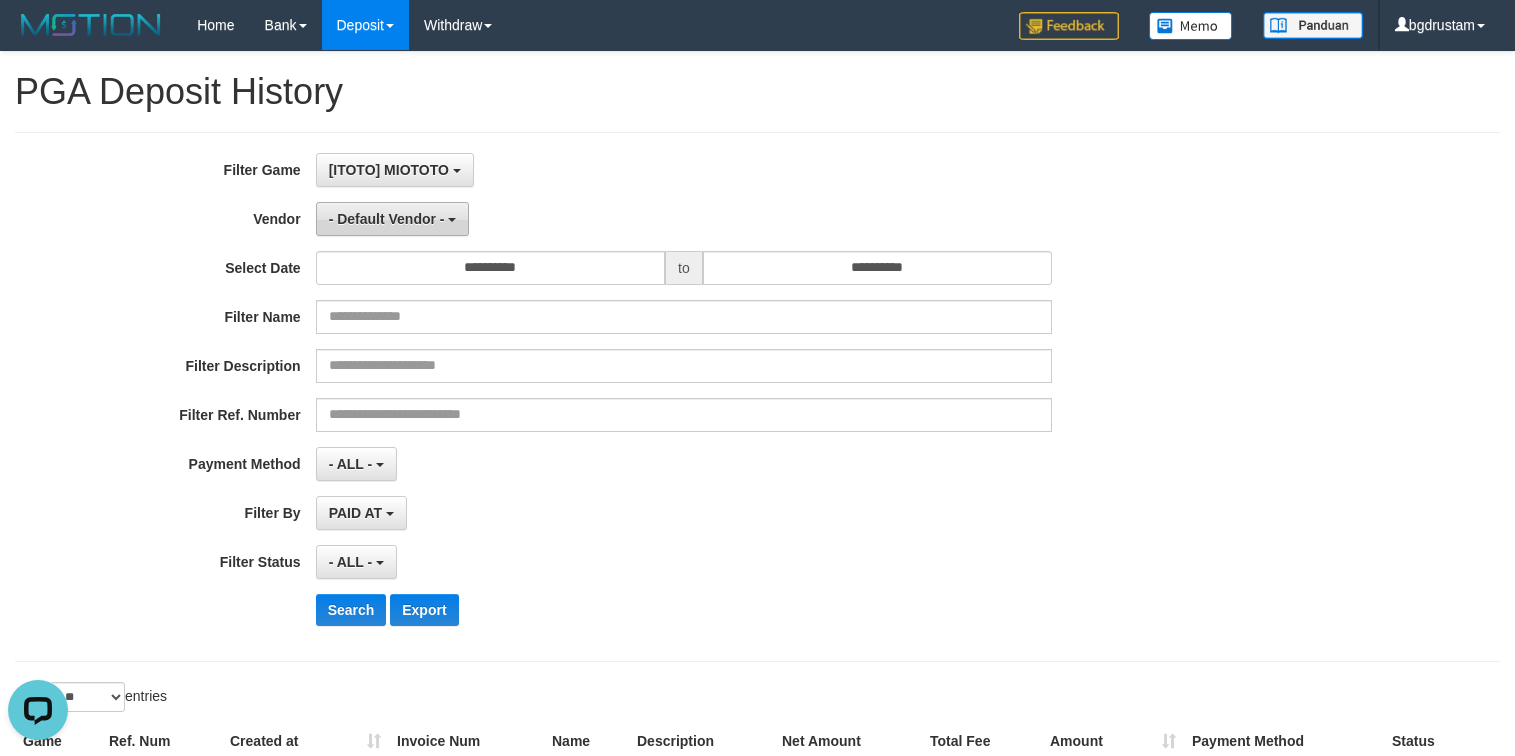 click on "- Default Vendor -" at bounding box center [387, 219] 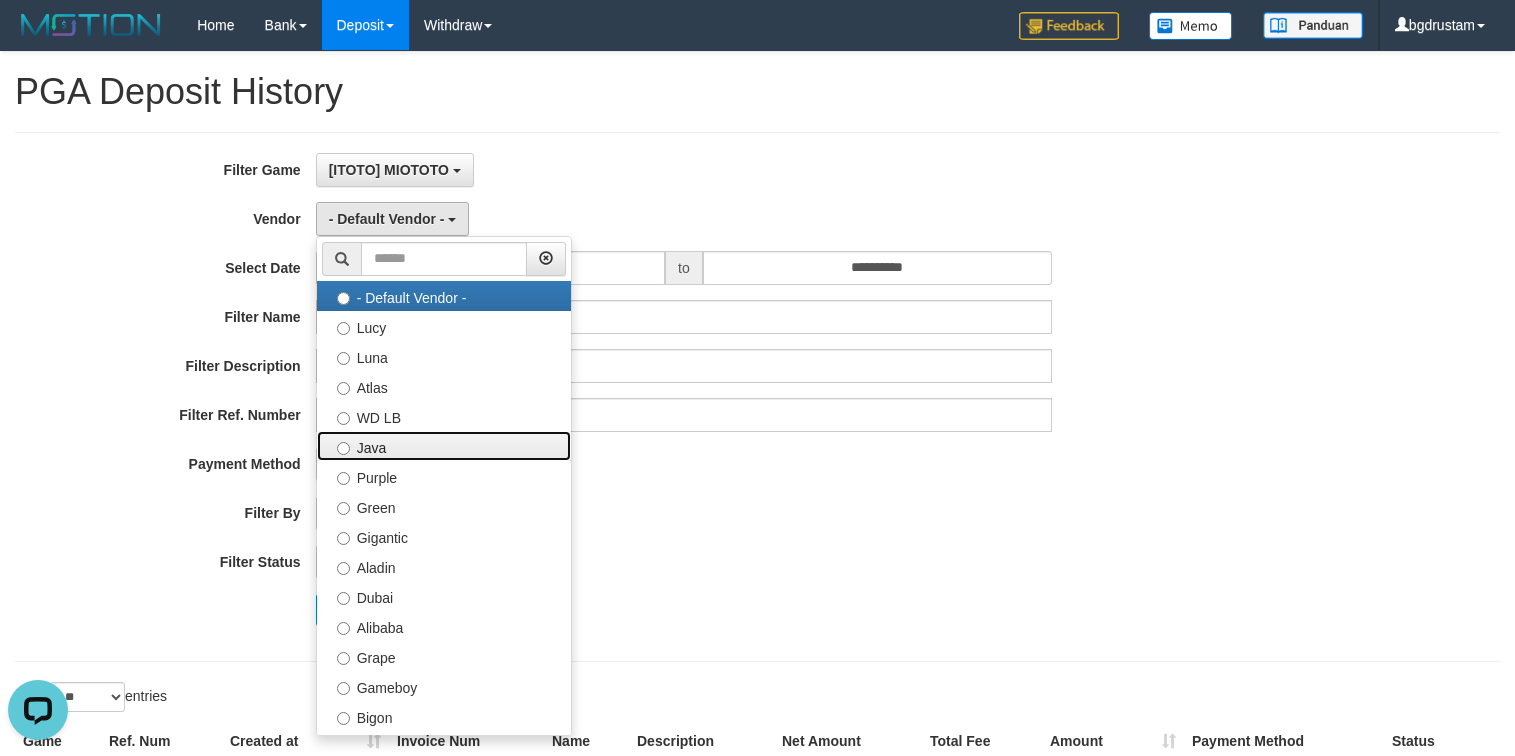 drag, startPoint x: 362, startPoint y: 439, endPoint x: 421, endPoint y: 375, distance: 87.04597 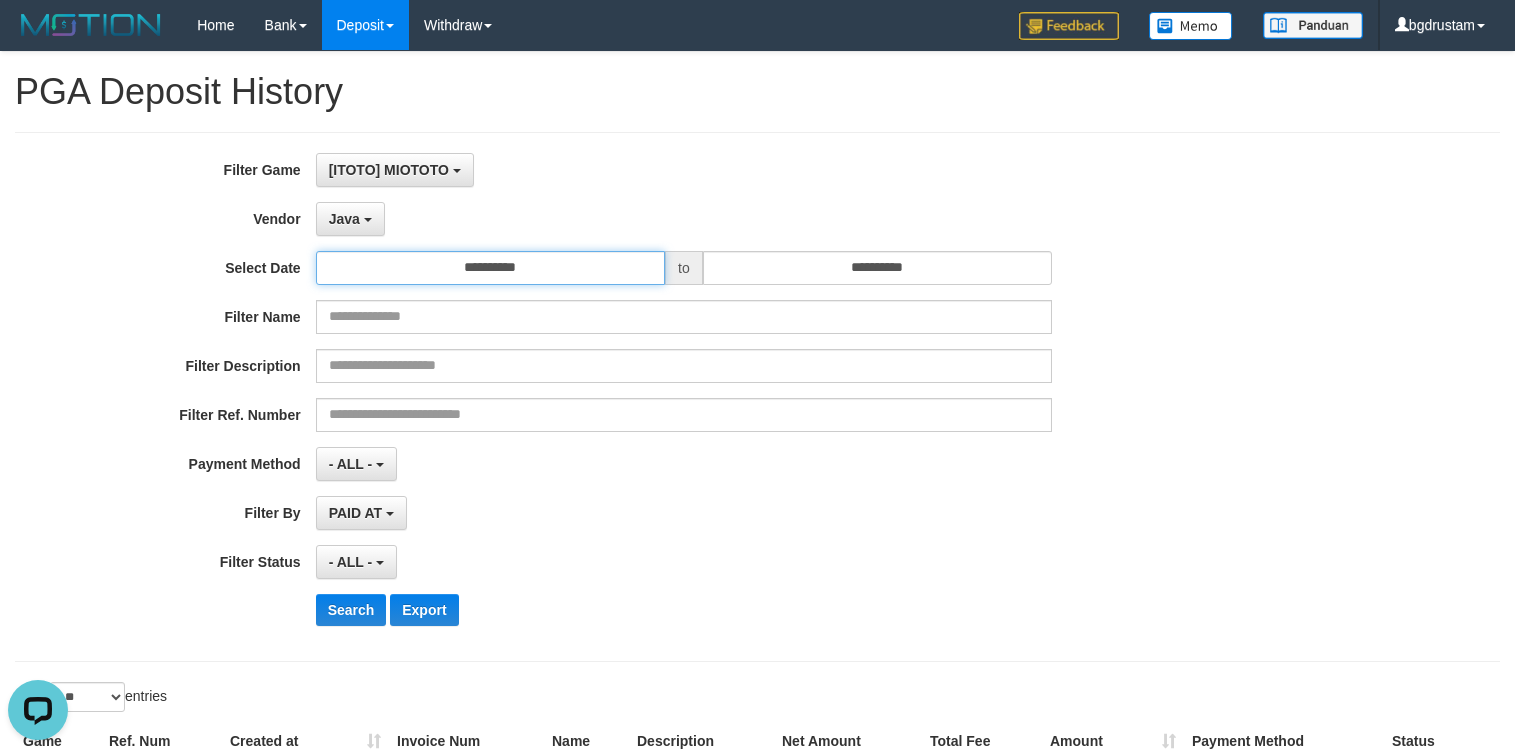 click on "**********" at bounding box center [490, 268] 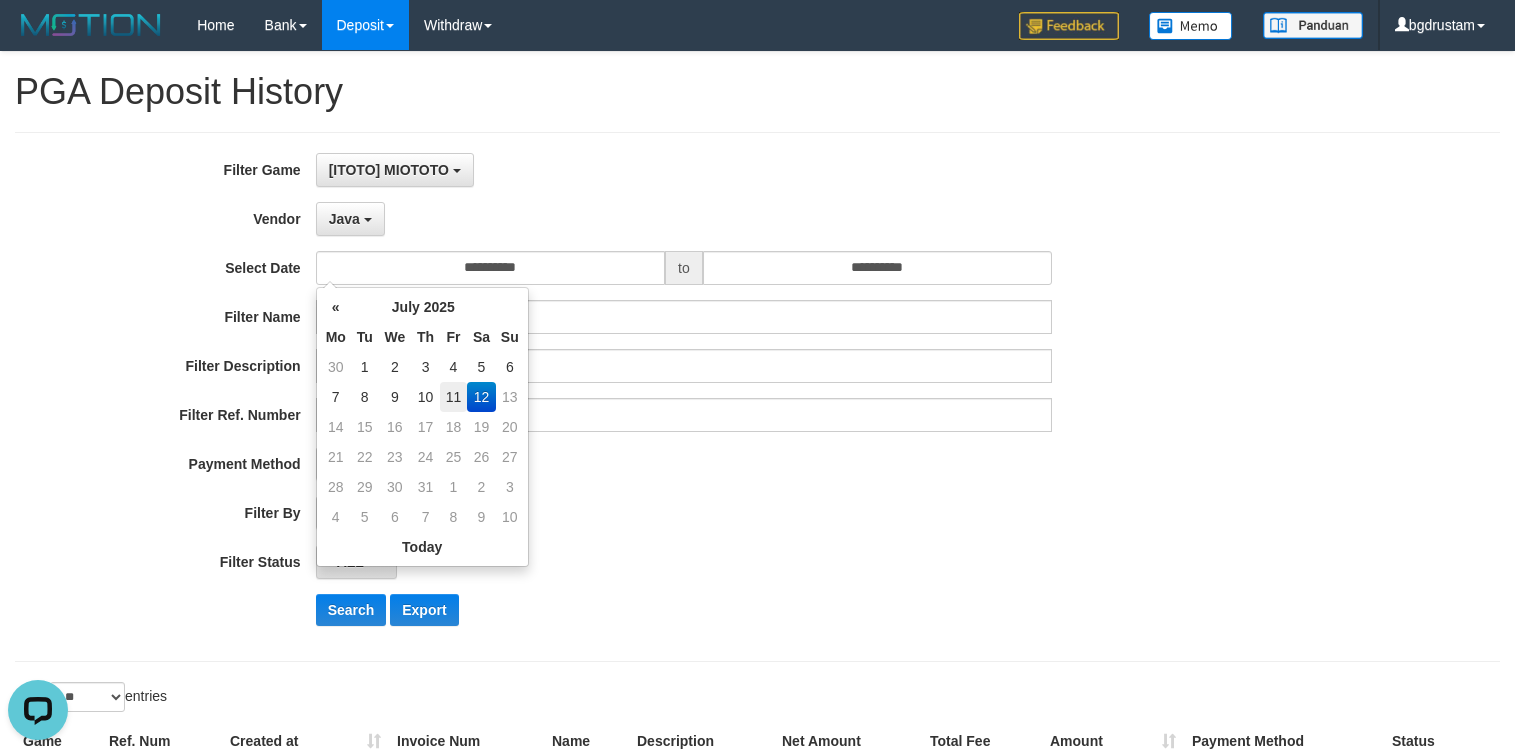 click on "11" at bounding box center [453, 397] 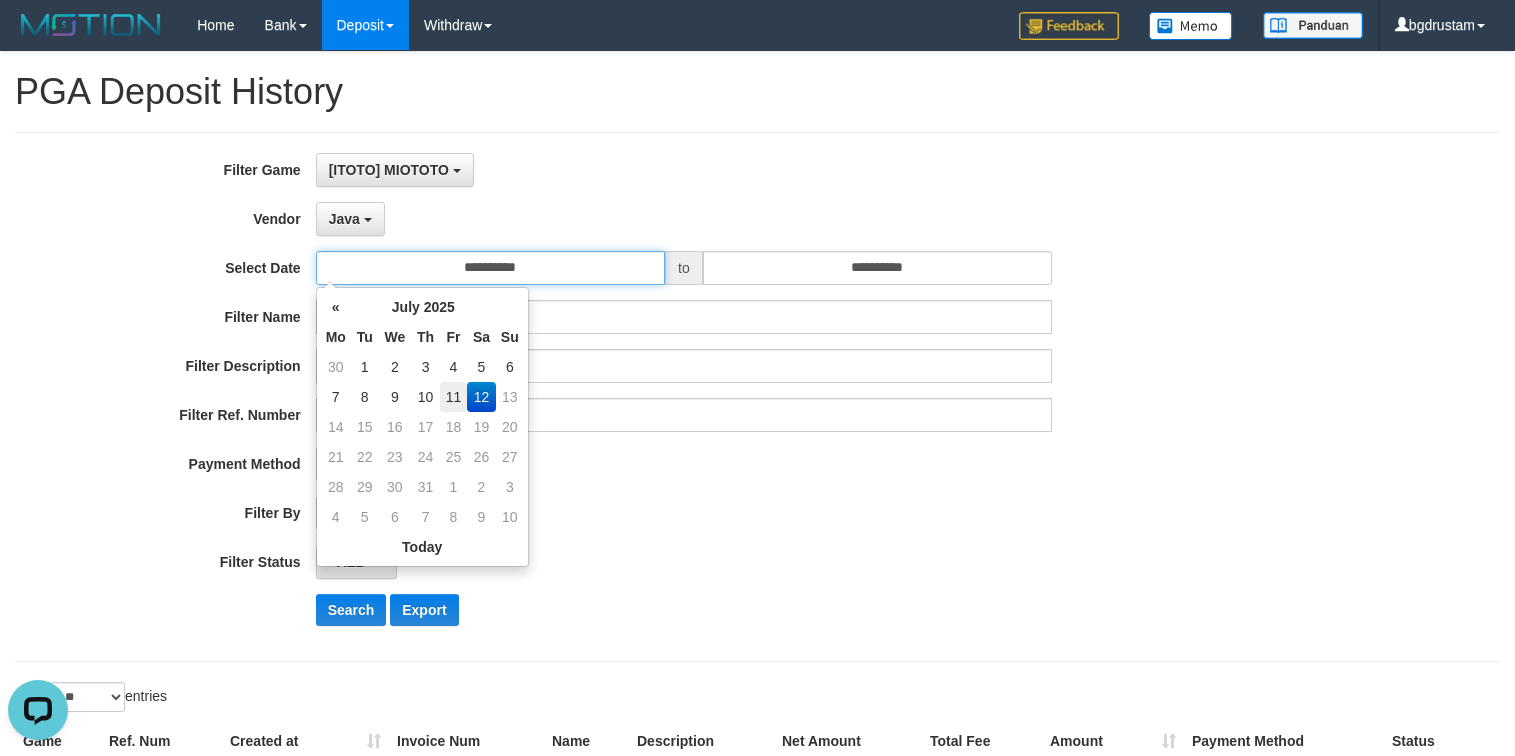 type on "**********" 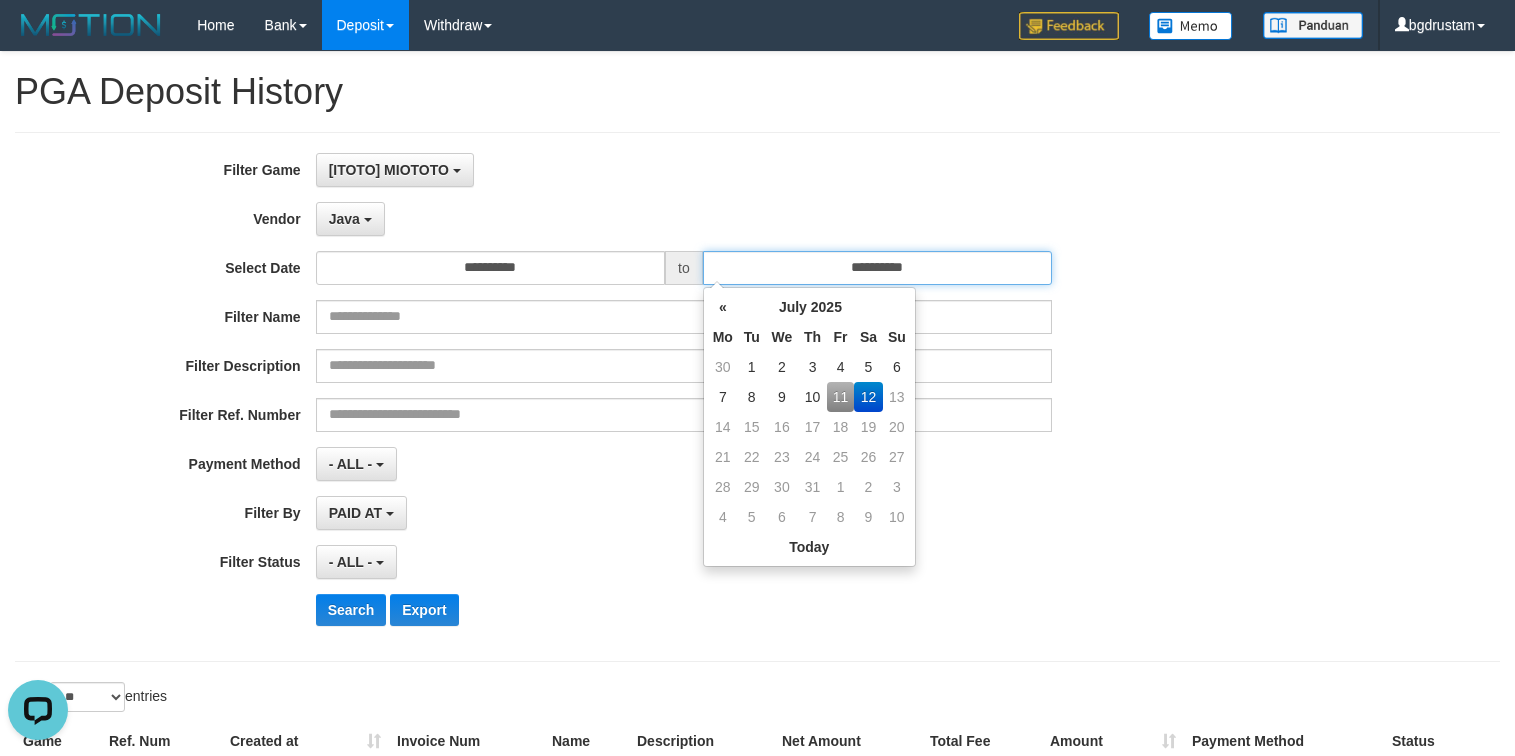 click on "**********" at bounding box center (877, 268) 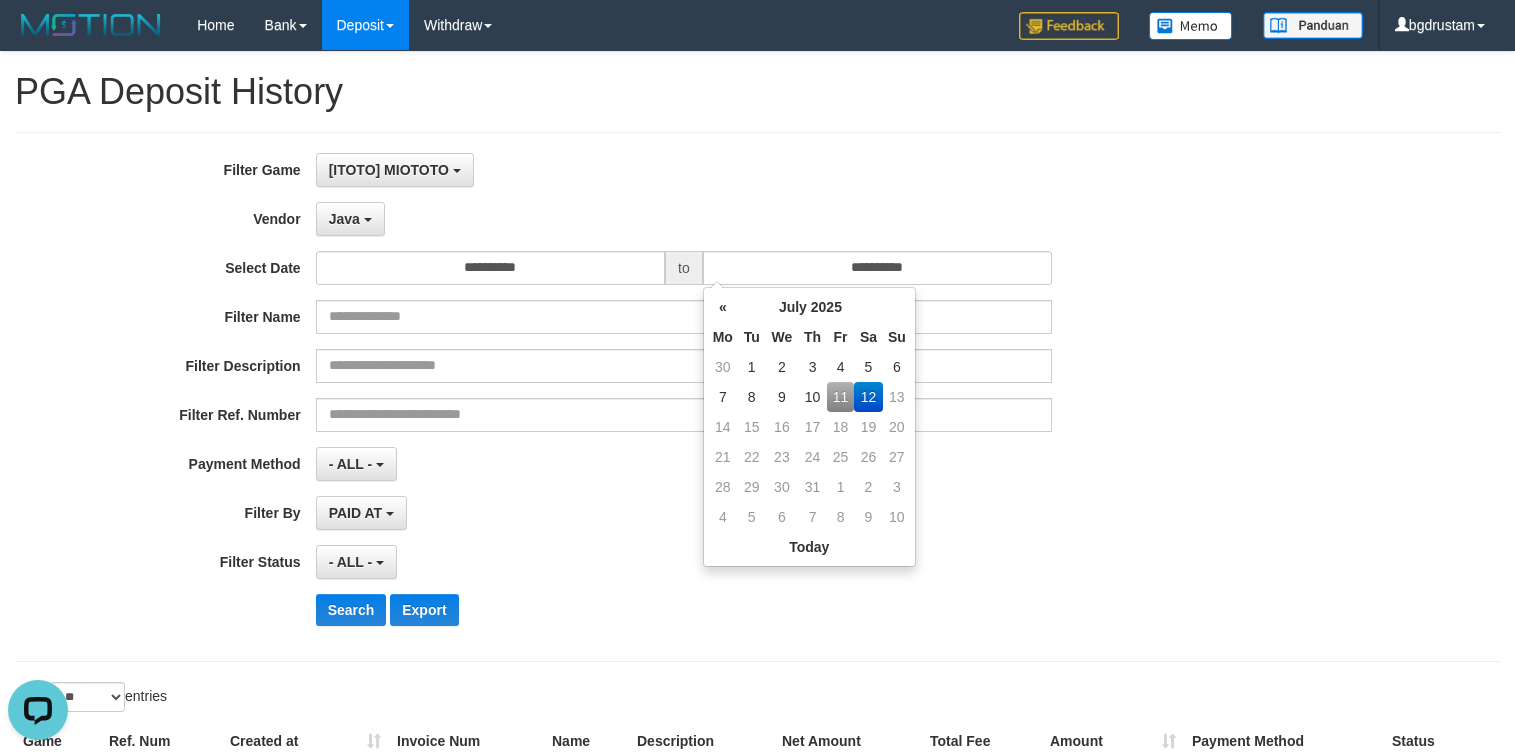 drag, startPoint x: 843, startPoint y: 393, endPoint x: 774, endPoint y: 148, distance: 254.53094 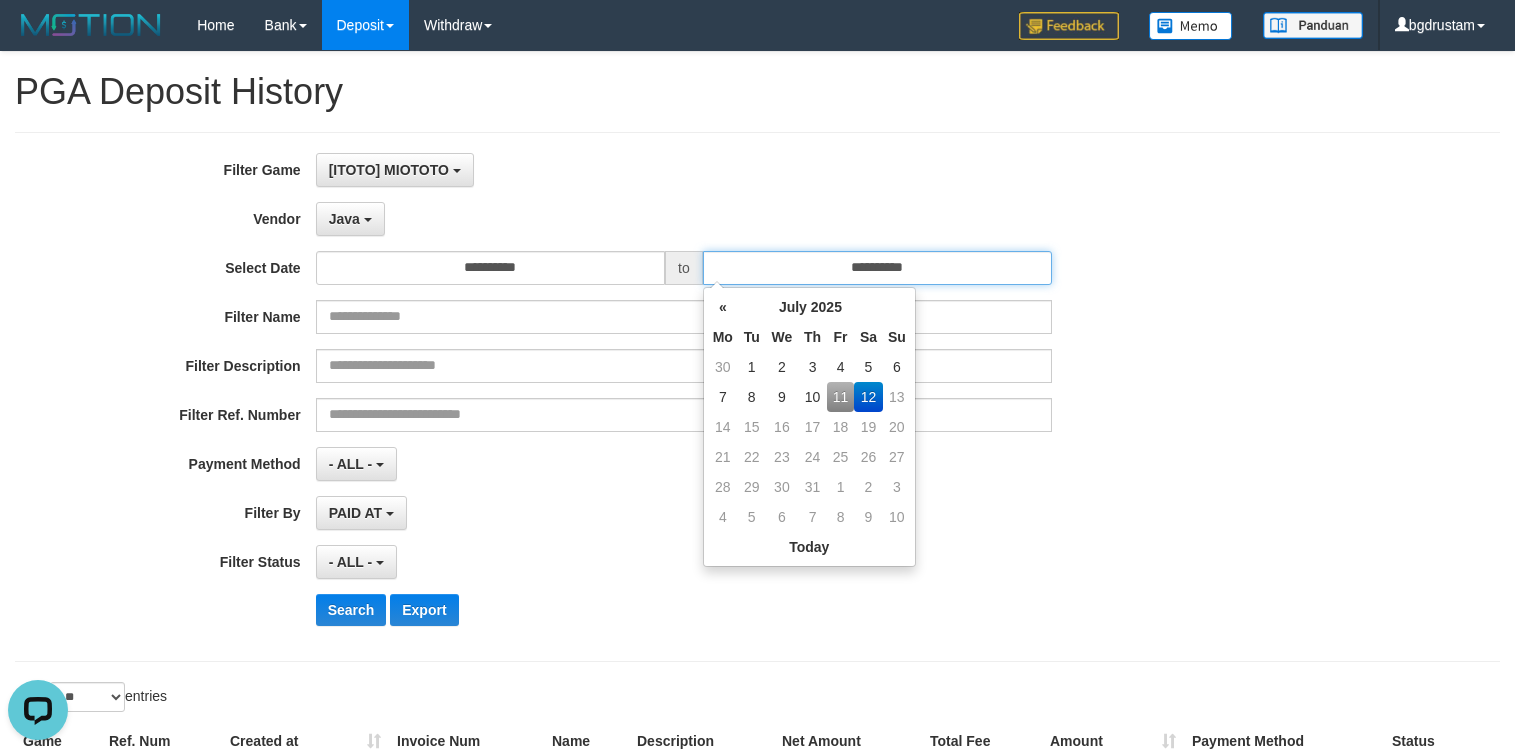 type on "**********" 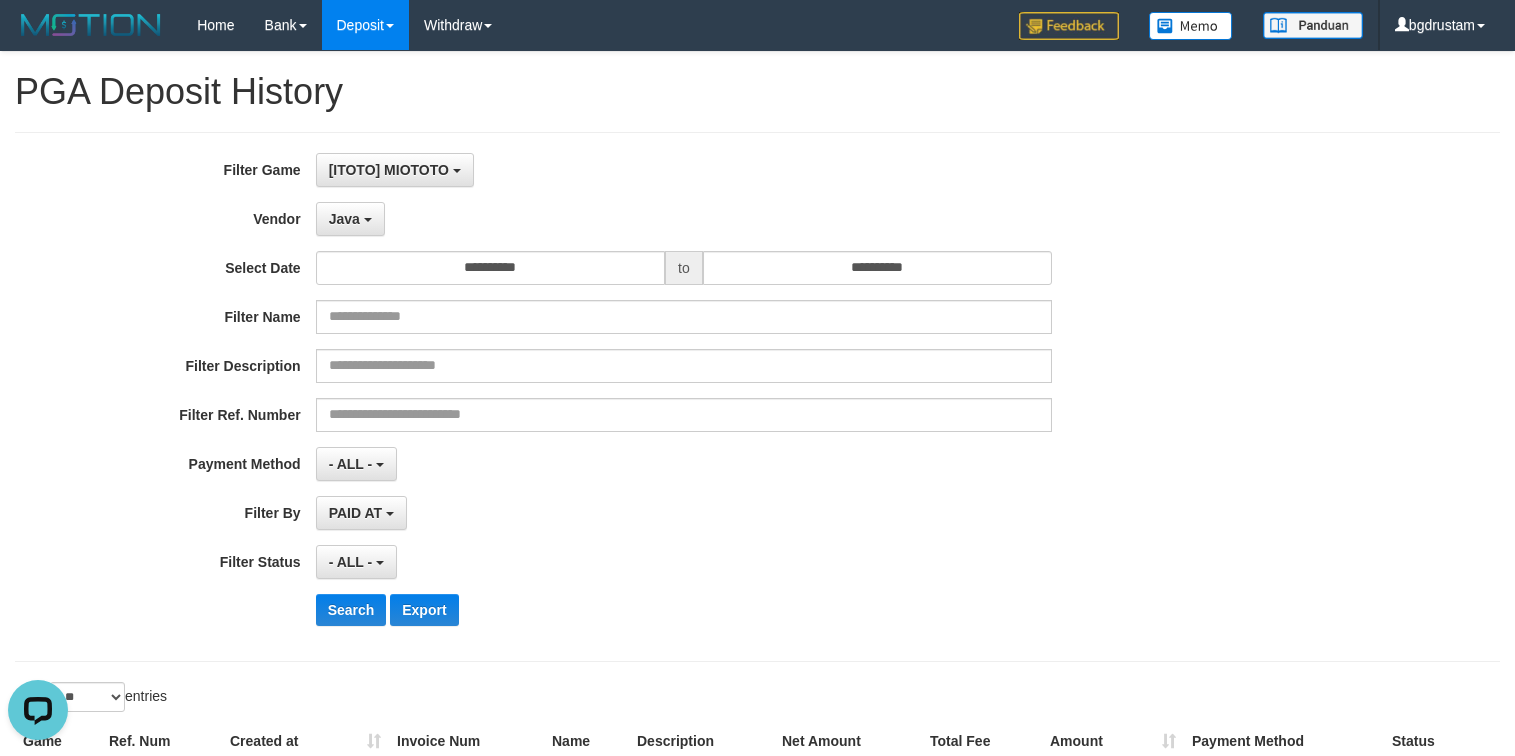 click on "**********" at bounding box center (757, 397) 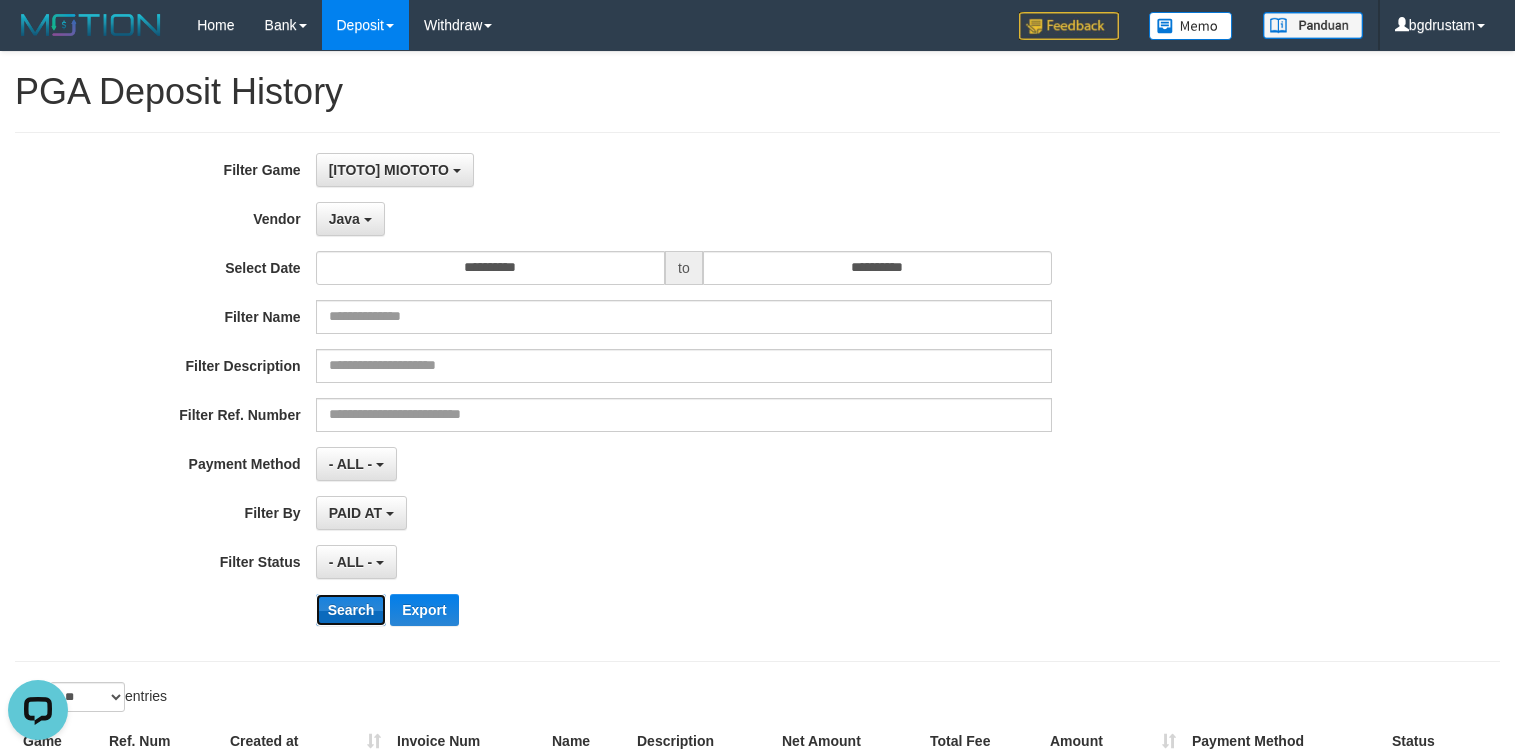 click on "Search" at bounding box center (351, 610) 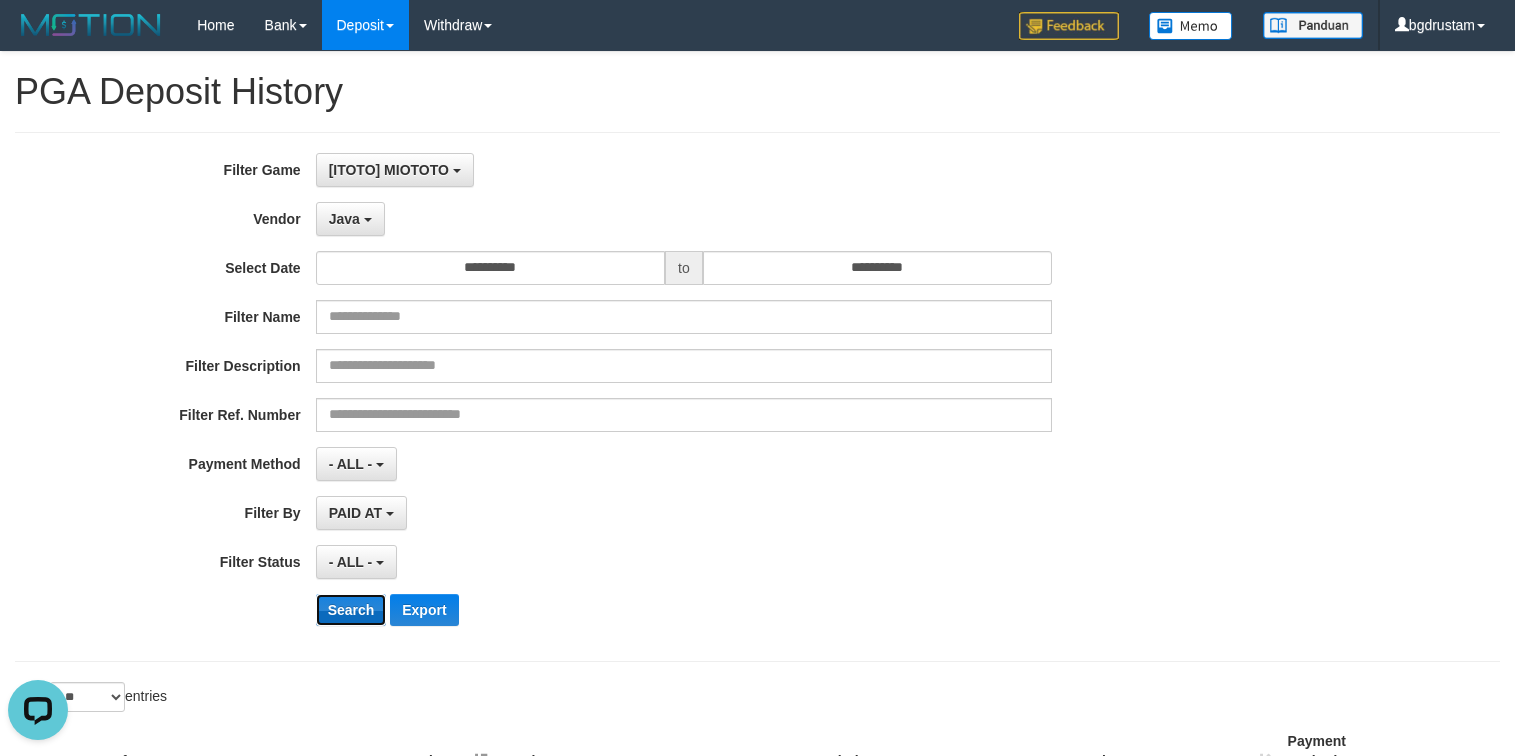 click on "Search" at bounding box center [351, 610] 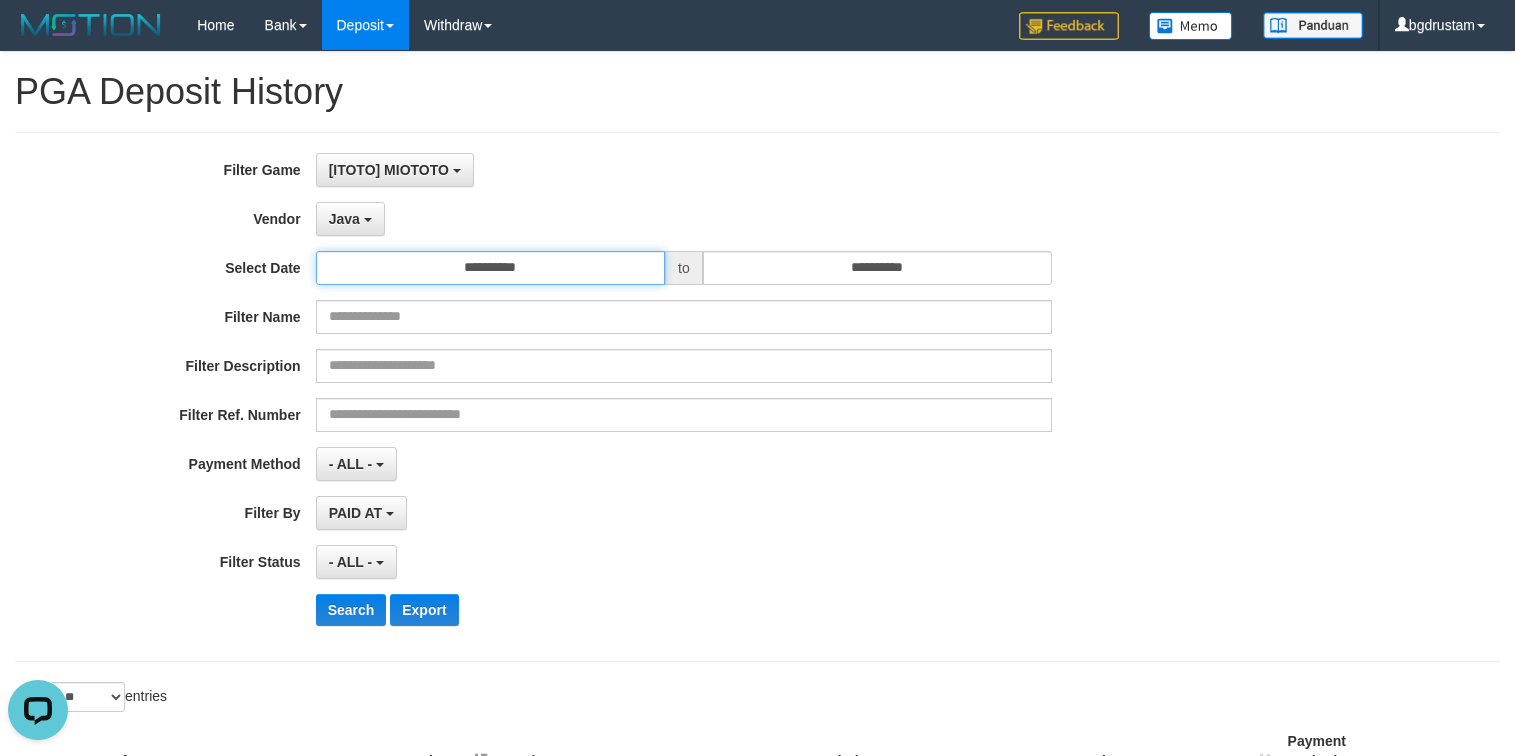 click on "**********" at bounding box center [490, 268] 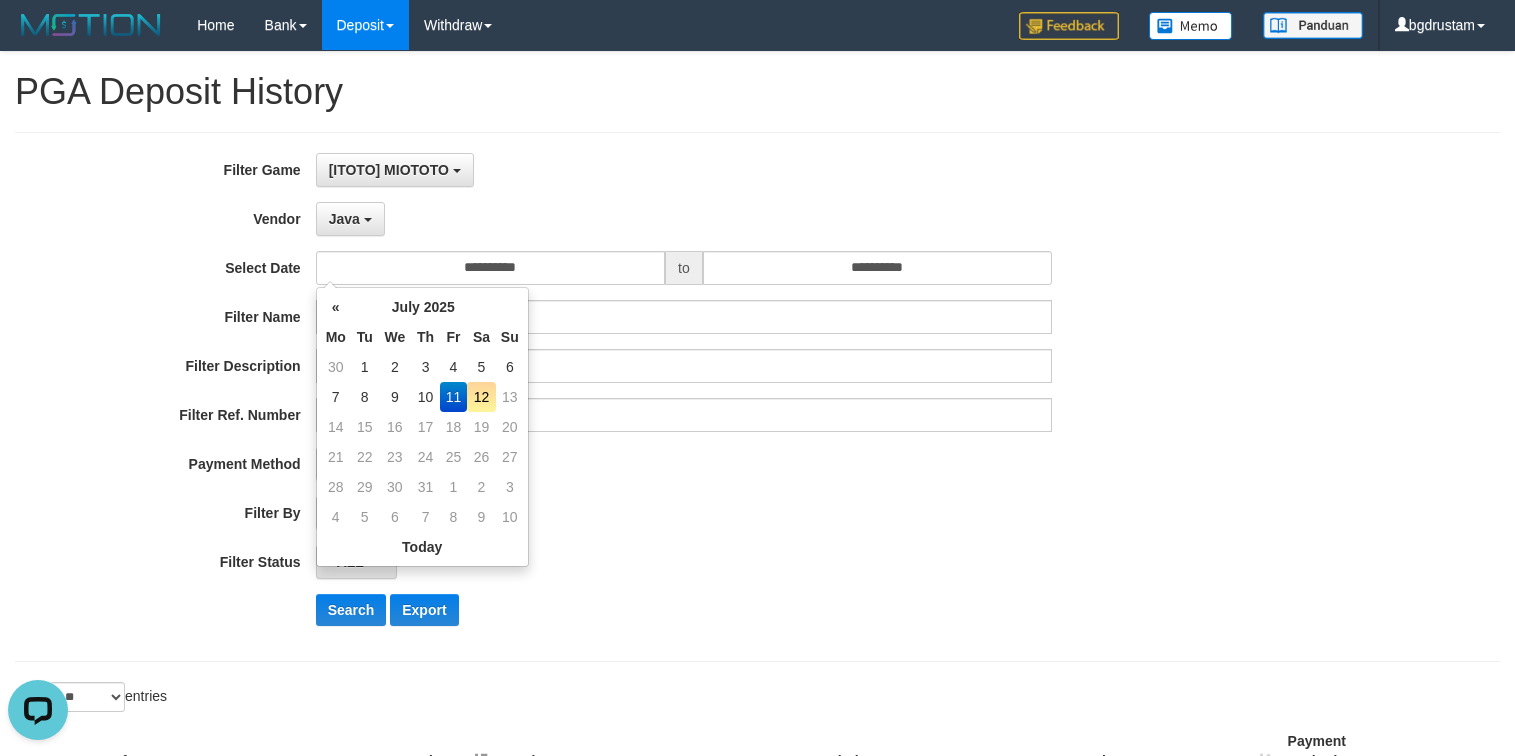 drag, startPoint x: 700, startPoint y: 522, endPoint x: 717, endPoint y: 426, distance: 97.49359 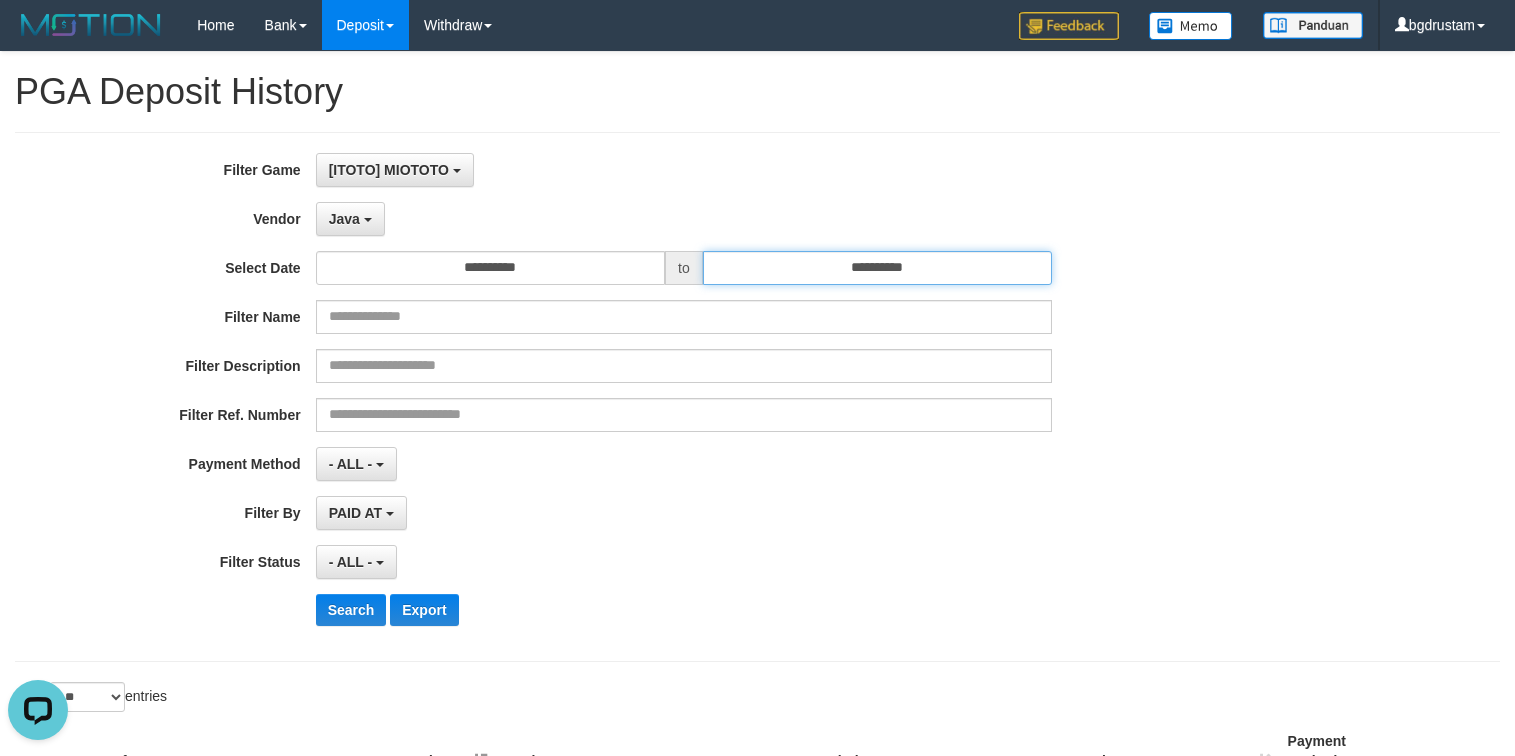 click on "**********" at bounding box center [877, 268] 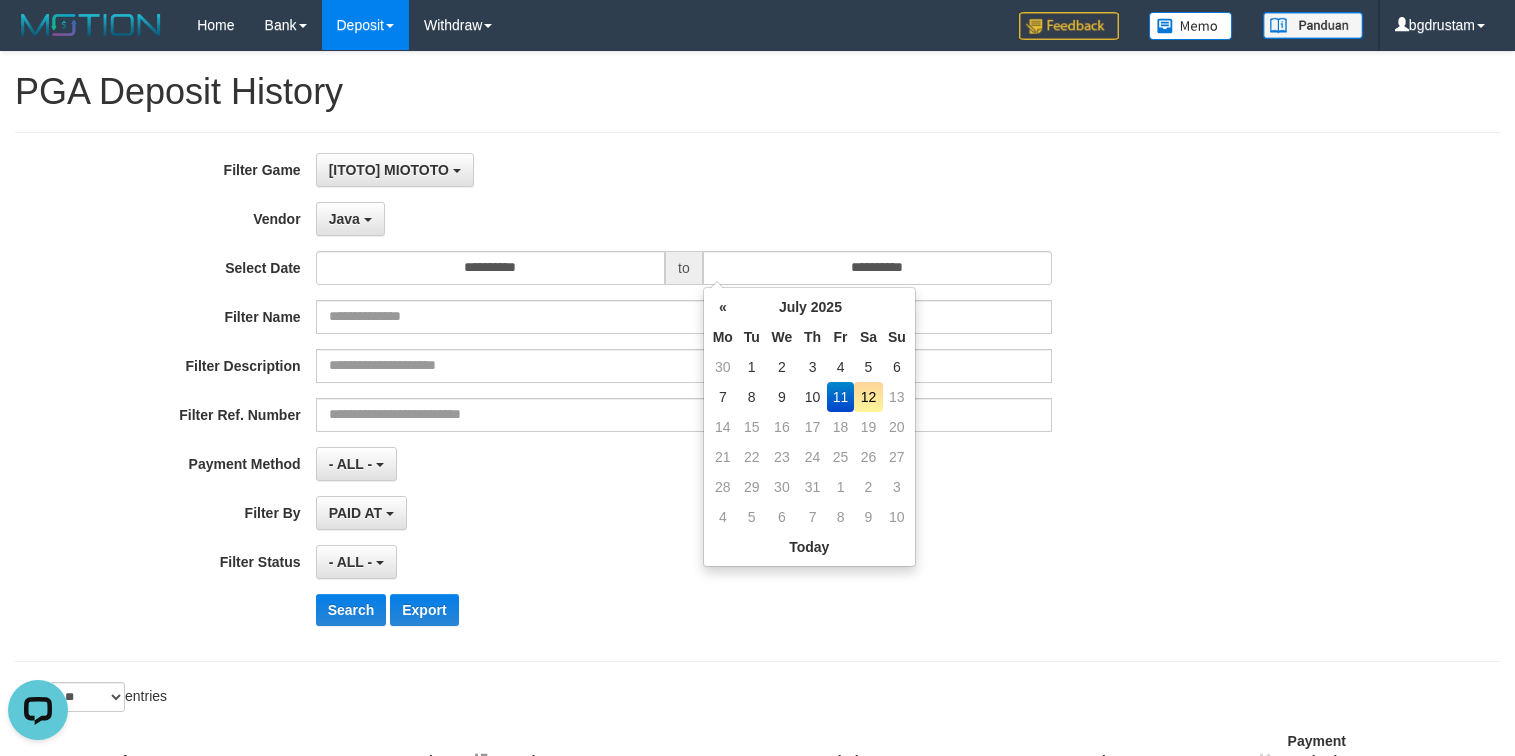 click on "**********" at bounding box center (631, 397) 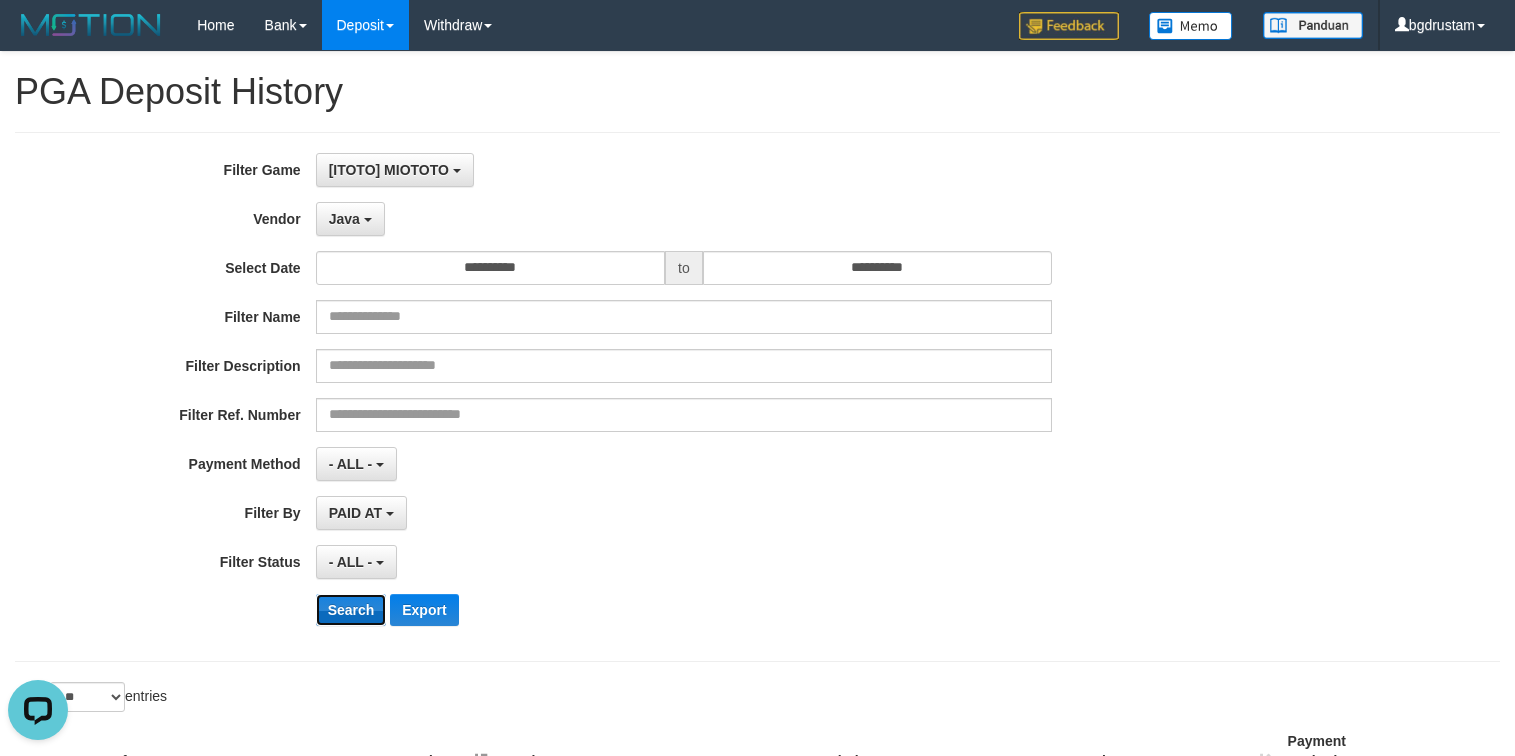 click on "Search" at bounding box center (351, 610) 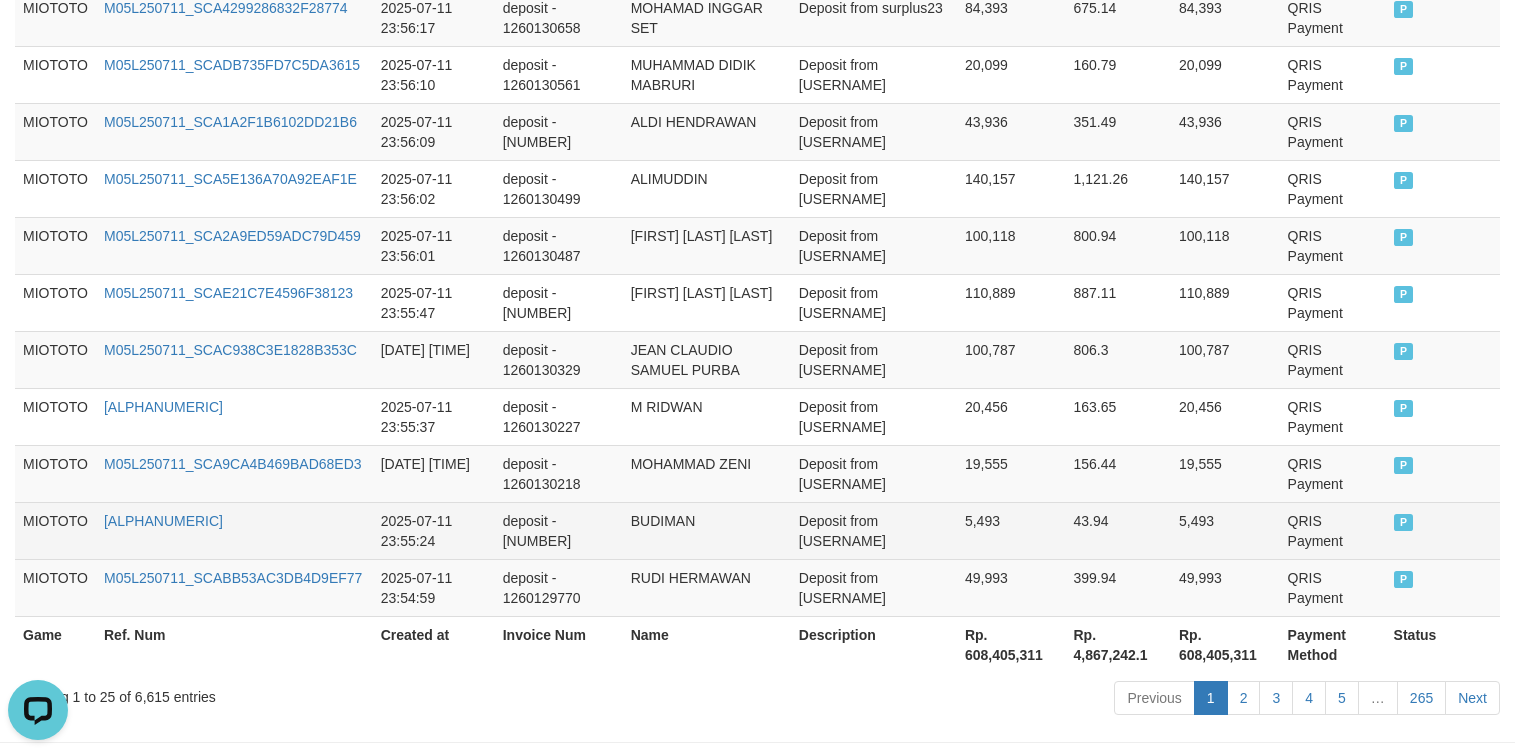 scroll, scrollTop: 1666, scrollLeft: 0, axis: vertical 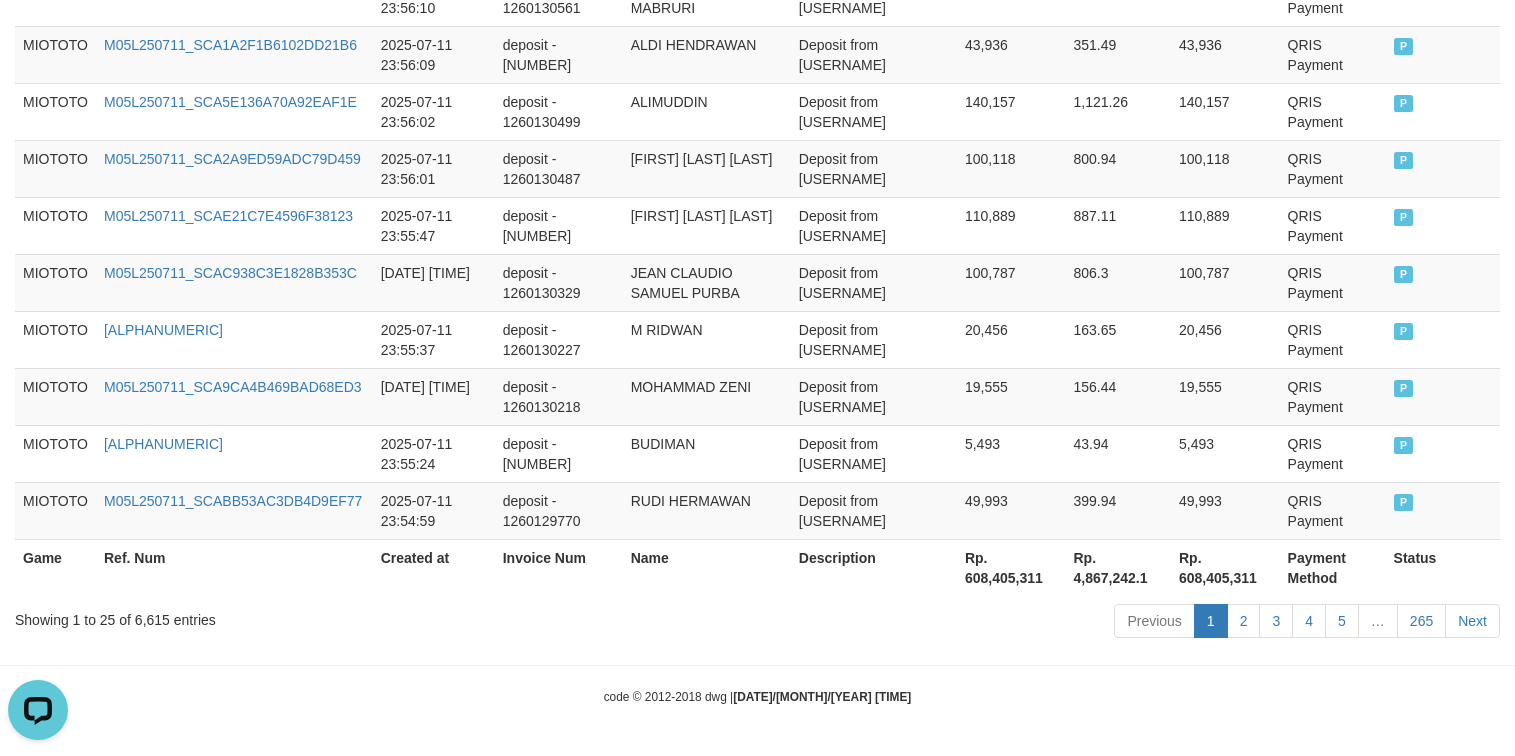 click on "Rp. 608,405,311" at bounding box center (1225, 567) 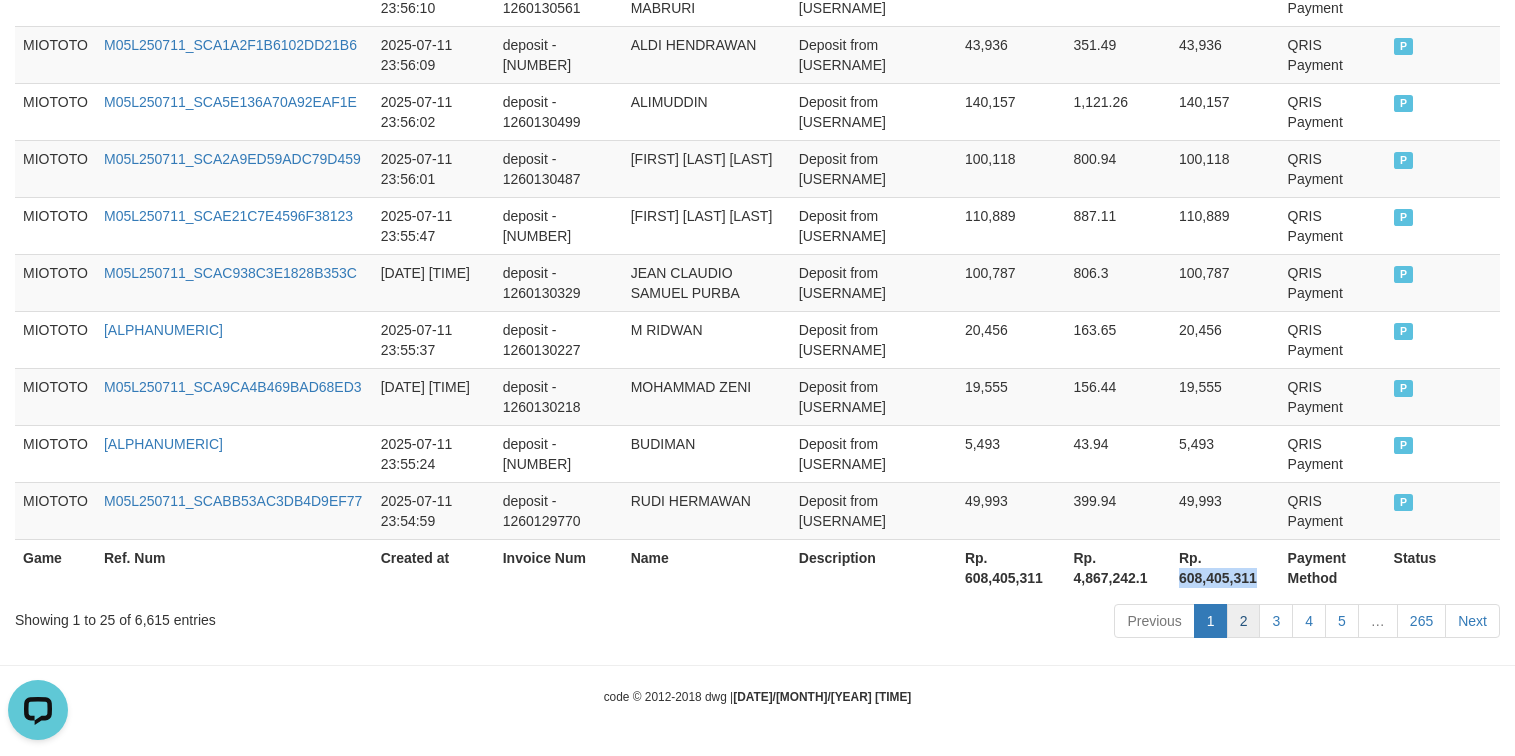 drag, startPoint x: 1222, startPoint y: 576, endPoint x: 1236, endPoint y: 634, distance: 59.665737 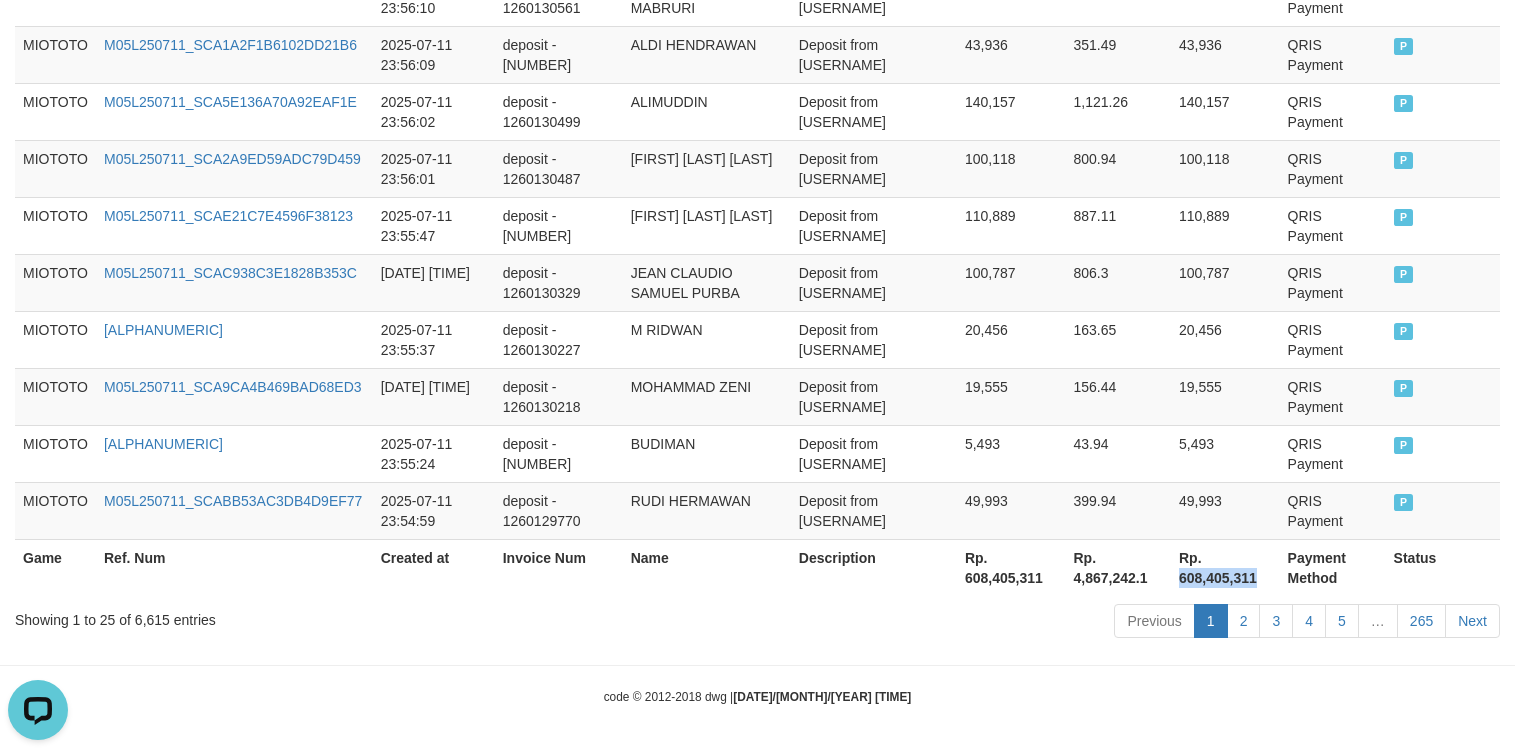 click on "Showing 1 to 25 of 6,615 entries" at bounding box center [315, 616] 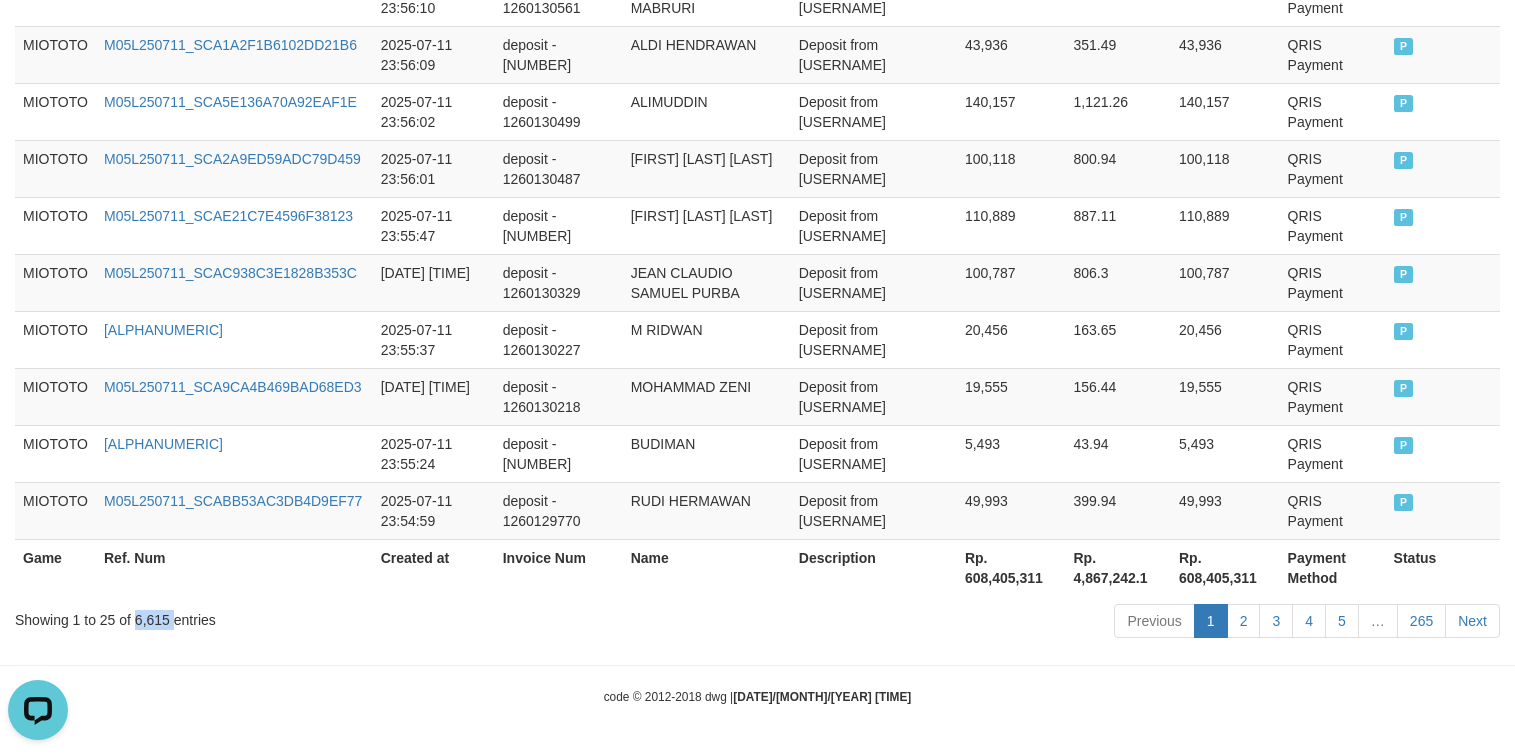 click on "Showing 1 to 25 of 6,615 entries" at bounding box center (315, 616) 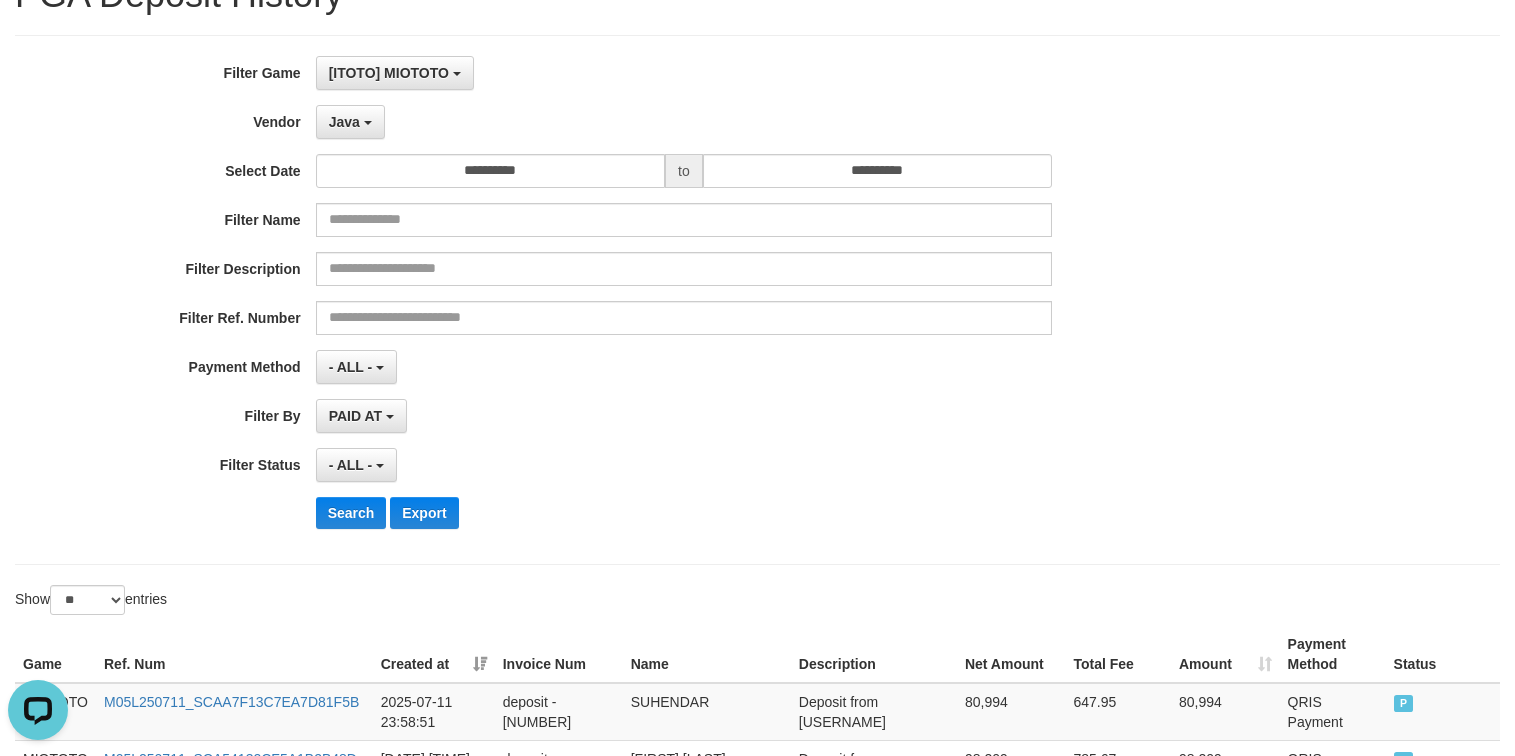 scroll, scrollTop: 0, scrollLeft: 0, axis: both 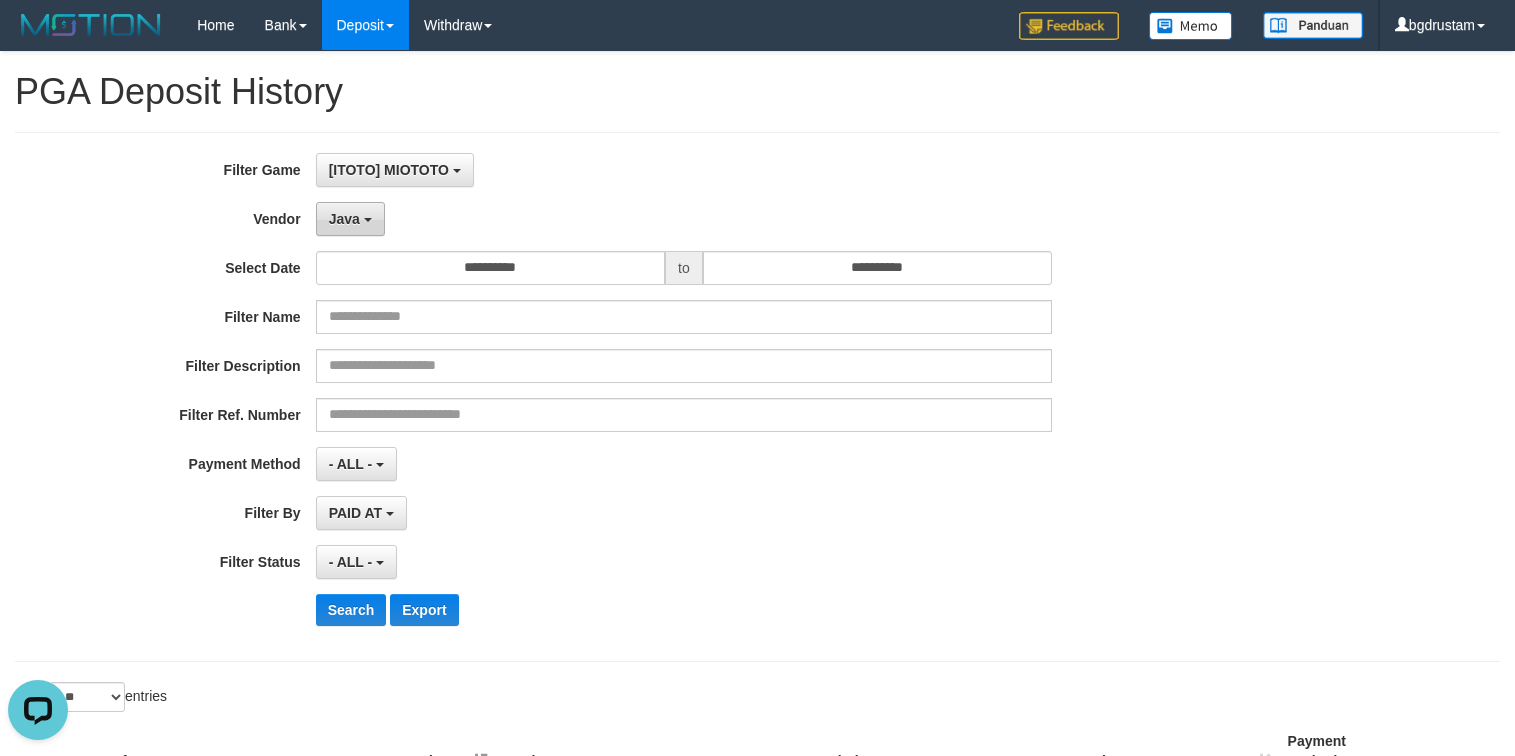 click on "Java" at bounding box center [344, 219] 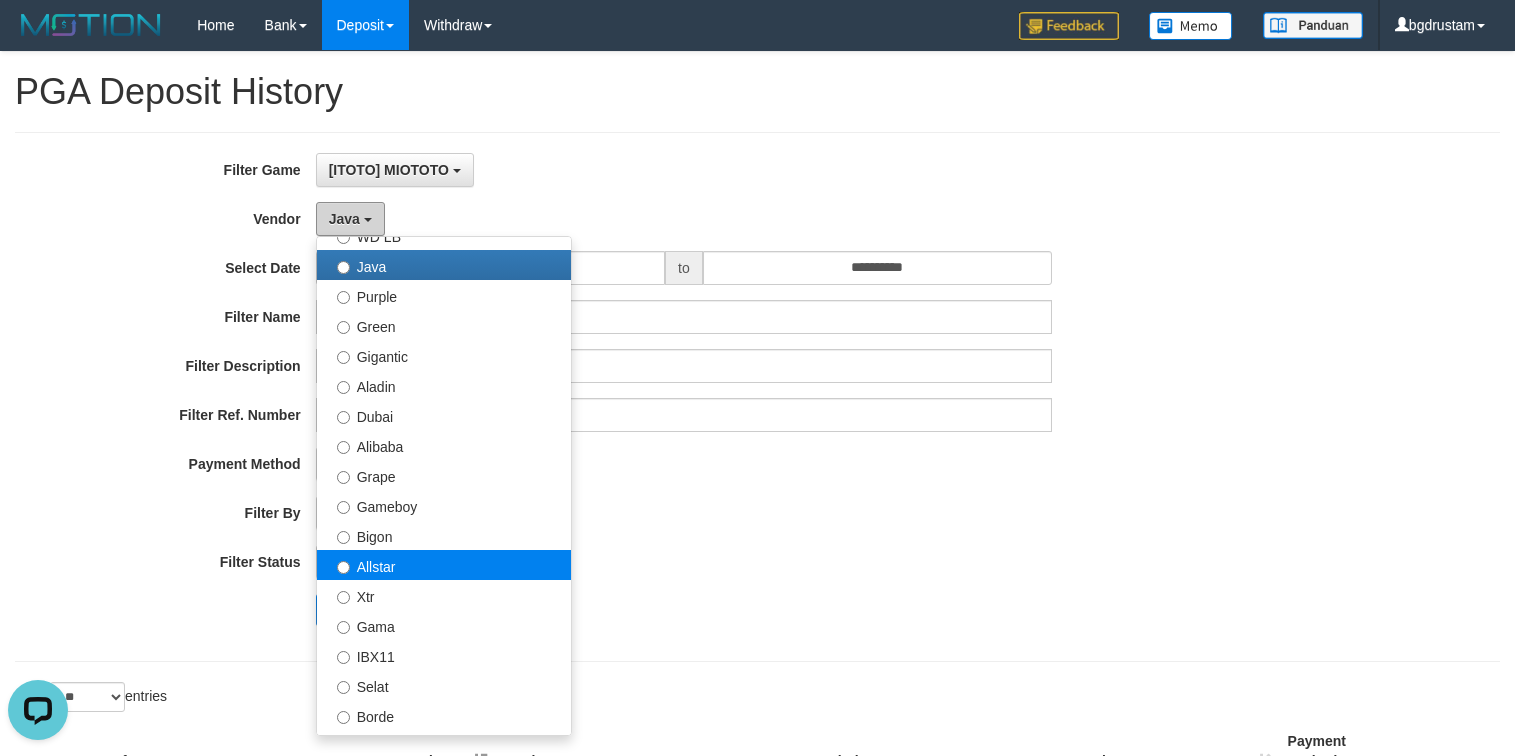 scroll, scrollTop: 200, scrollLeft: 0, axis: vertical 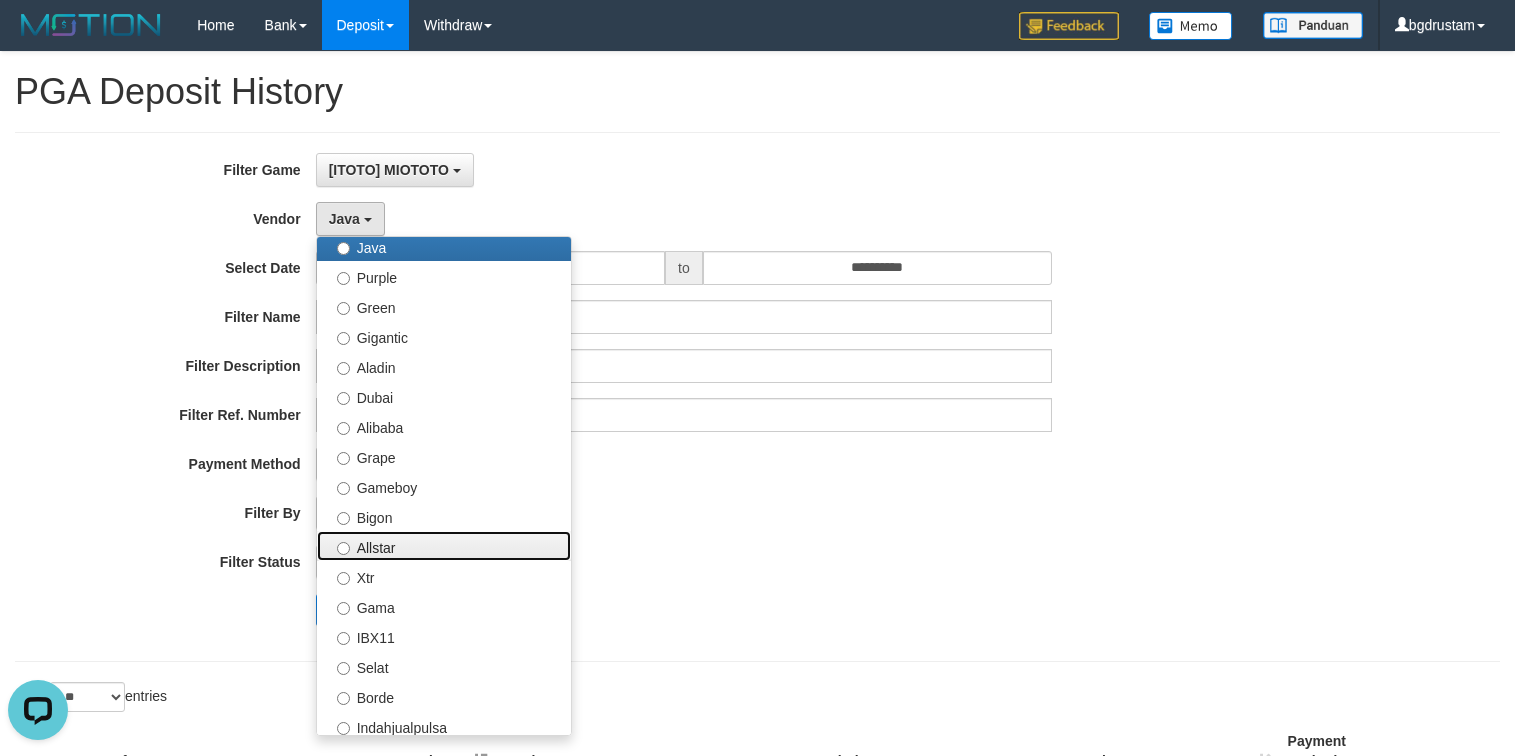click on "Allstar" at bounding box center [444, 546] 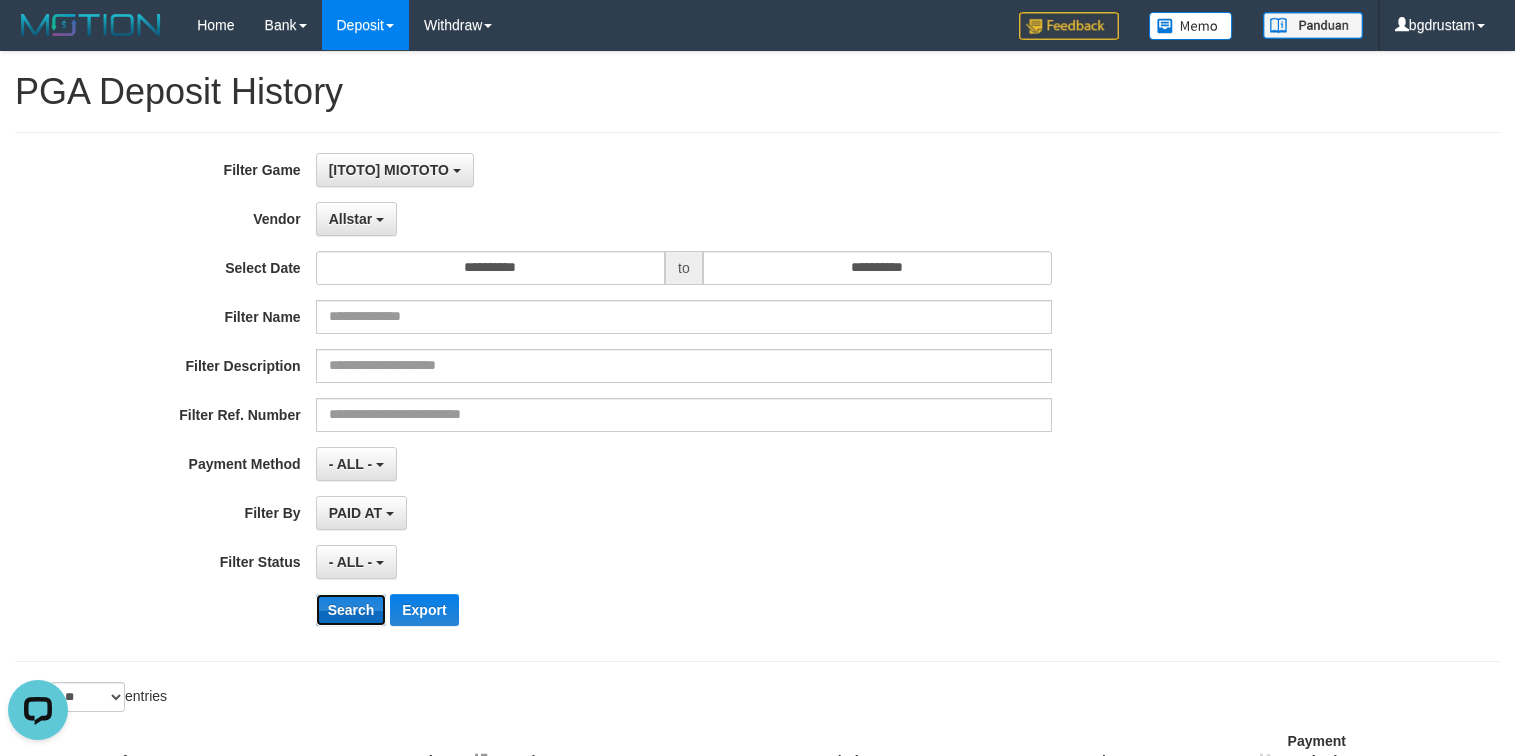 click on "Search" at bounding box center (351, 610) 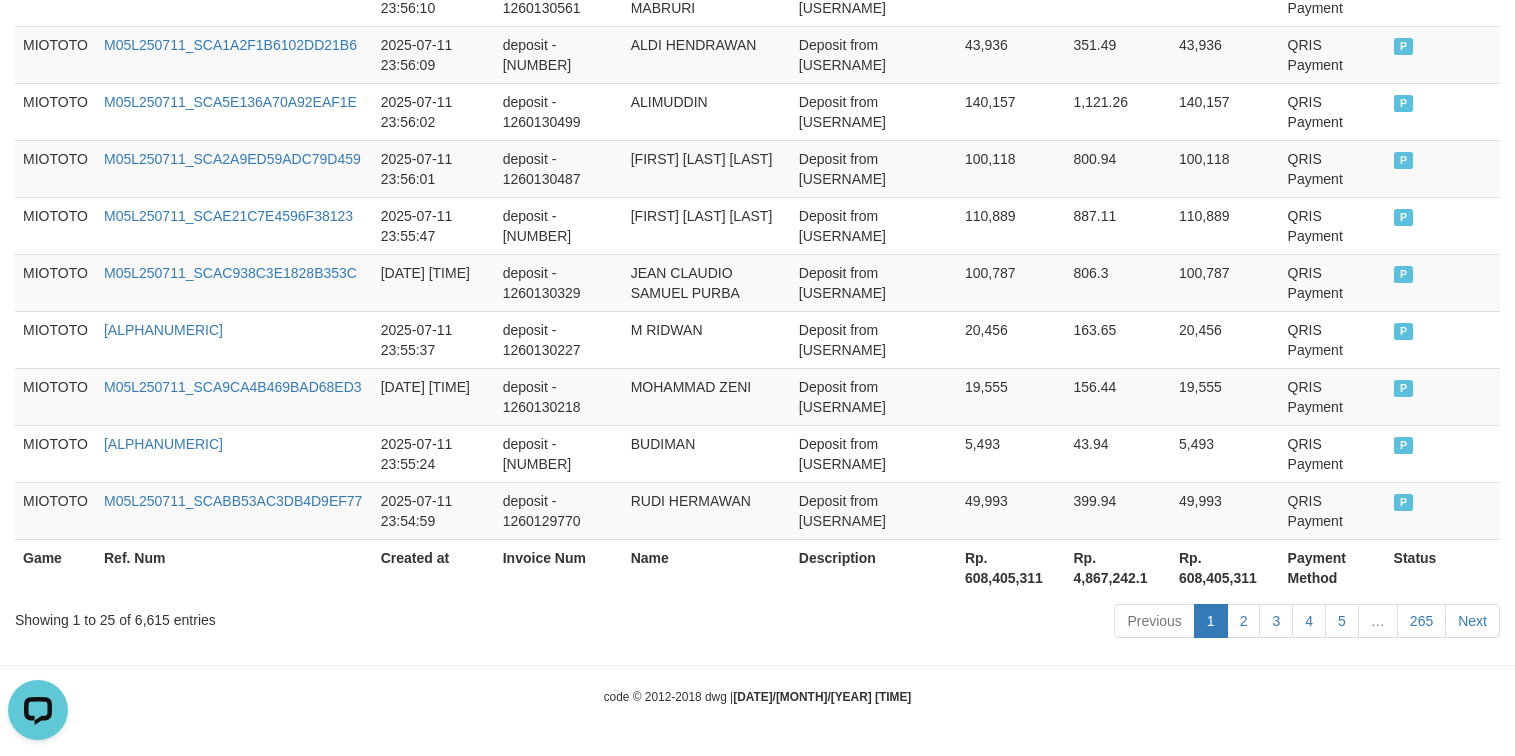 scroll, scrollTop: 1686, scrollLeft: 0, axis: vertical 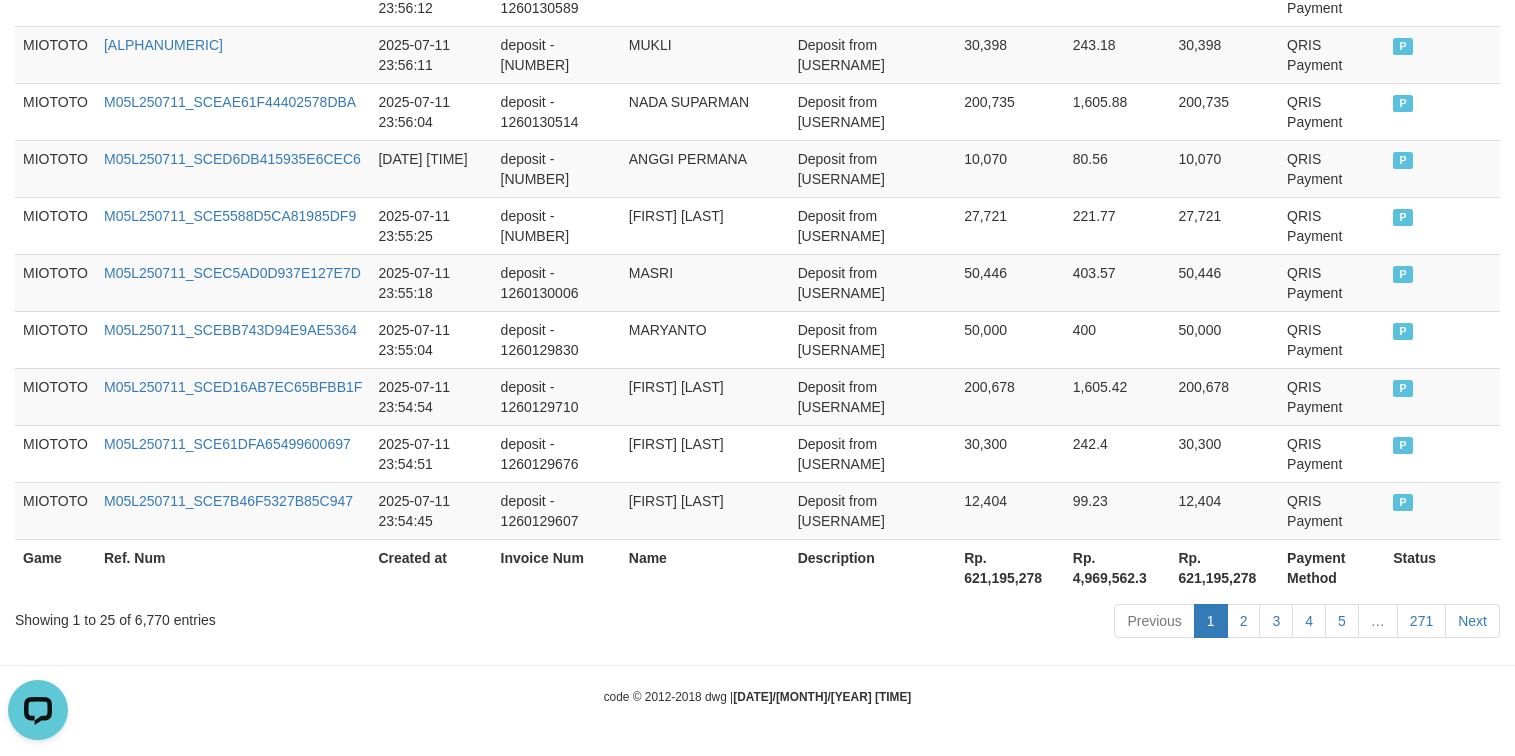 click on "Rp. 621,195,278" at bounding box center [1224, 567] 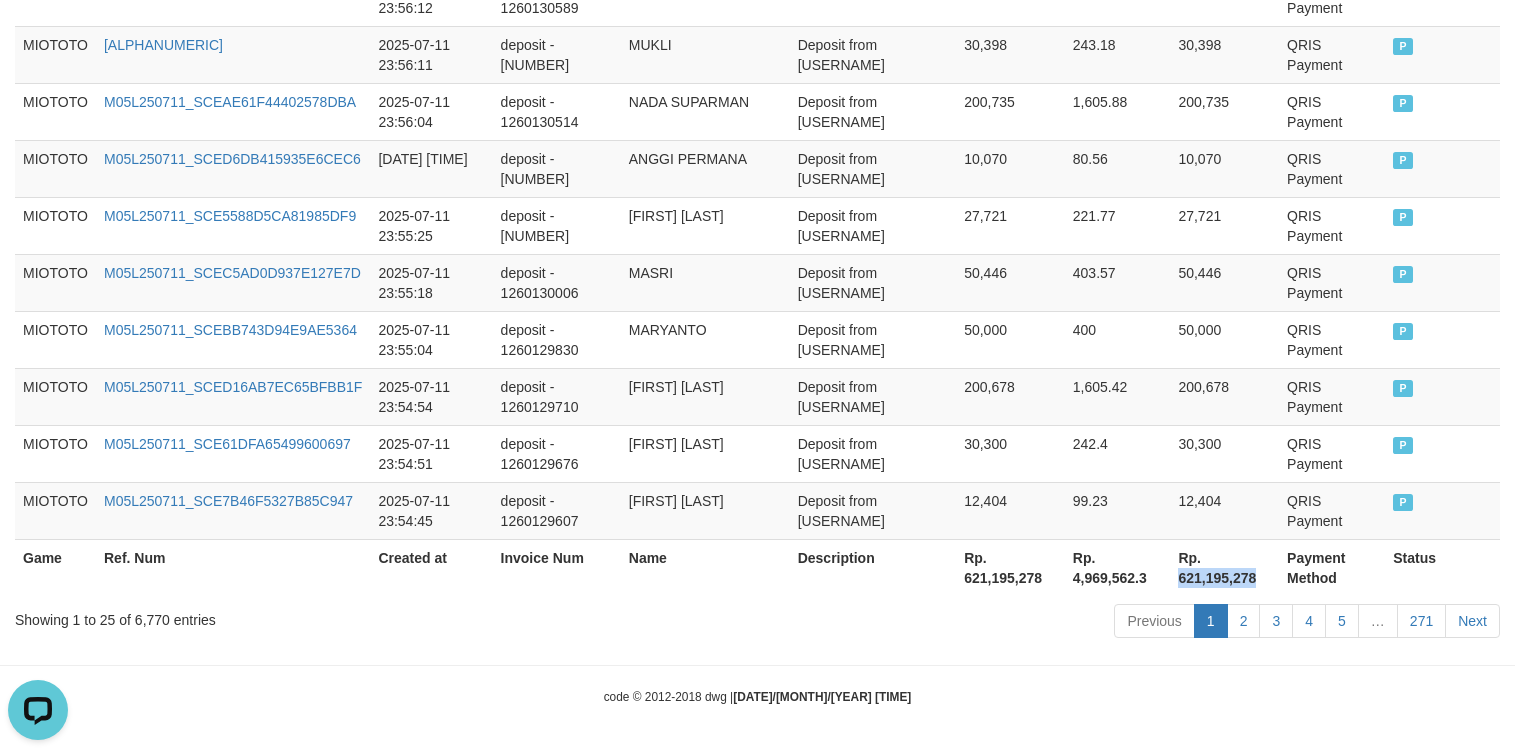 click on "Rp. 621,195,278" at bounding box center (1224, 567) 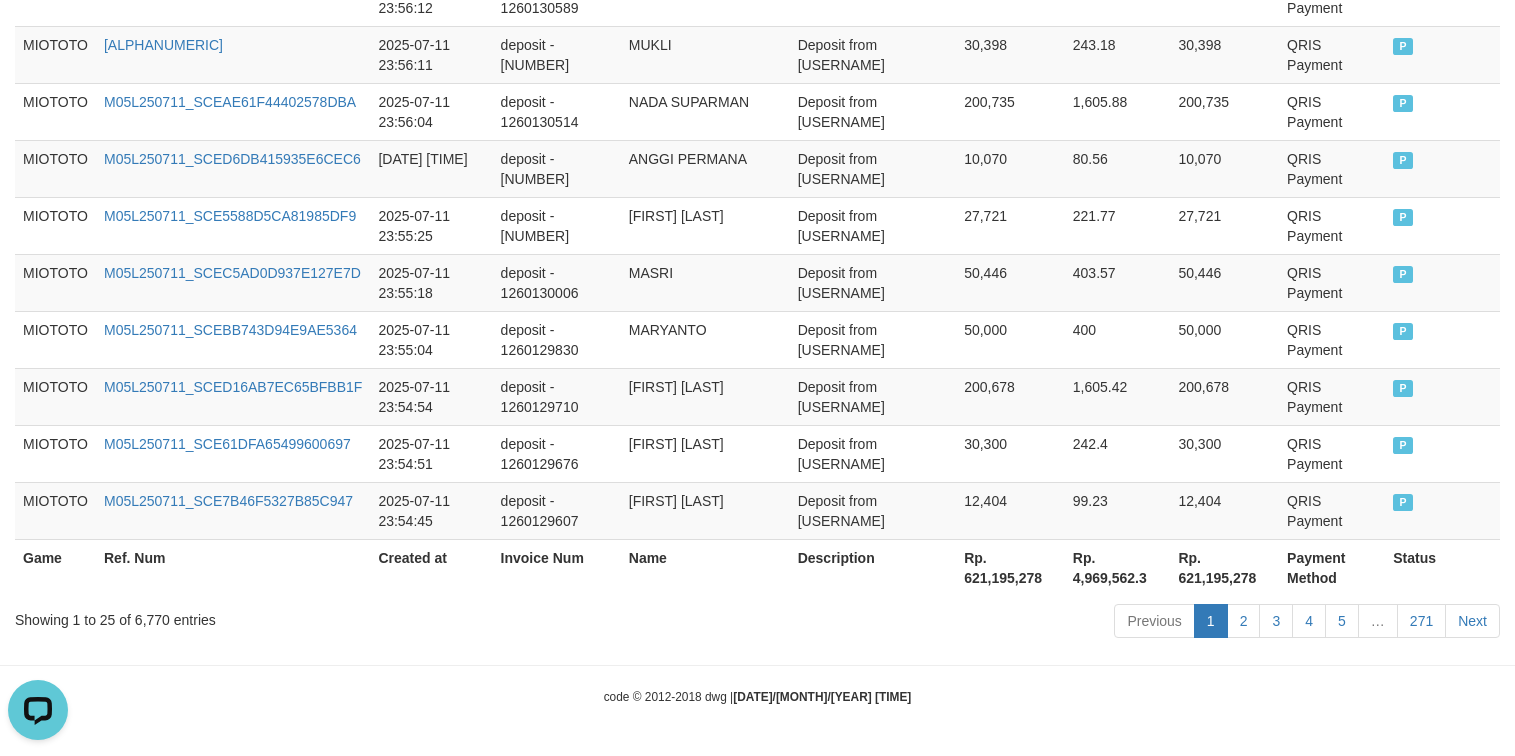 click on "Showing 1 to 25 of 6,770 entries" at bounding box center [315, 616] 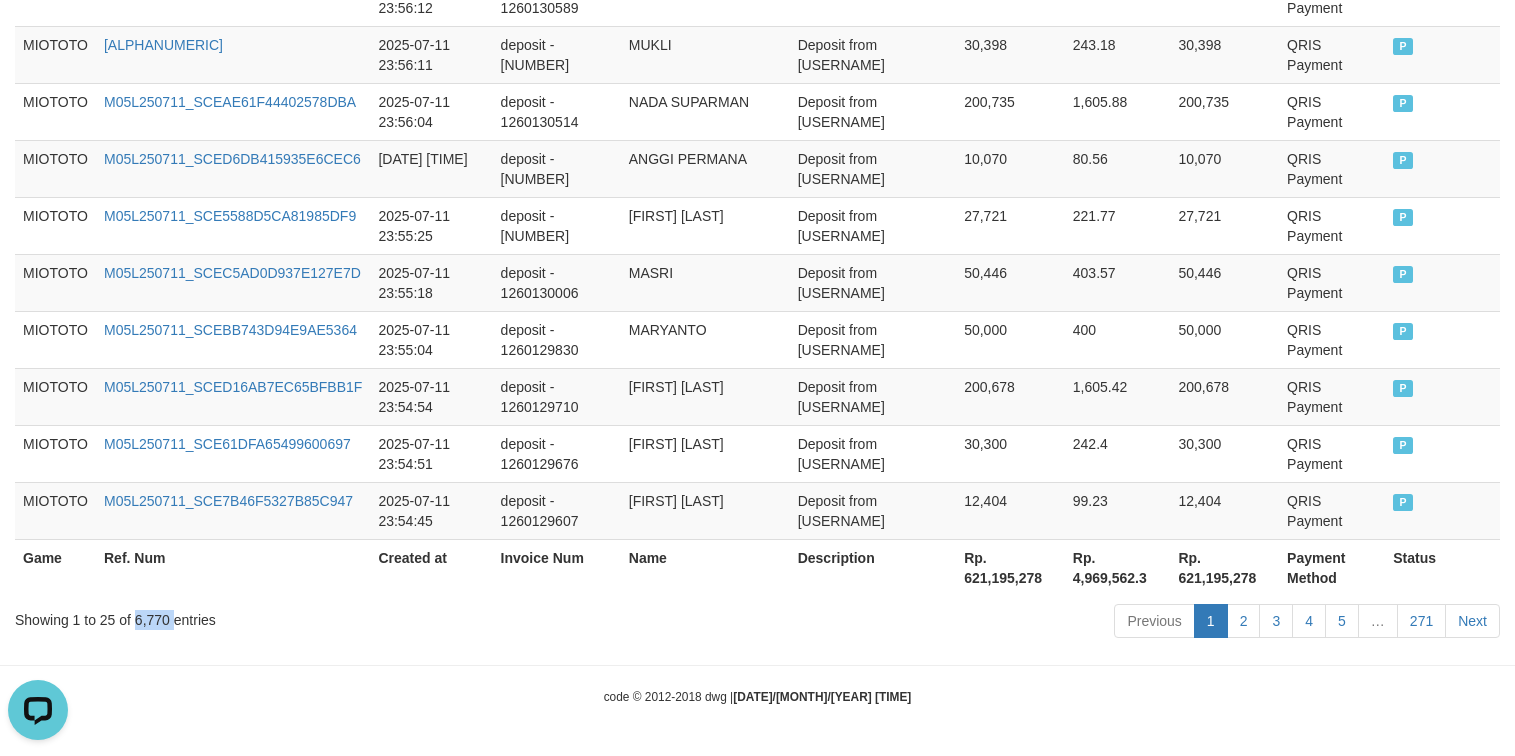 click on "Showing 1 to 25 of 6,770 entries" at bounding box center (315, 616) 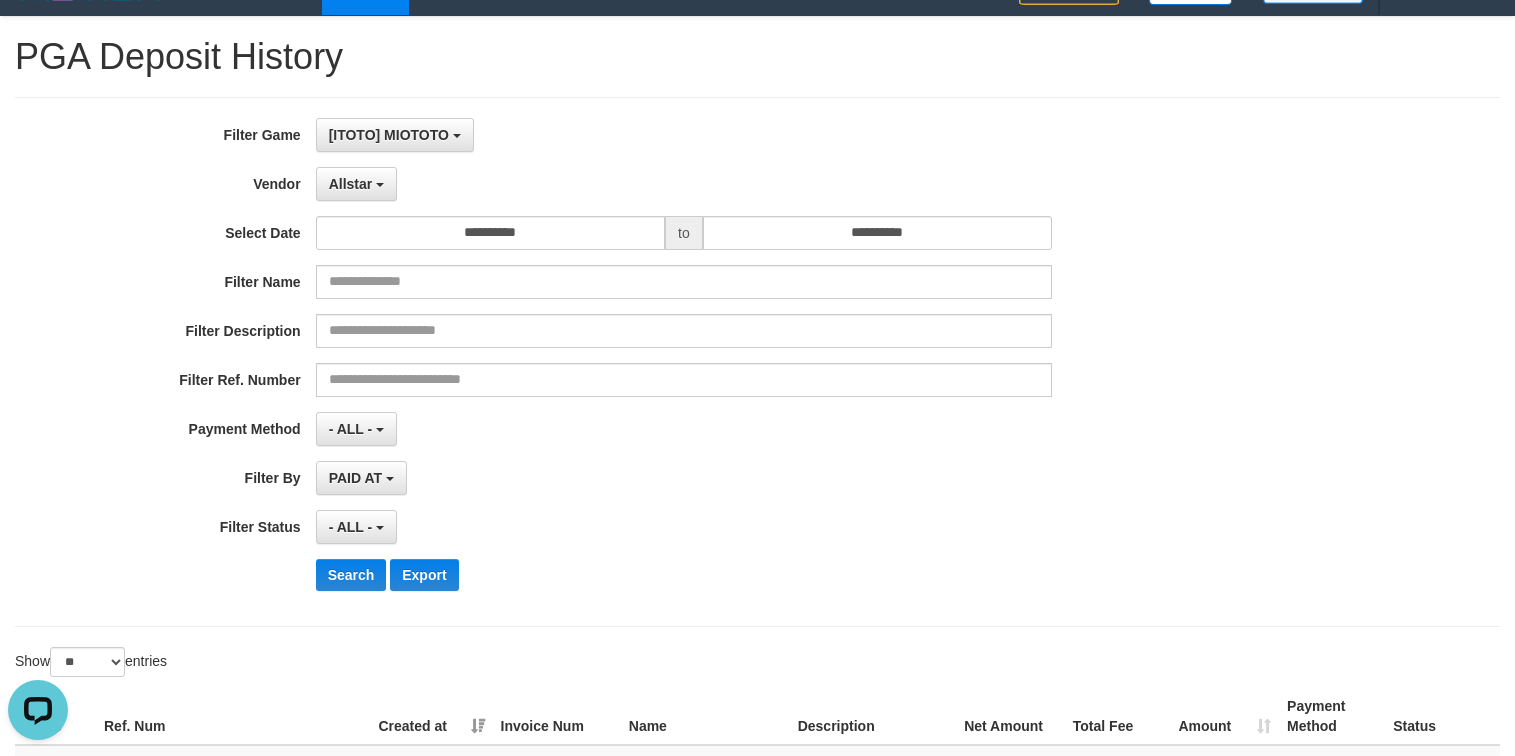 scroll, scrollTop: 0, scrollLeft: 0, axis: both 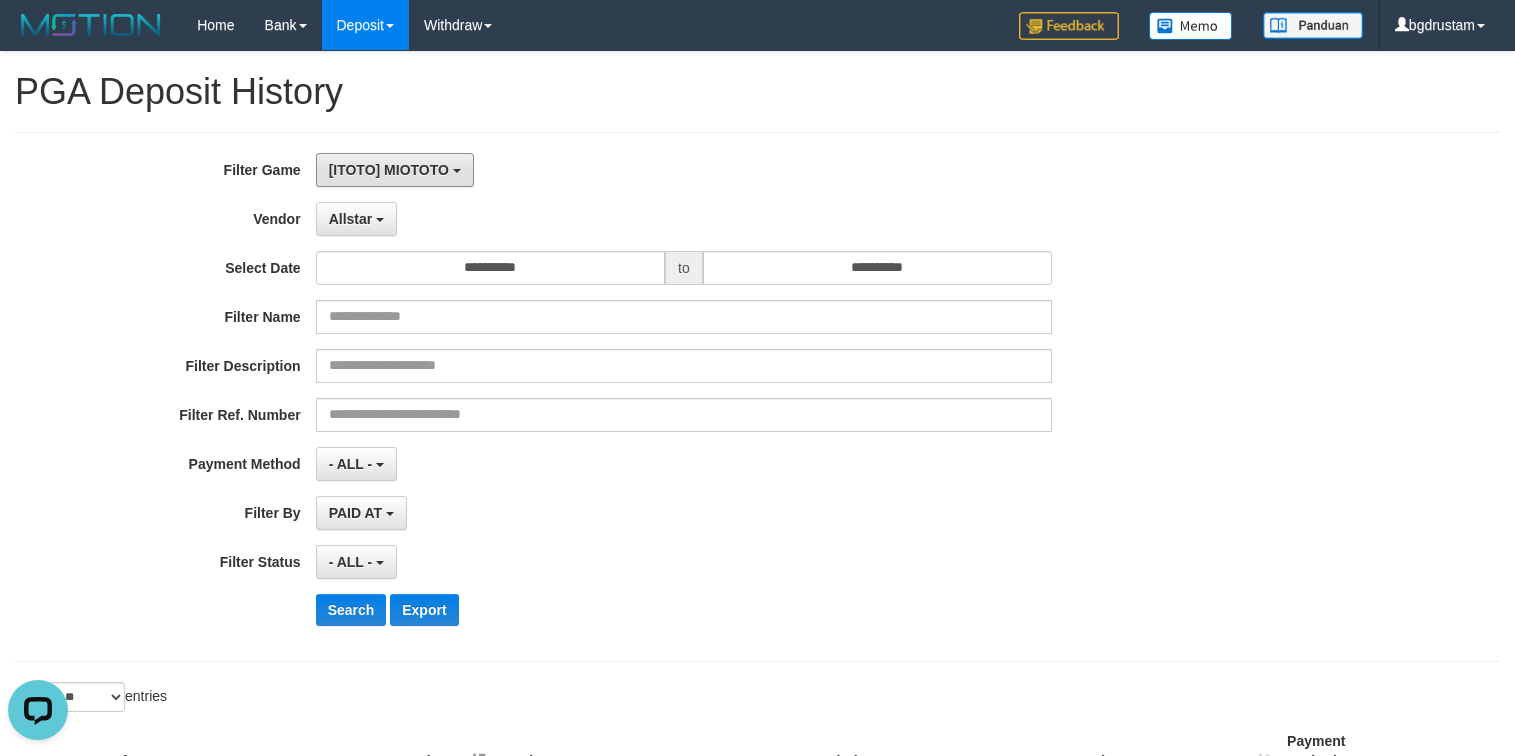 drag, startPoint x: 358, startPoint y: 185, endPoint x: 334, endPoint y: 210, distance: 34.655445 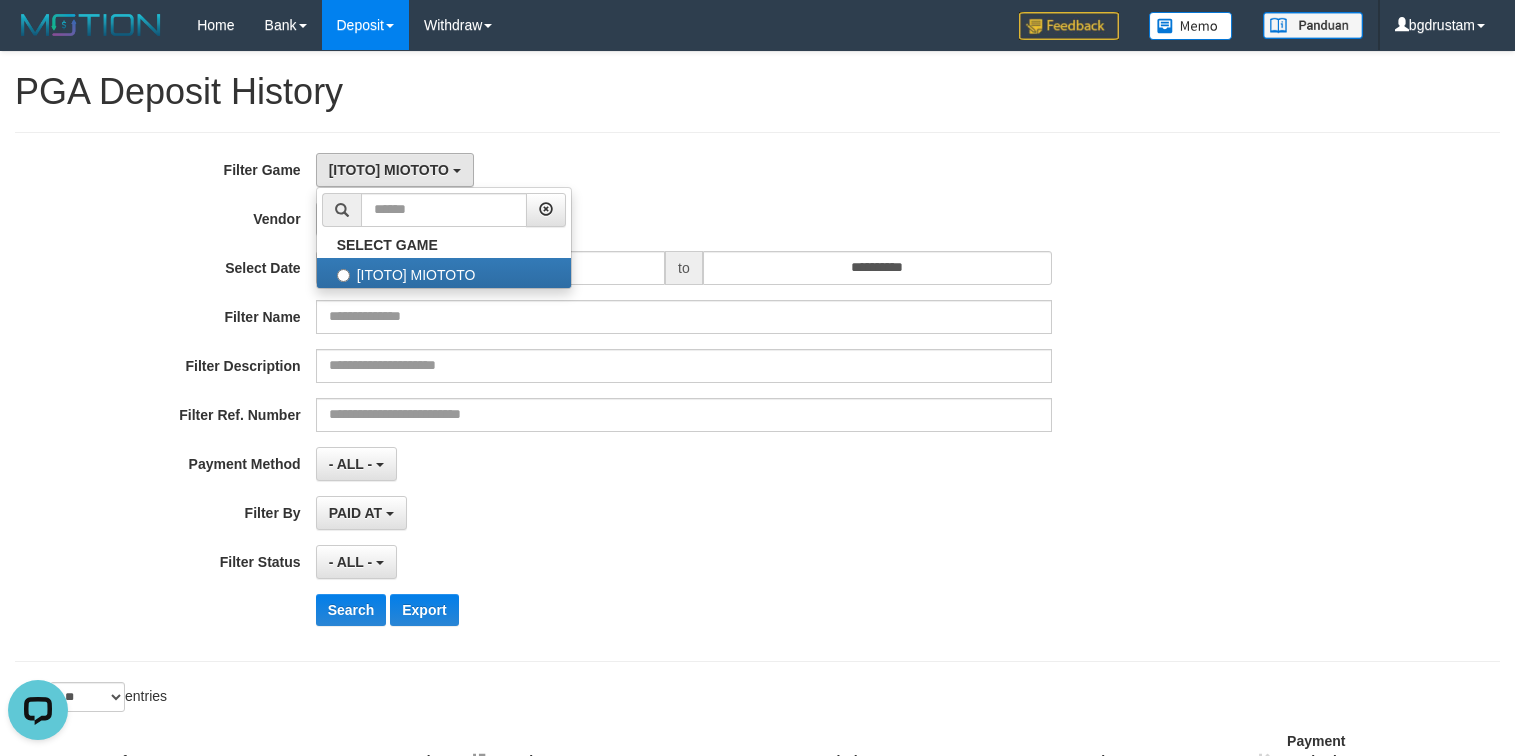 click on "**********" at bounding box center (757, 397) 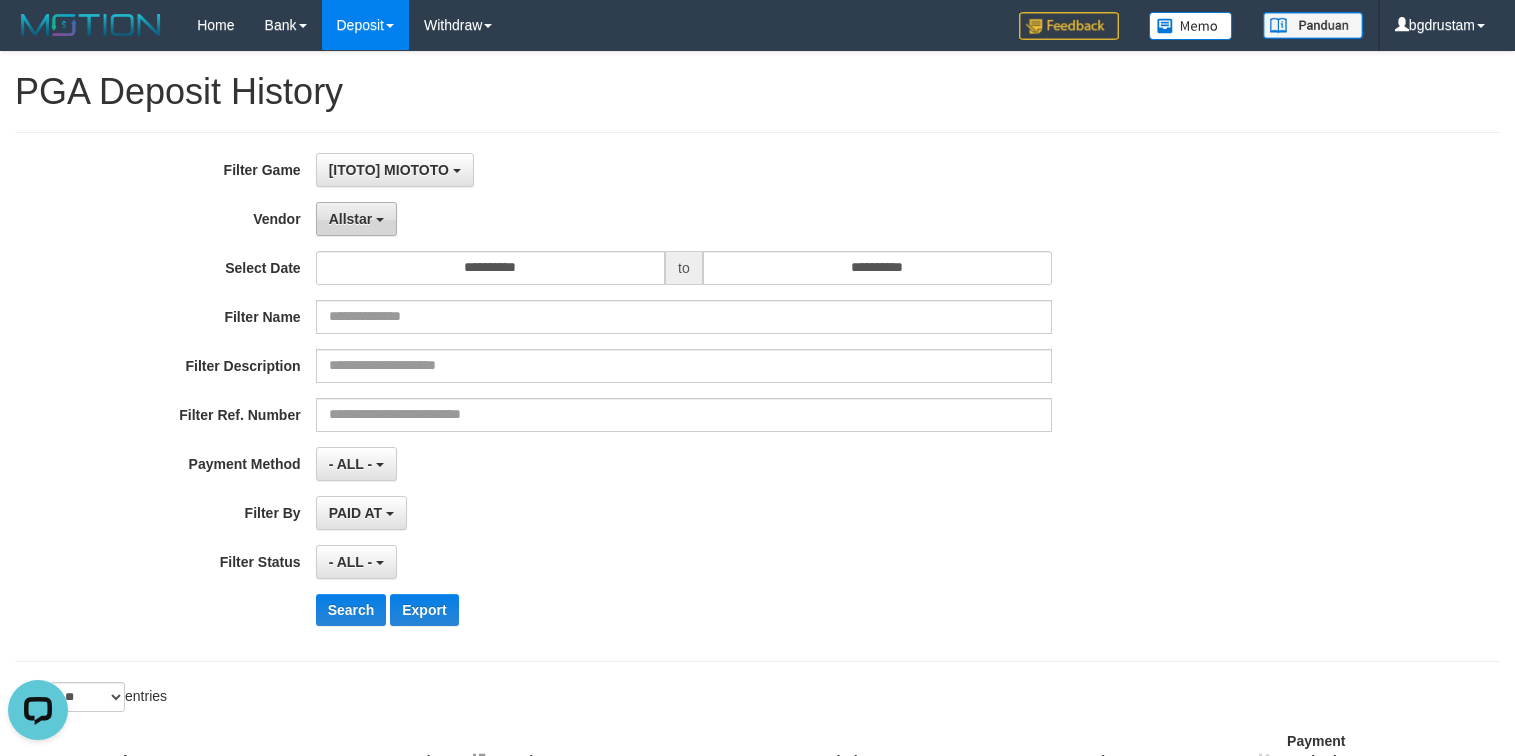 drag, startPoint x: 374, startPoint y: 218, endPoint x: 394, endPoint y: 324, distance: 107.87029 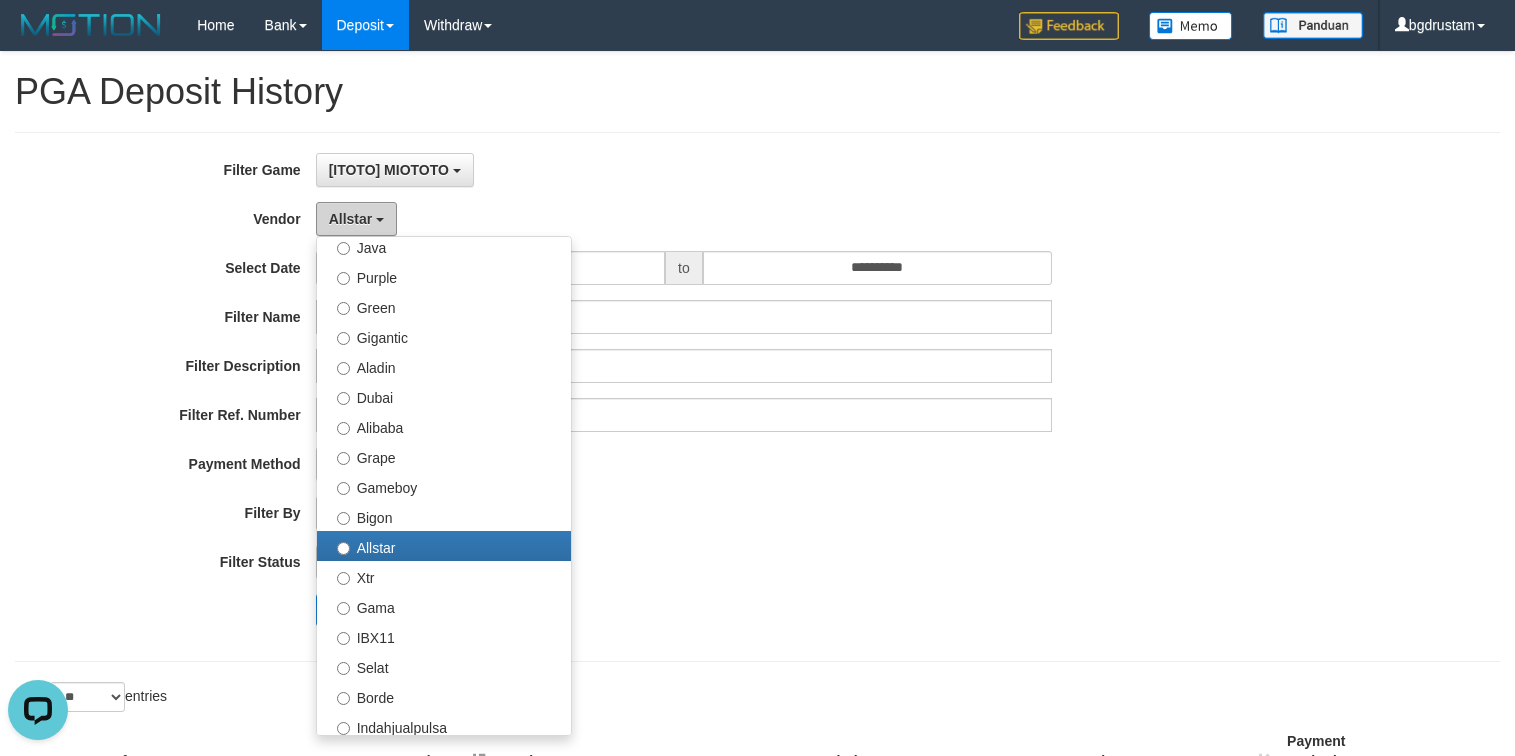 scroll, scrollTop: 400, scrollLeft: 0, axis: vertical 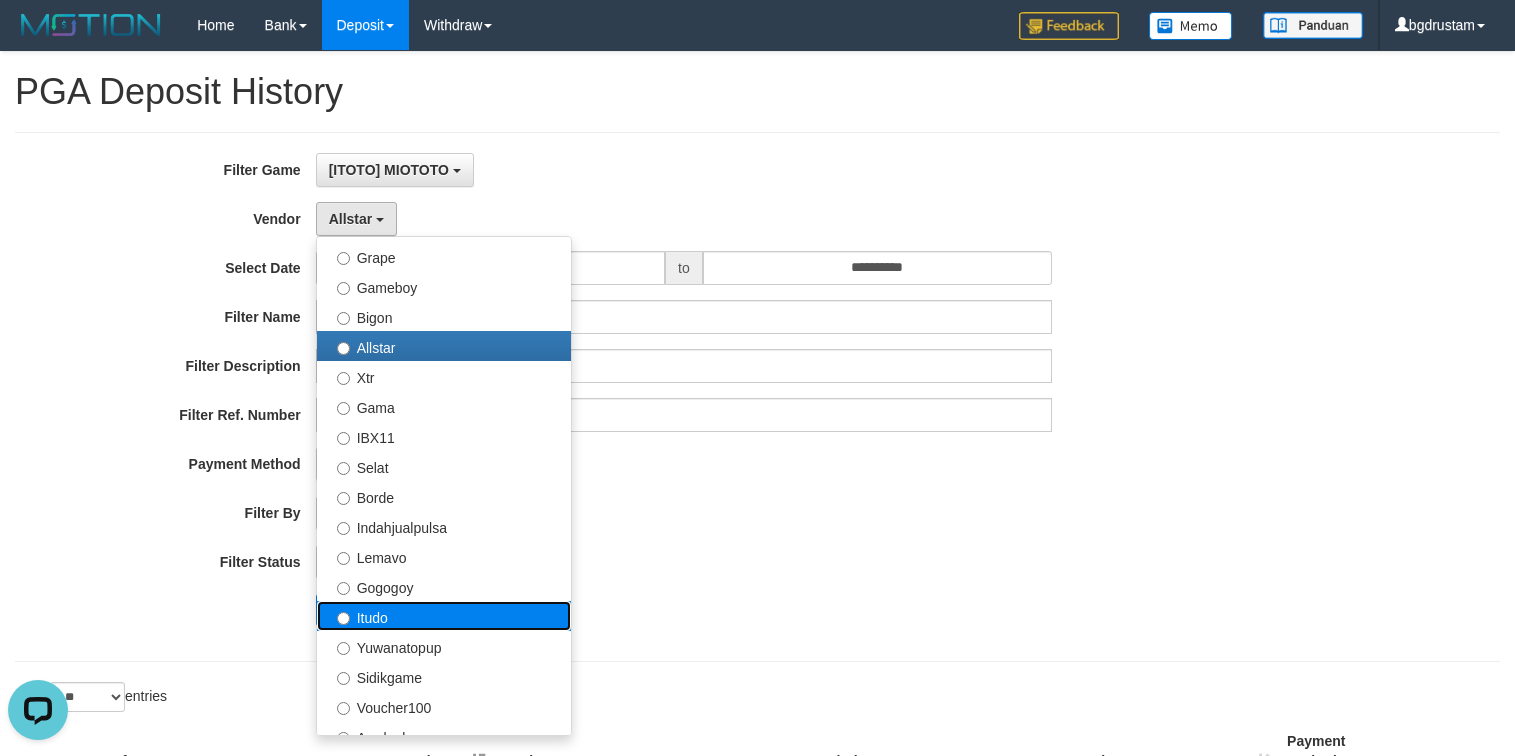 click on "Itudo" at bounding box center (444, 616) 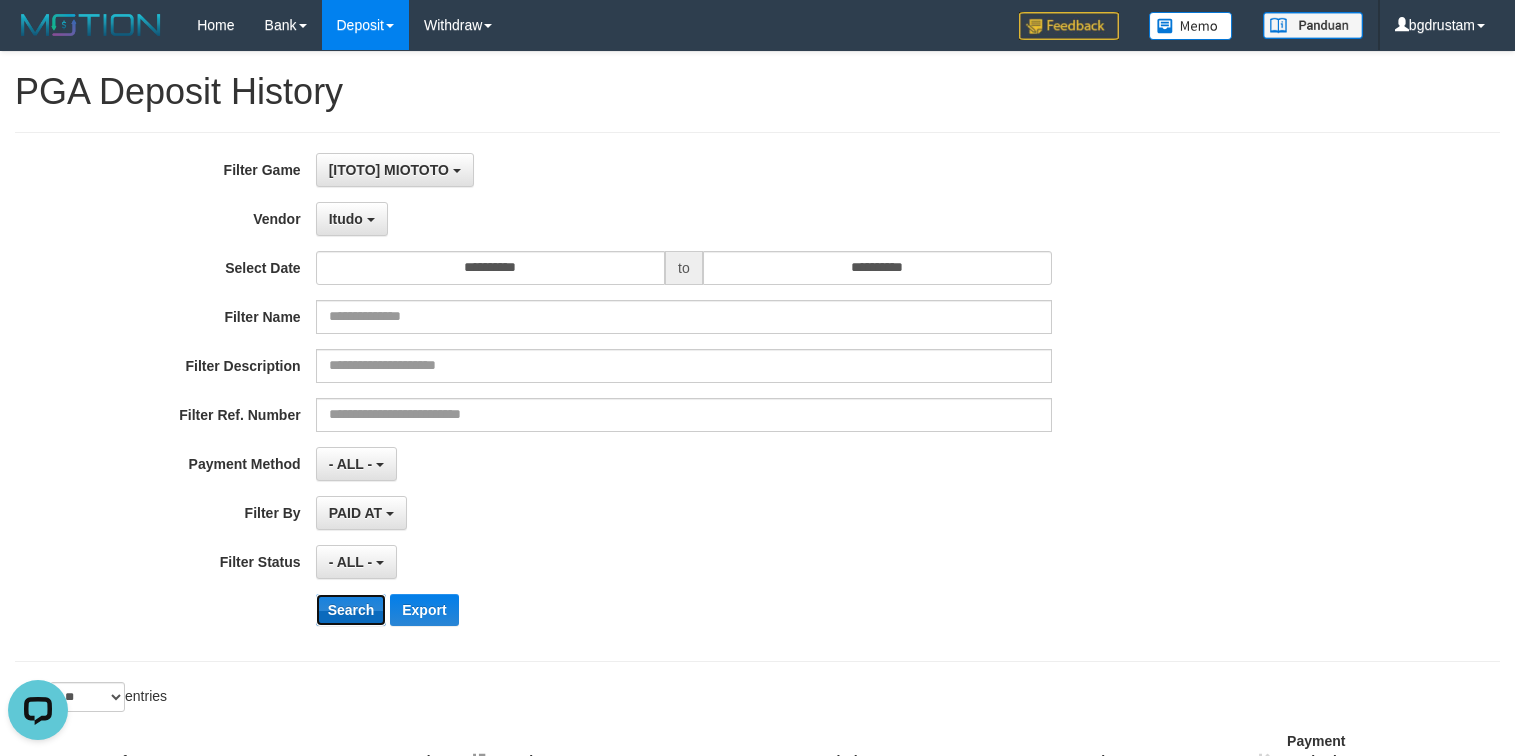 click on "Search" at bounding box center [351, 610] 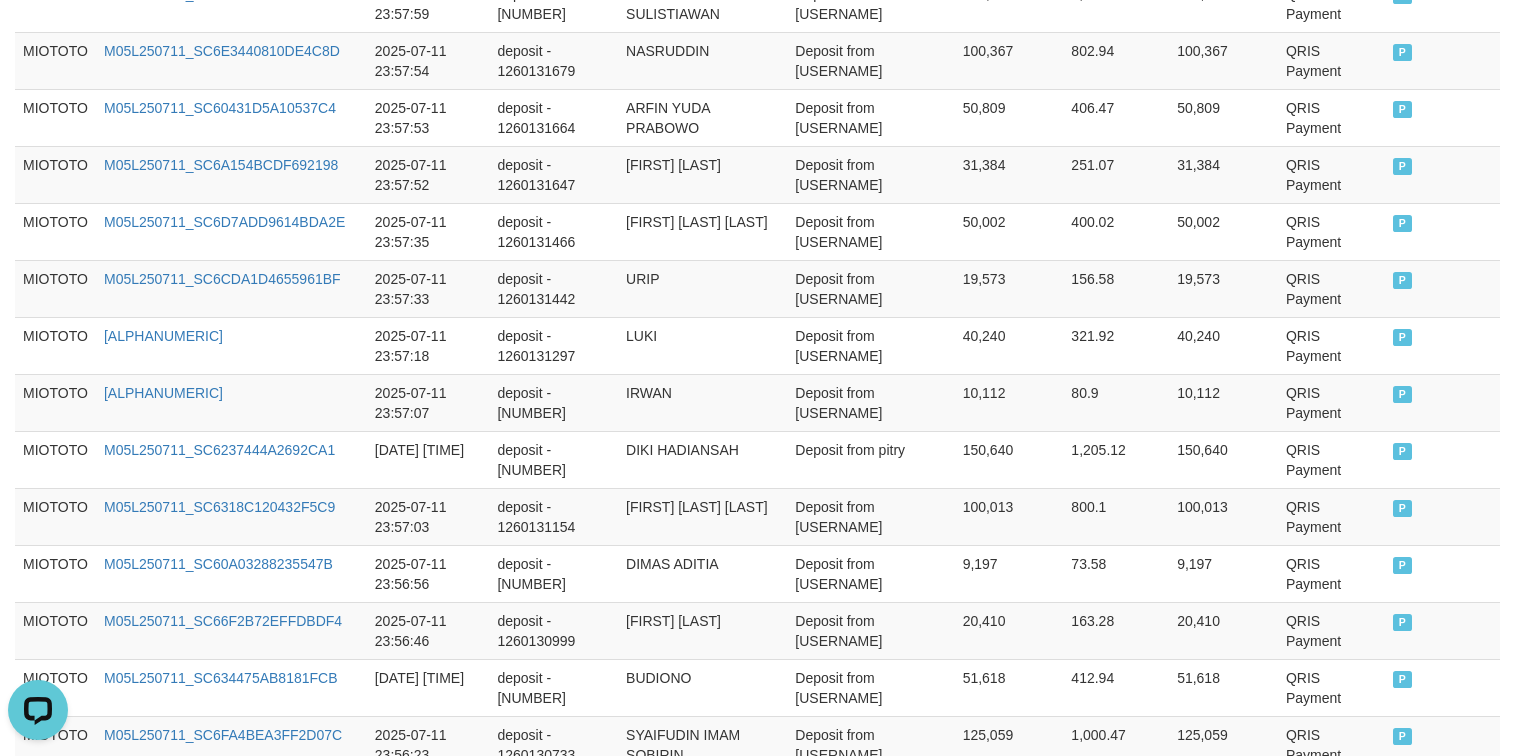 scroll, scrollTop: 1666, scrollLeft: 0, axis: vertical 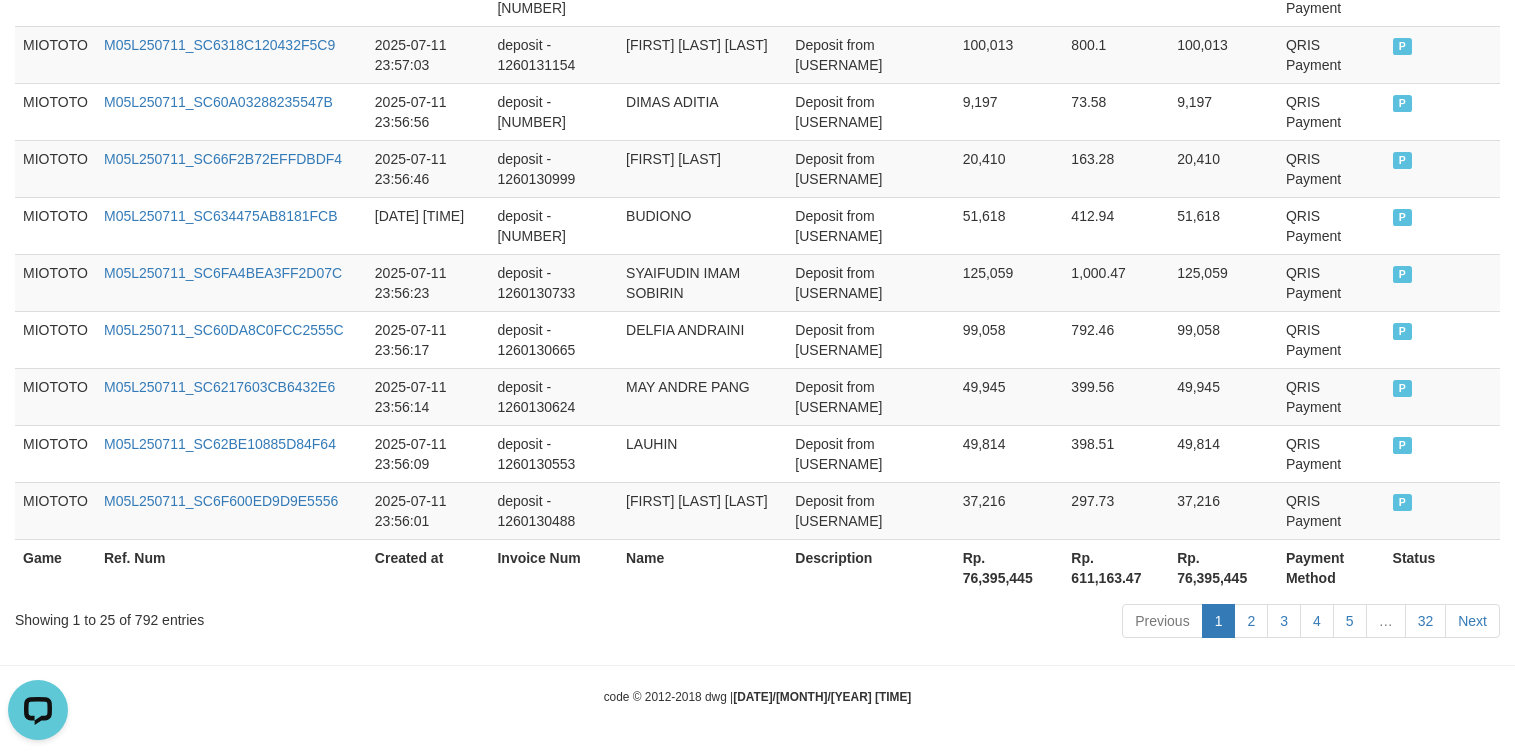 click on "Rp. 76,395,445" at bounding box center [1223, 567] 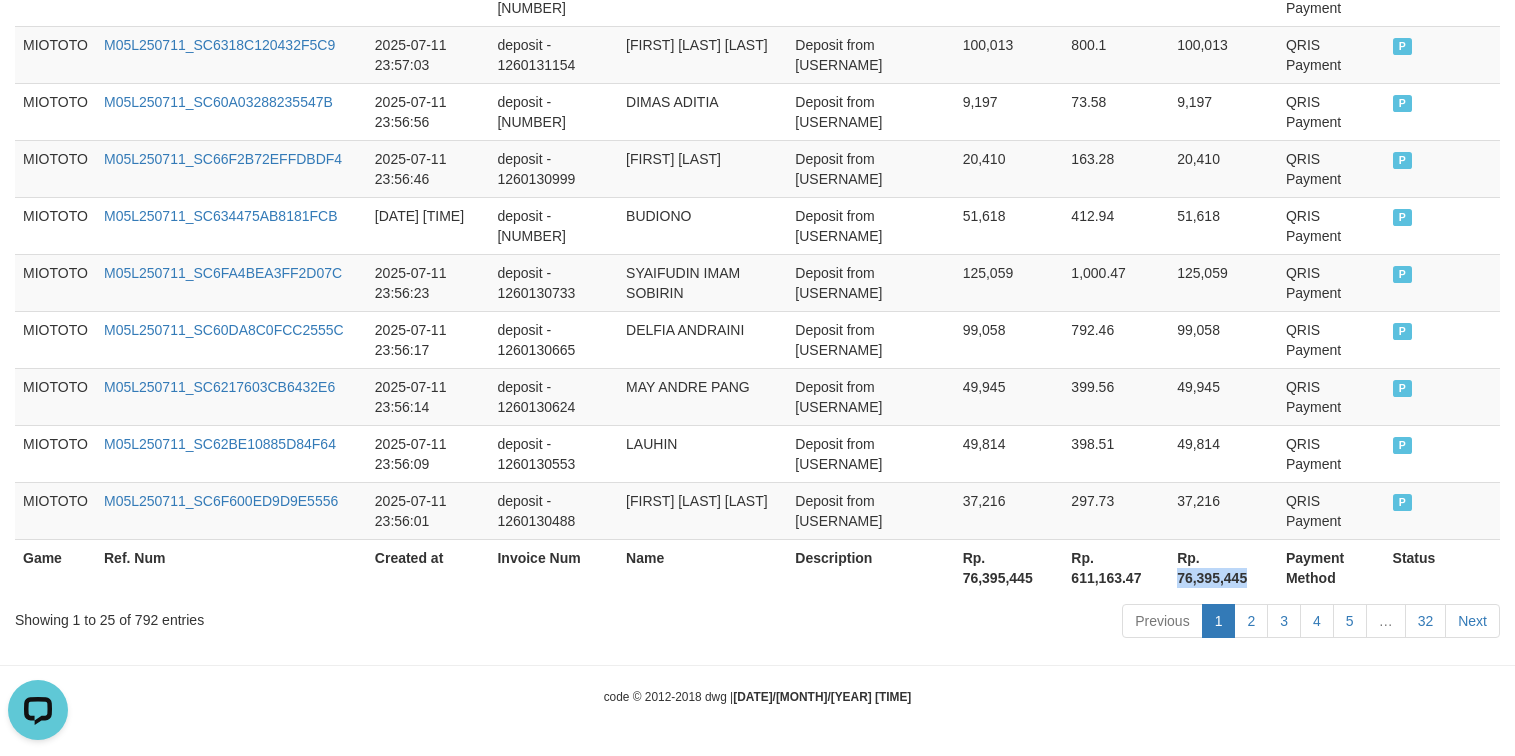 click on "Rp. 76,395,445" at bounding box center (1223, 567) 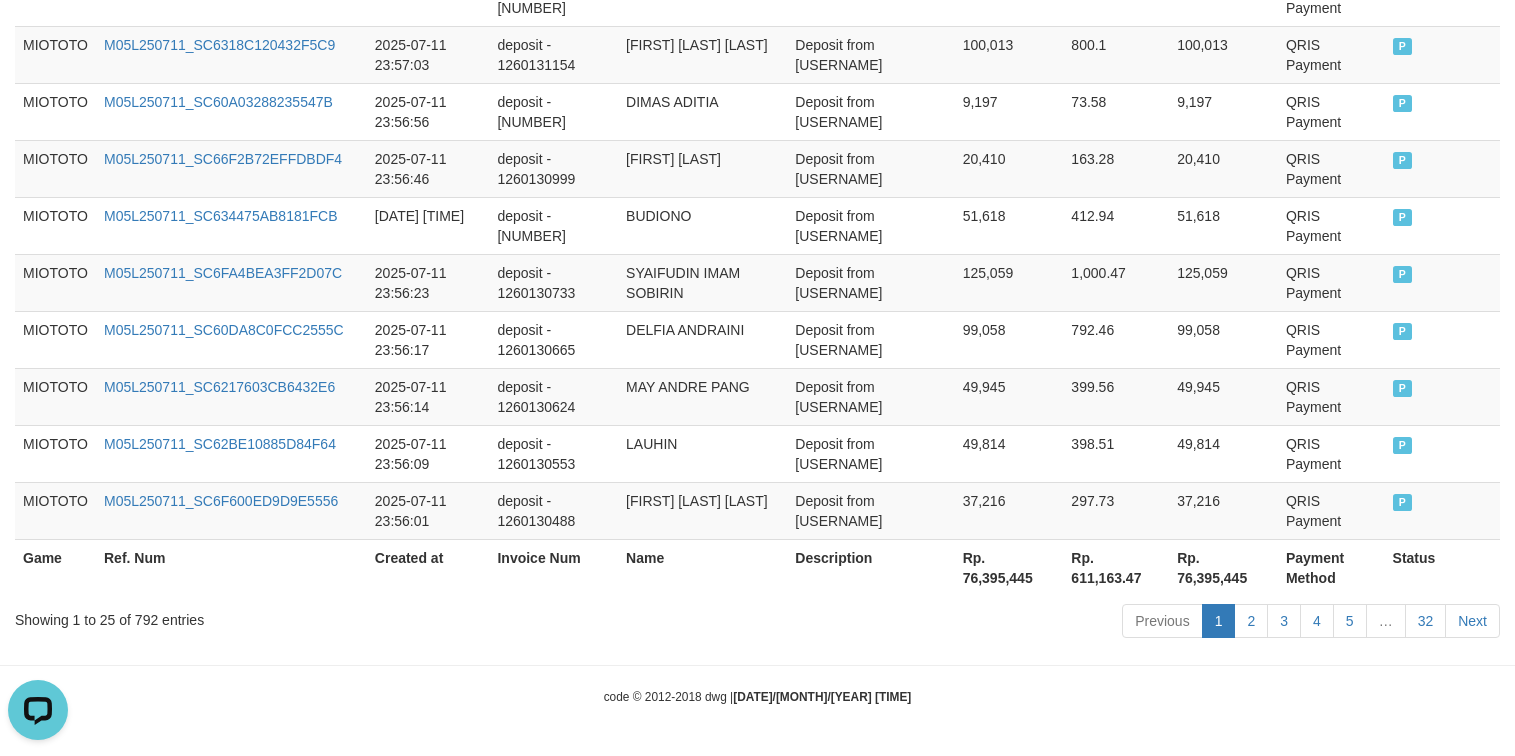 click on "Showing 1 to 25 of 792 entries" at bounding box center [315, 616] 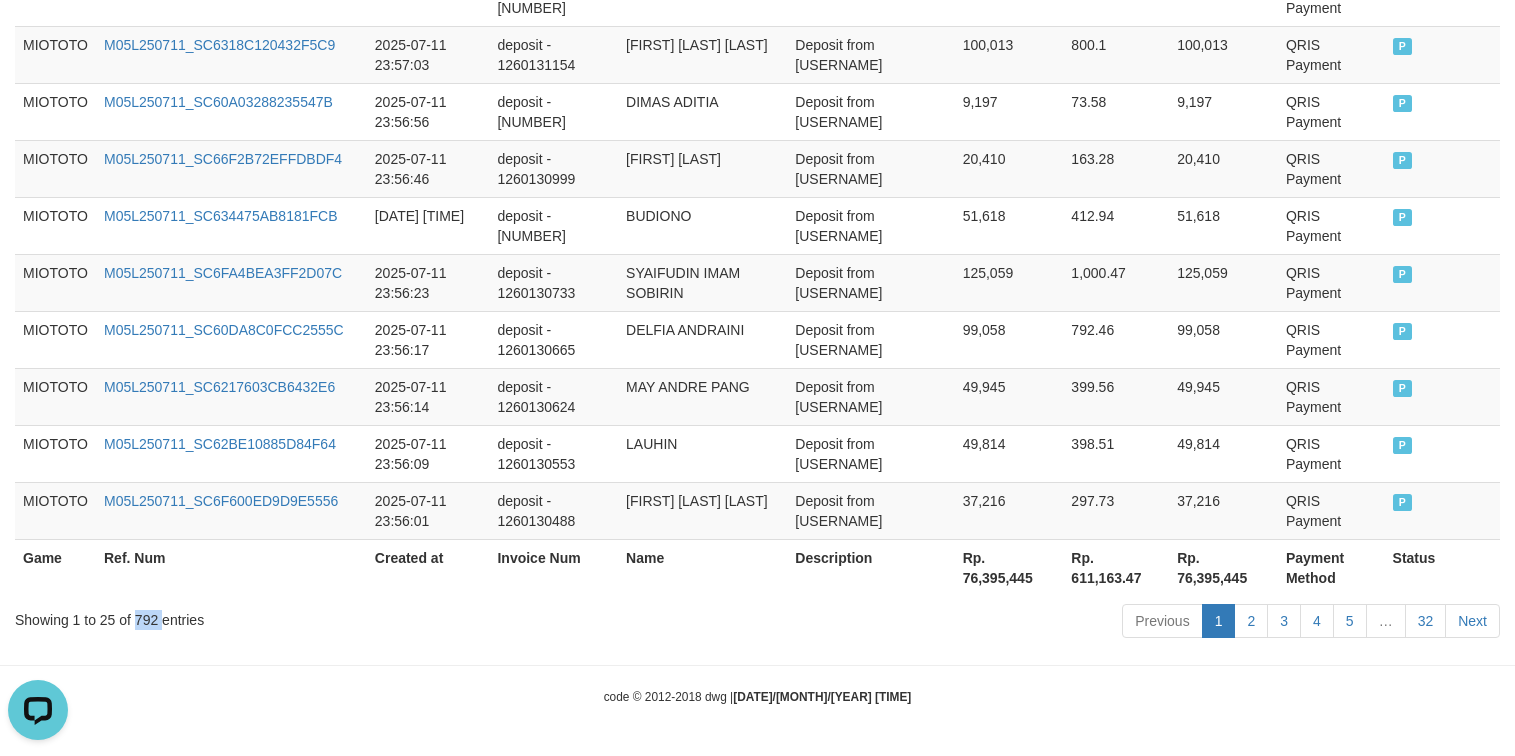 click on "Showing 1 to 25 of 792 entries" at bounding box center (315, 616) 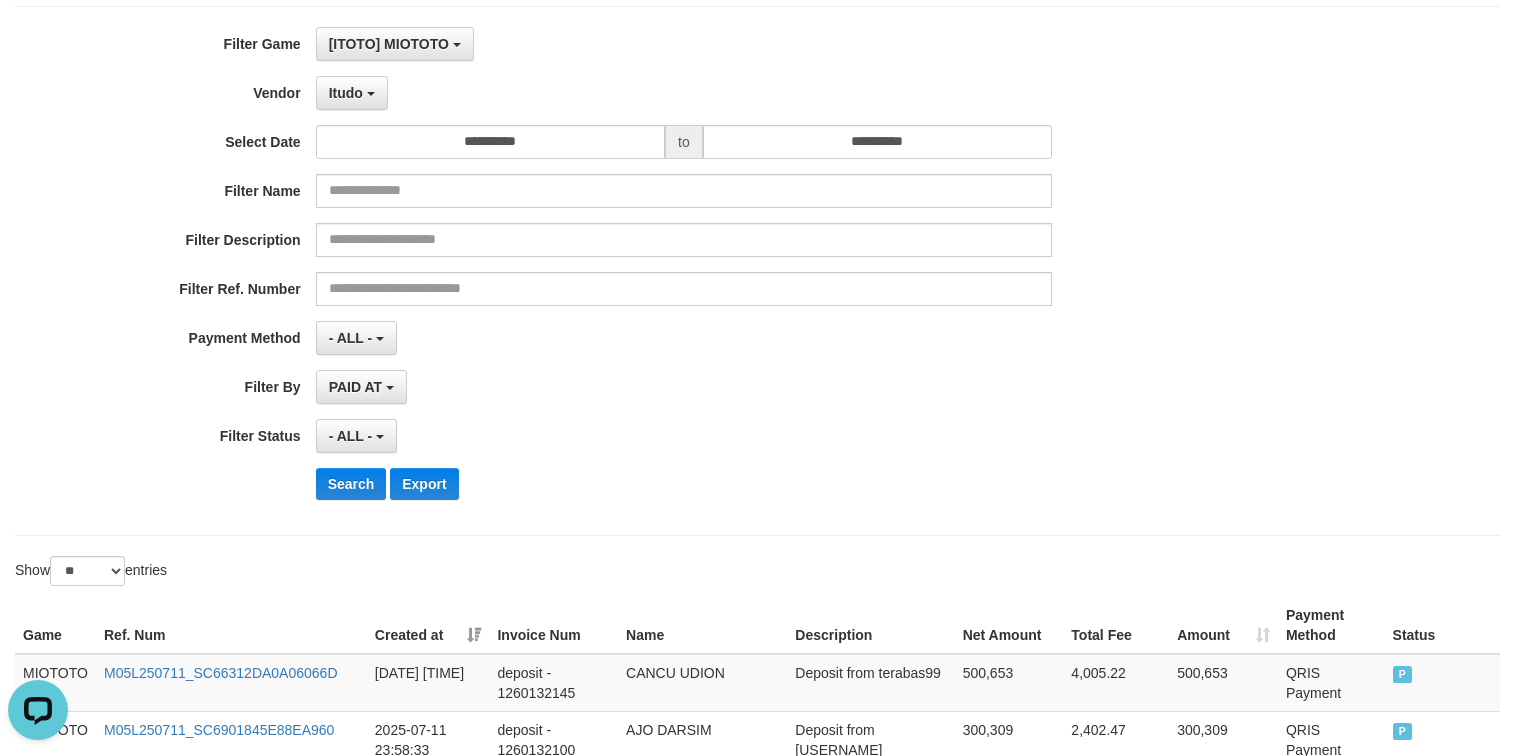 scroll, scrollTop: 0, scrollLeft: 0, axis: both 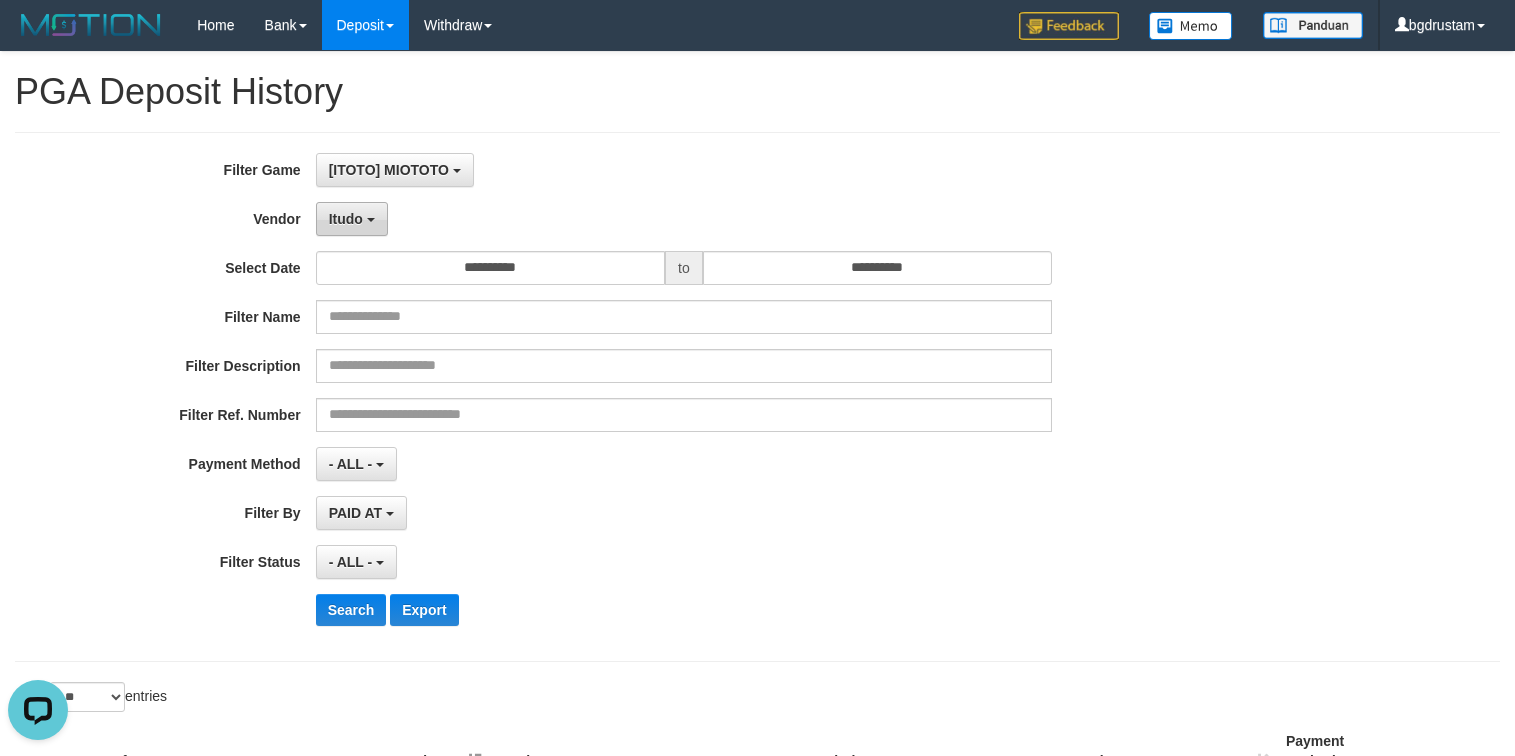 click on "Itudo" at bounding box center (352, 219) 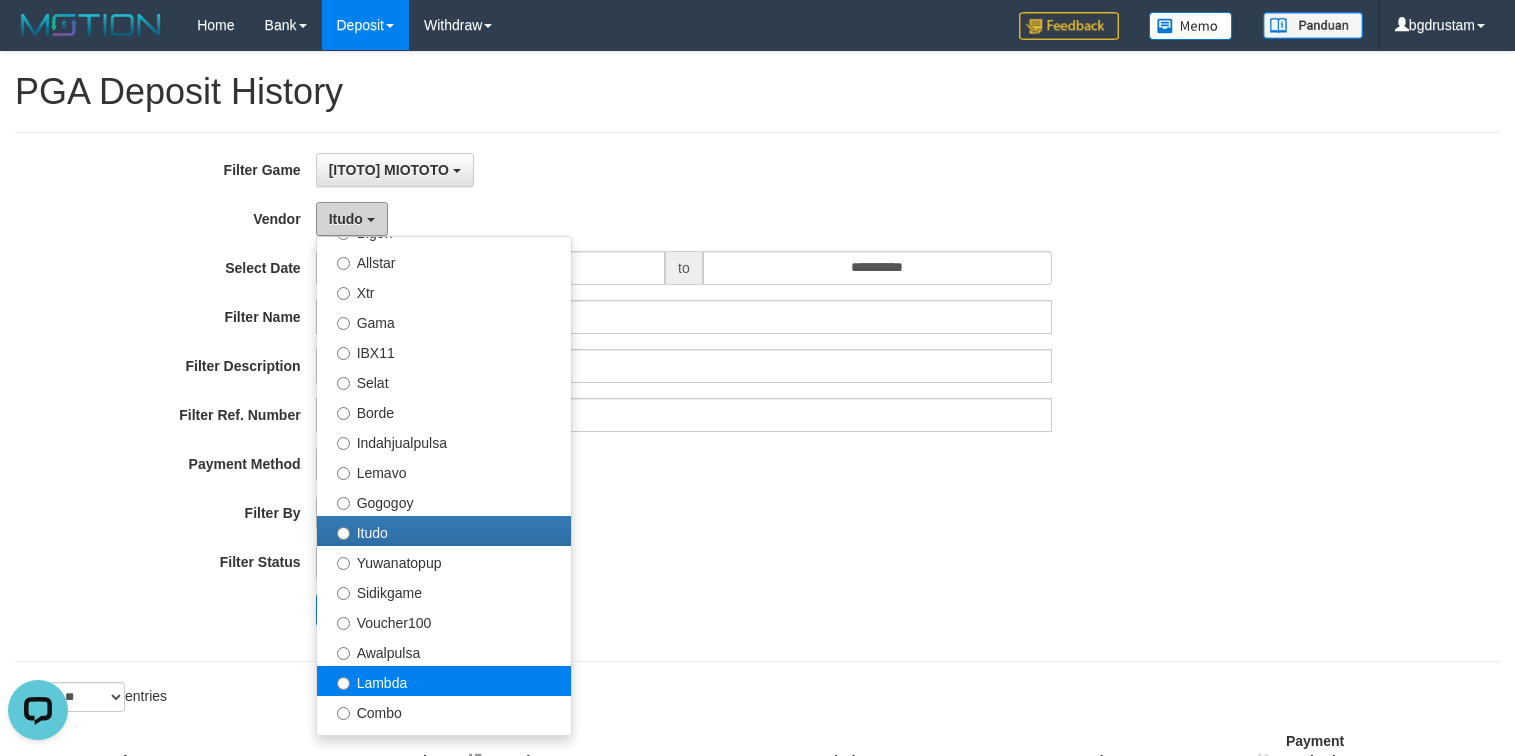 scroll, scrollTop: 600, scrollLeft: 0, axis: vertical 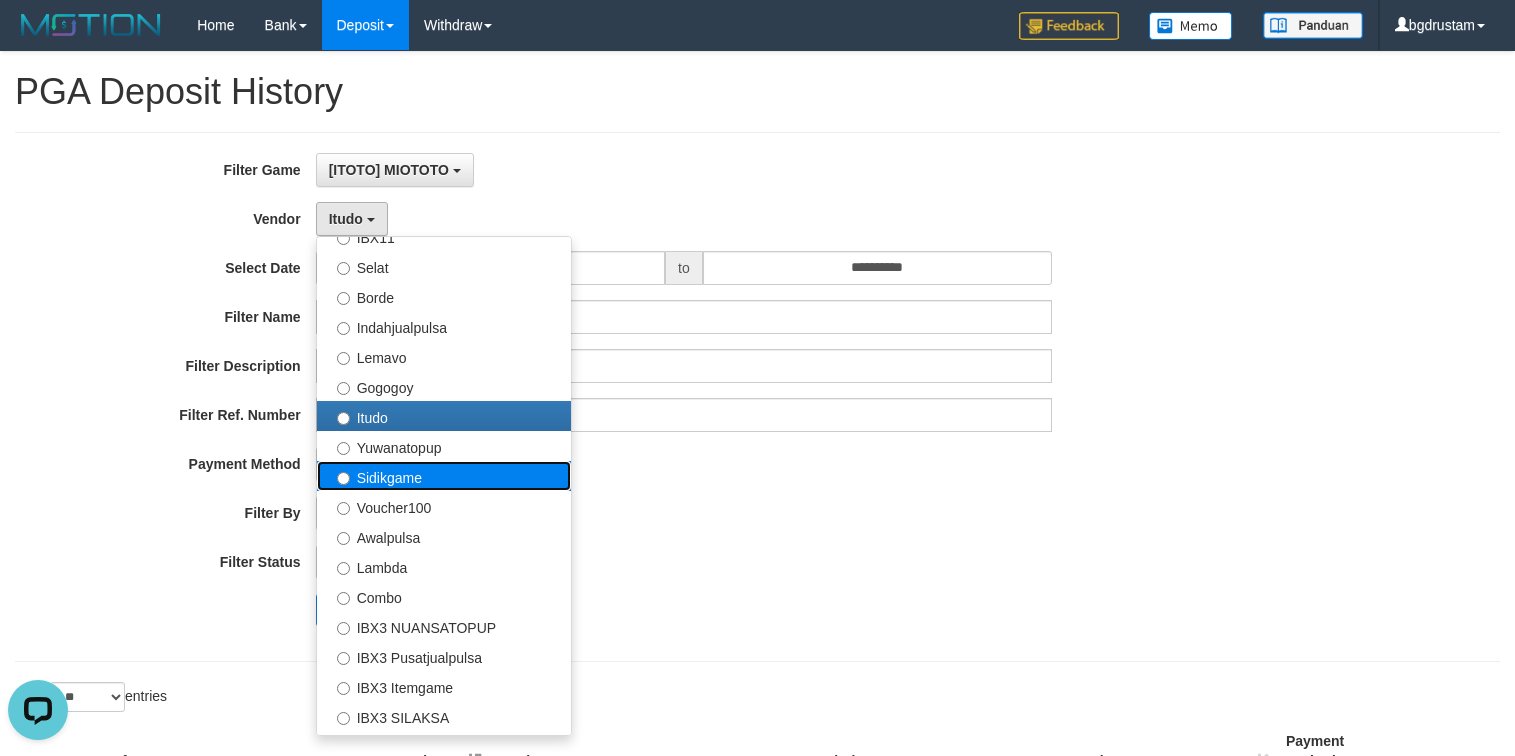 click on "Sidikgame" at bounding box center (444, 476) 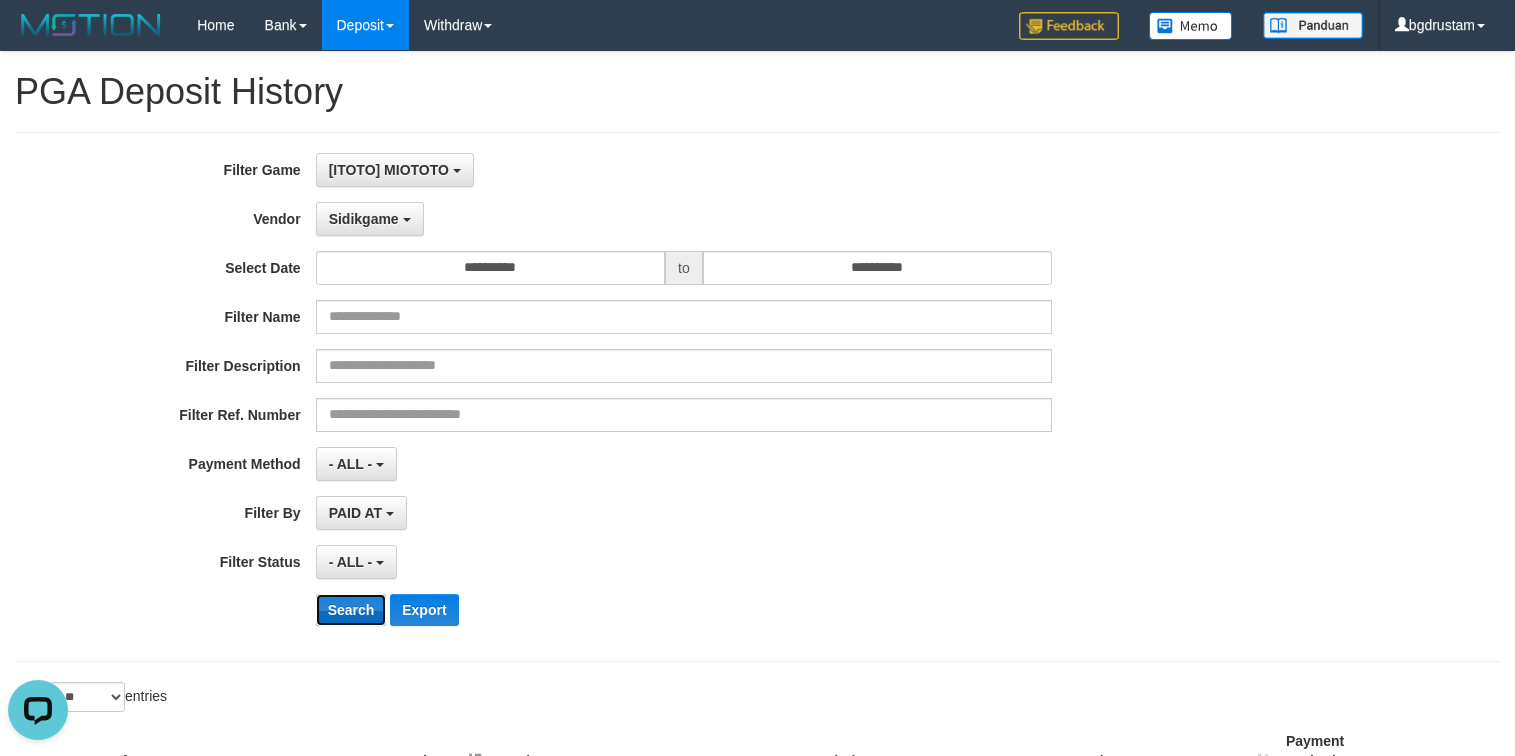 click on "Search" at bounding box center [351, 610] 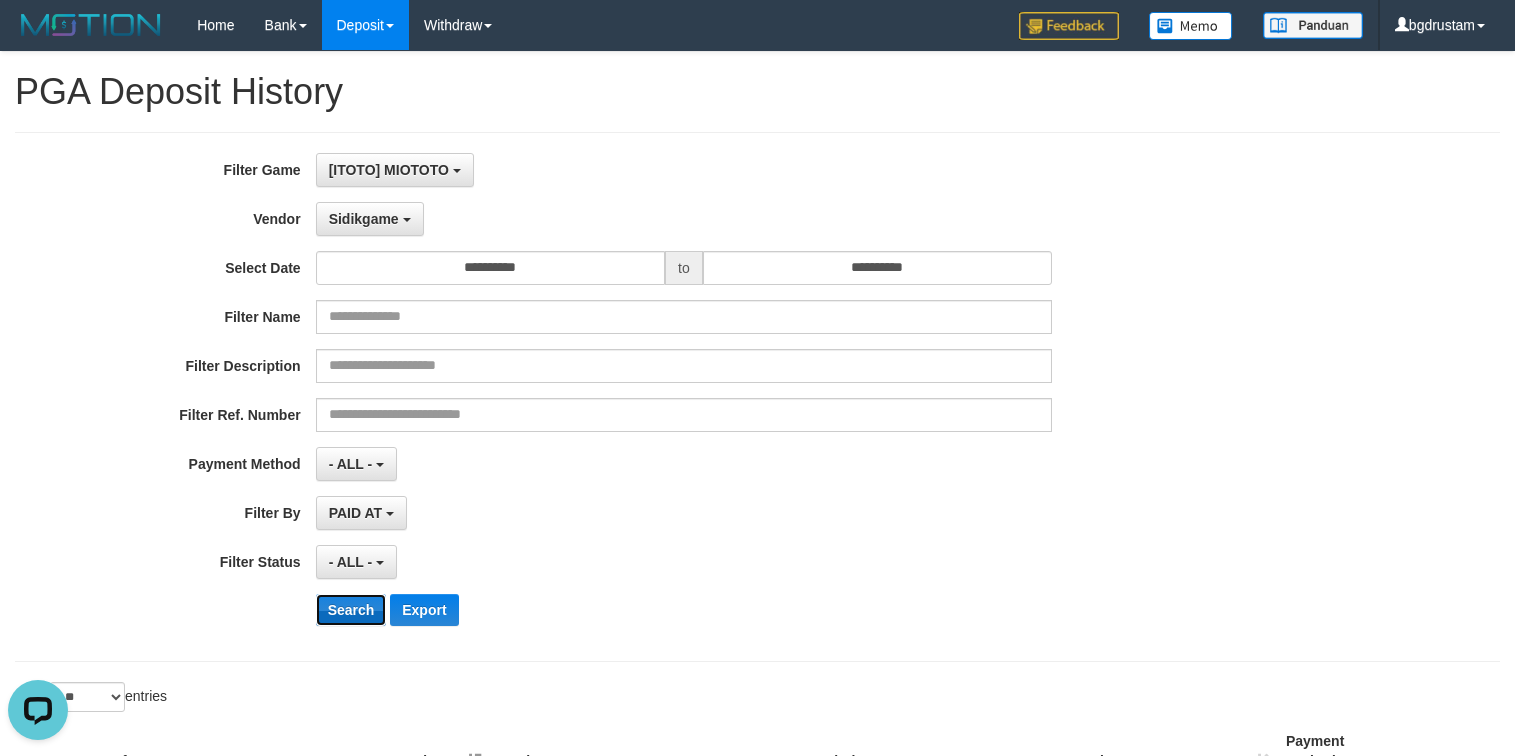 drag, startPoint x: 337, startPoint y: 621, endPoint x: 351, endPoint y: 608, distance: 19.104973 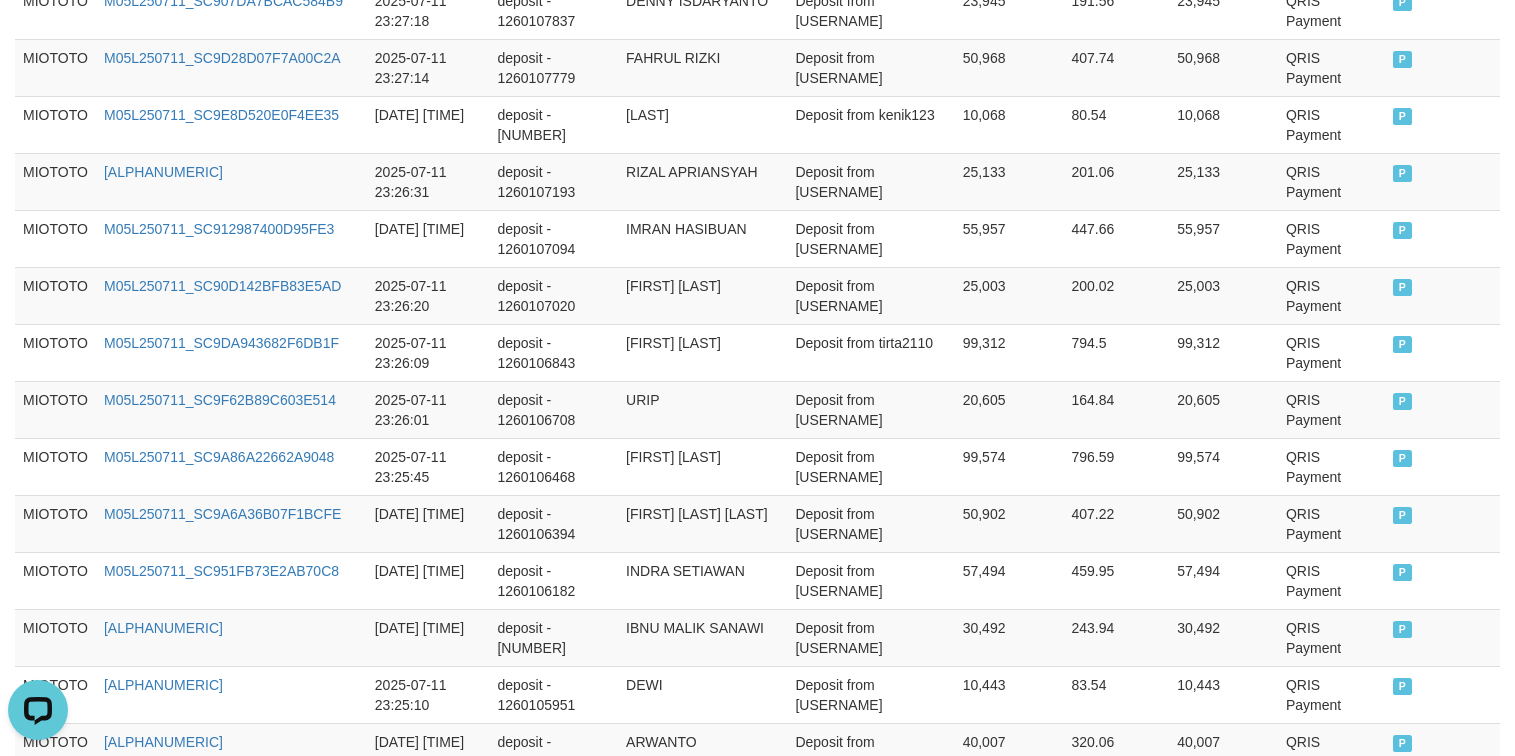 scroll, scrollTop: 1600, scrollLeft: 0, axis: vertical 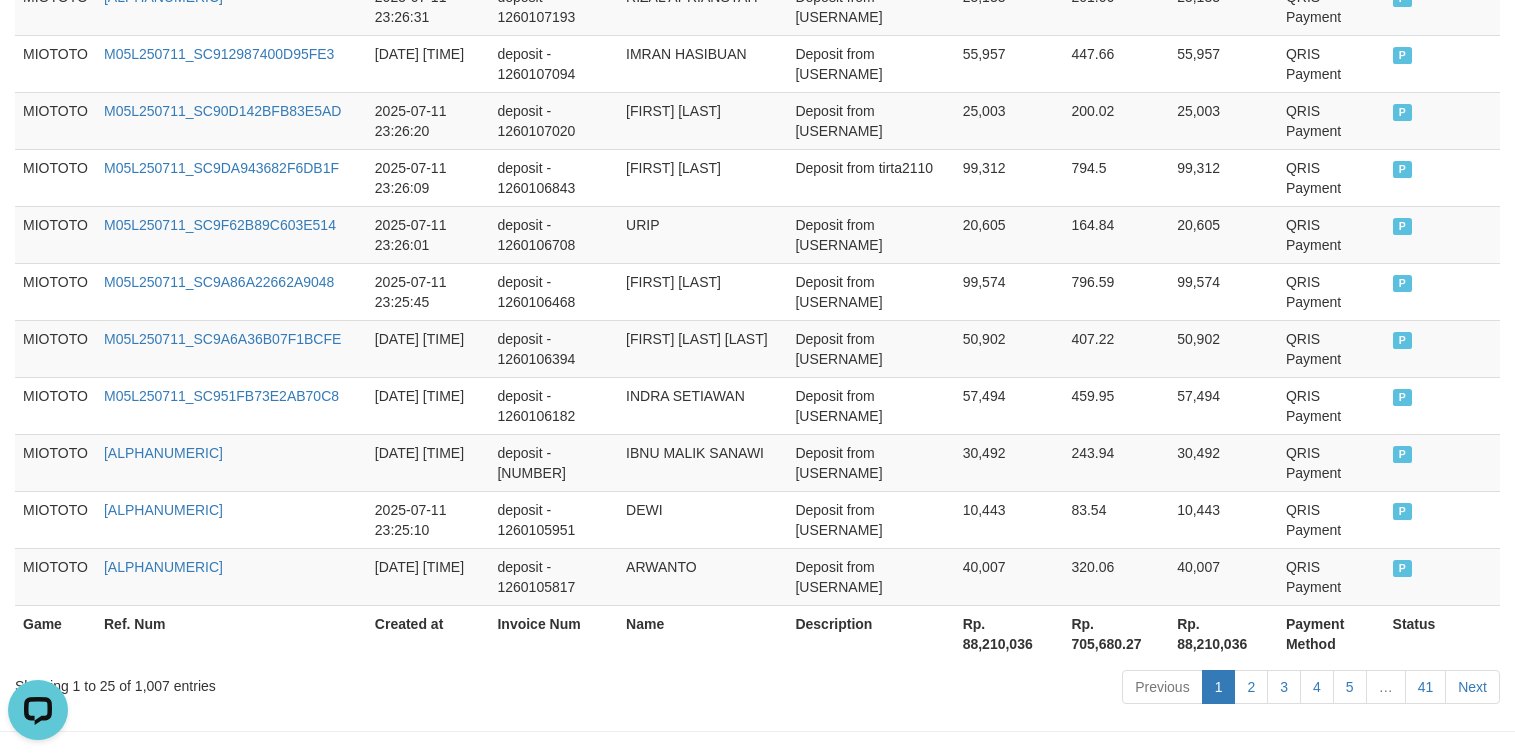 click on "Rp. 88,210,036" at bounding box center [1223, 633] 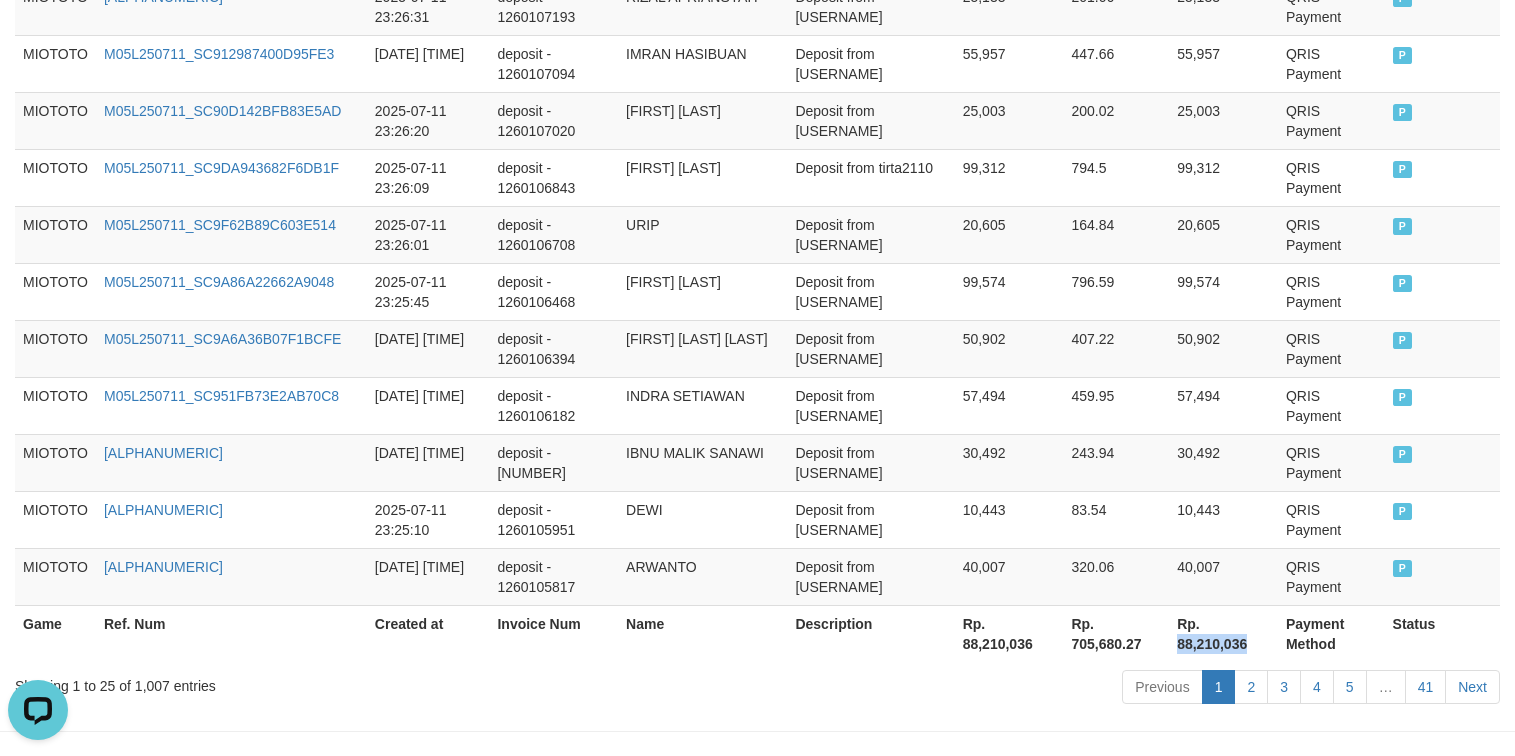 click on "Rp. 88,210,036" at bounding box center [1223, 633] 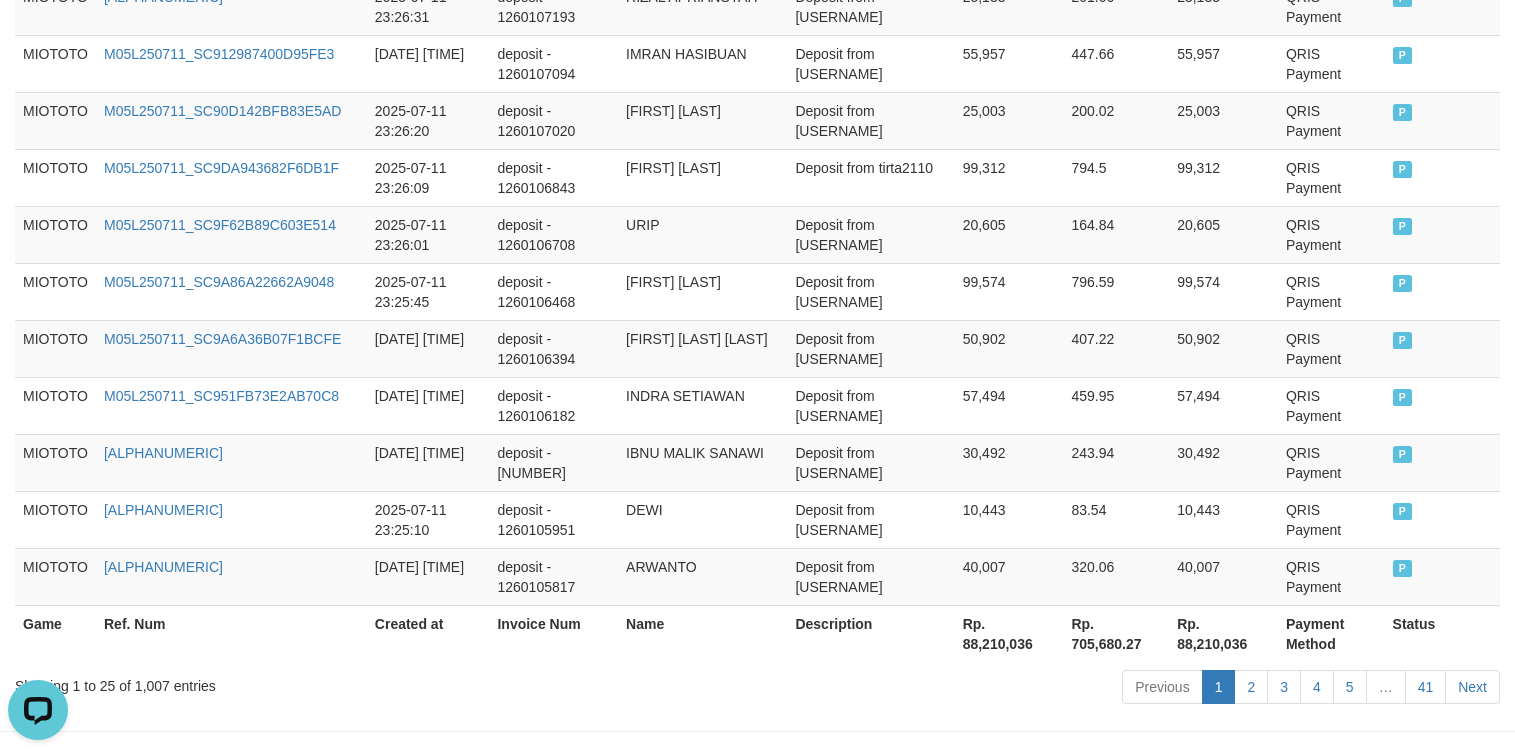 click on "Showing 1 to 25 of 1,007 entries" at bounding box center (315, 682) 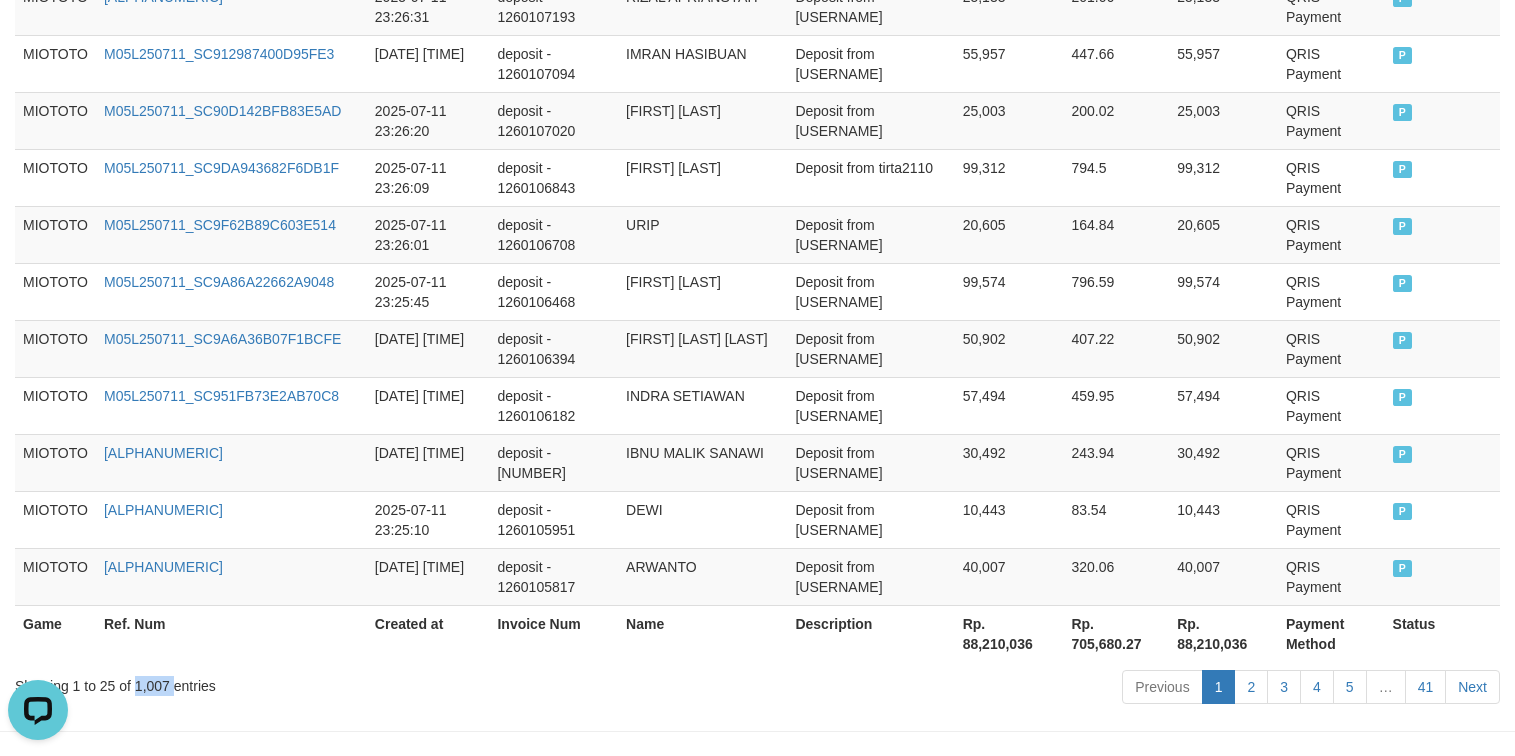 click on "Showing 1 to 25 of 1,007 entries" at bounding box center (315, 682) 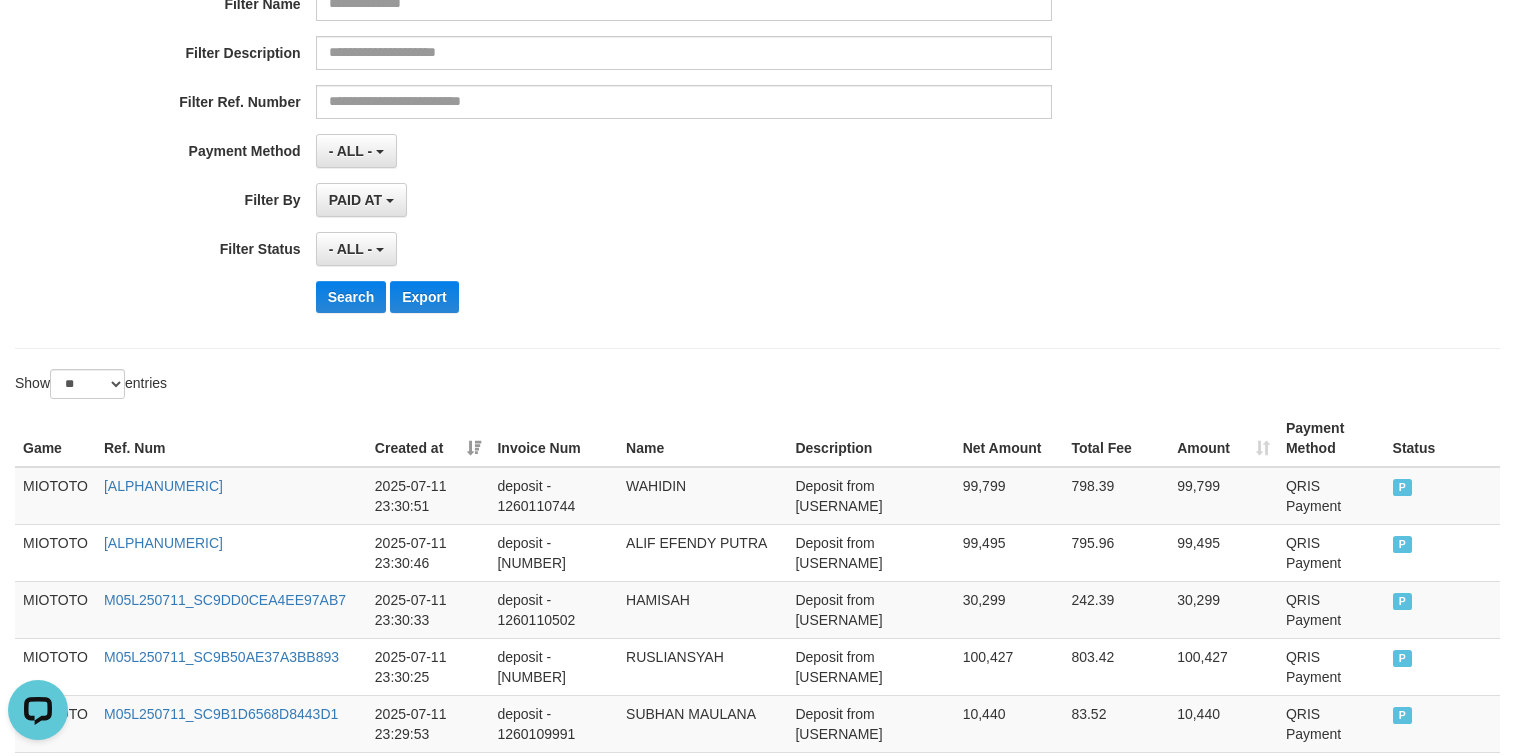 scroll, scrollTop: 0, scrollLeft: 0, axis: both 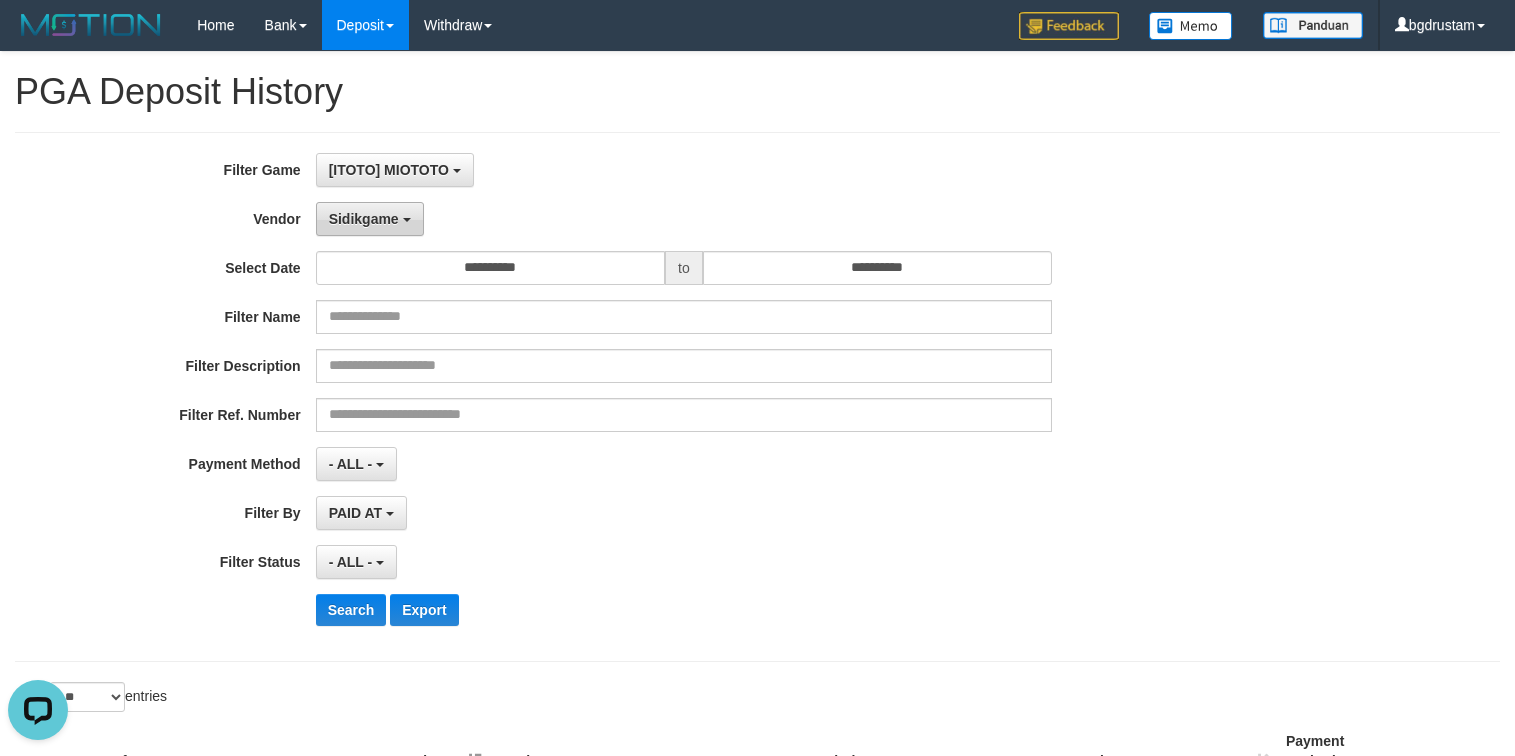 click on "Sidikgame" at bounding box center (370, 219) 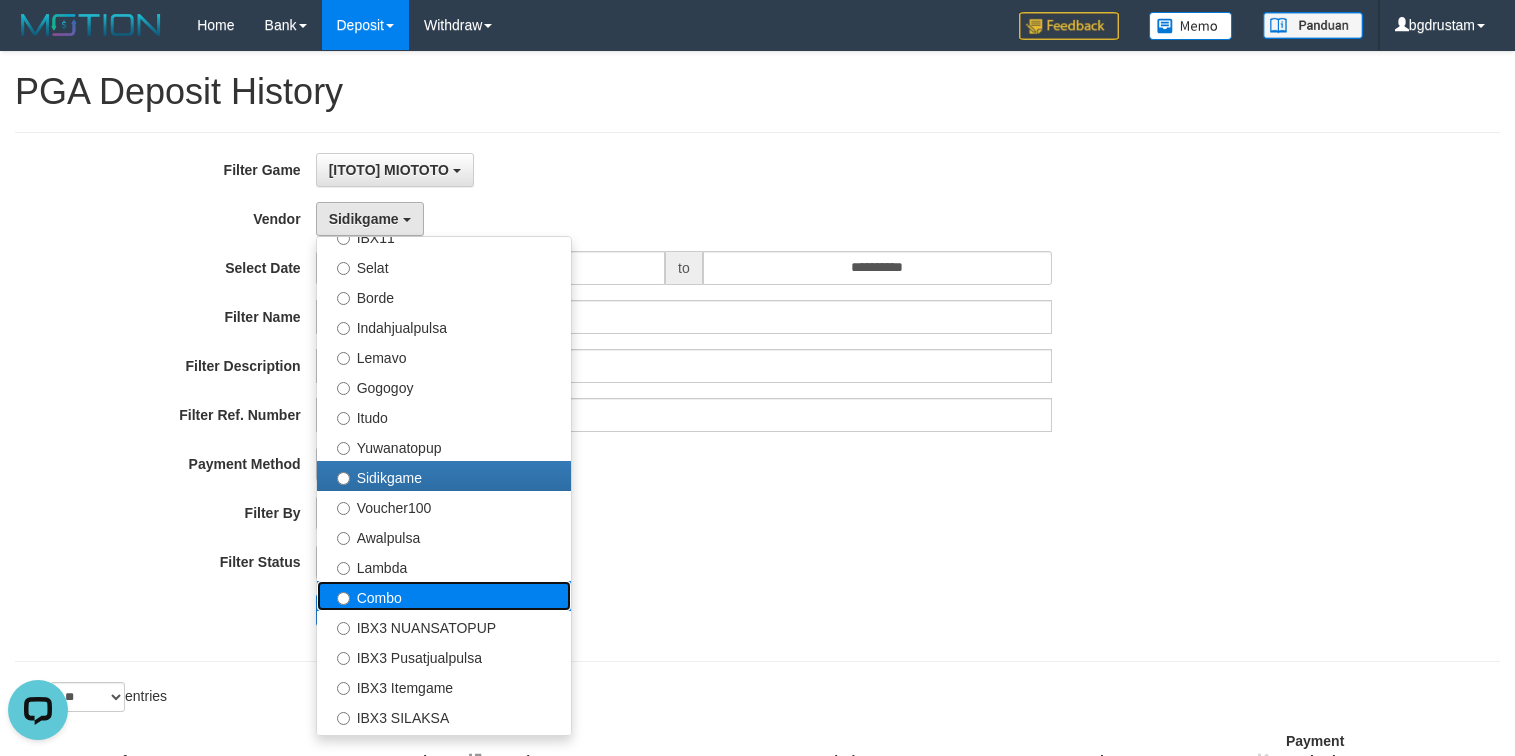 click on "Combo" at bounding box center (444, 596) 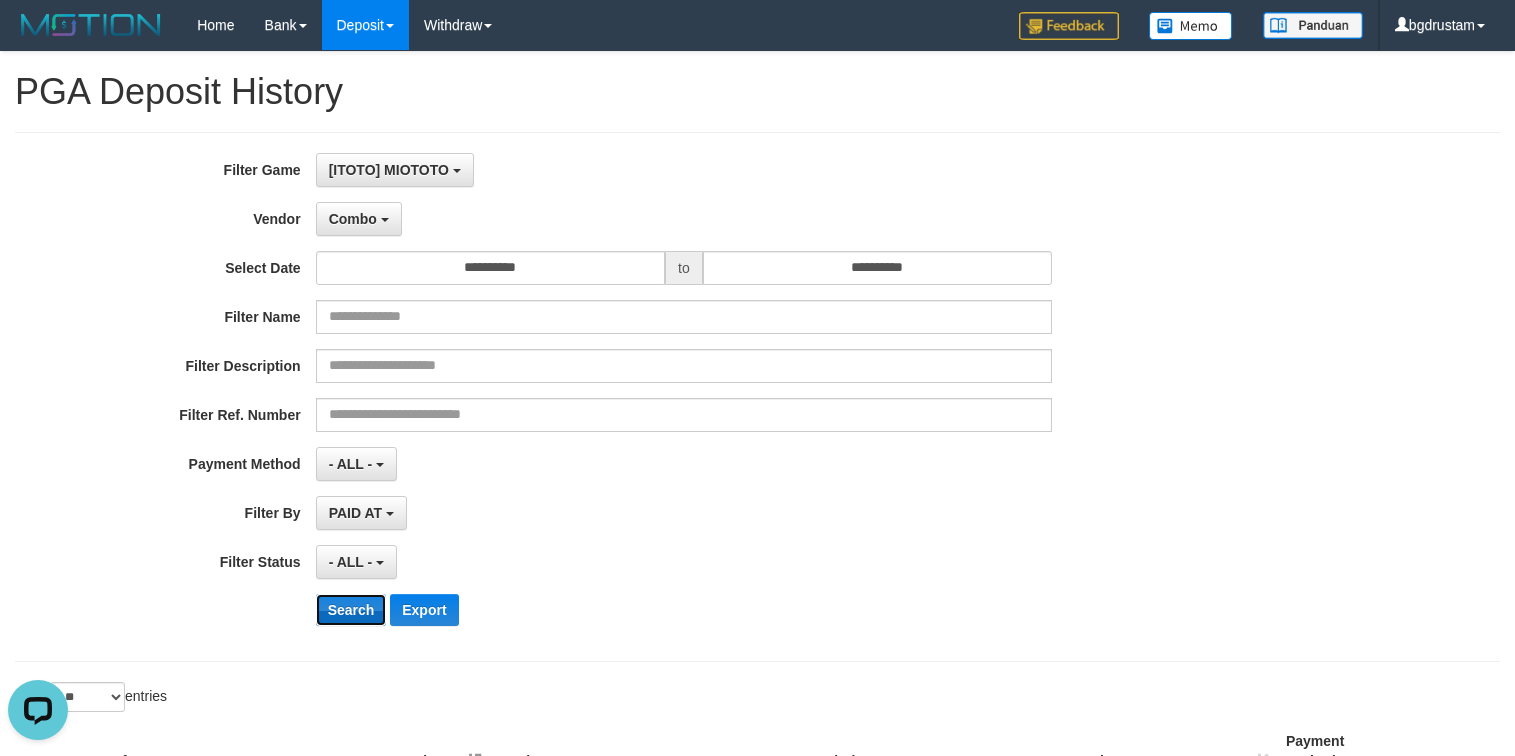 click on "Search" at bounding box center [351, 610] 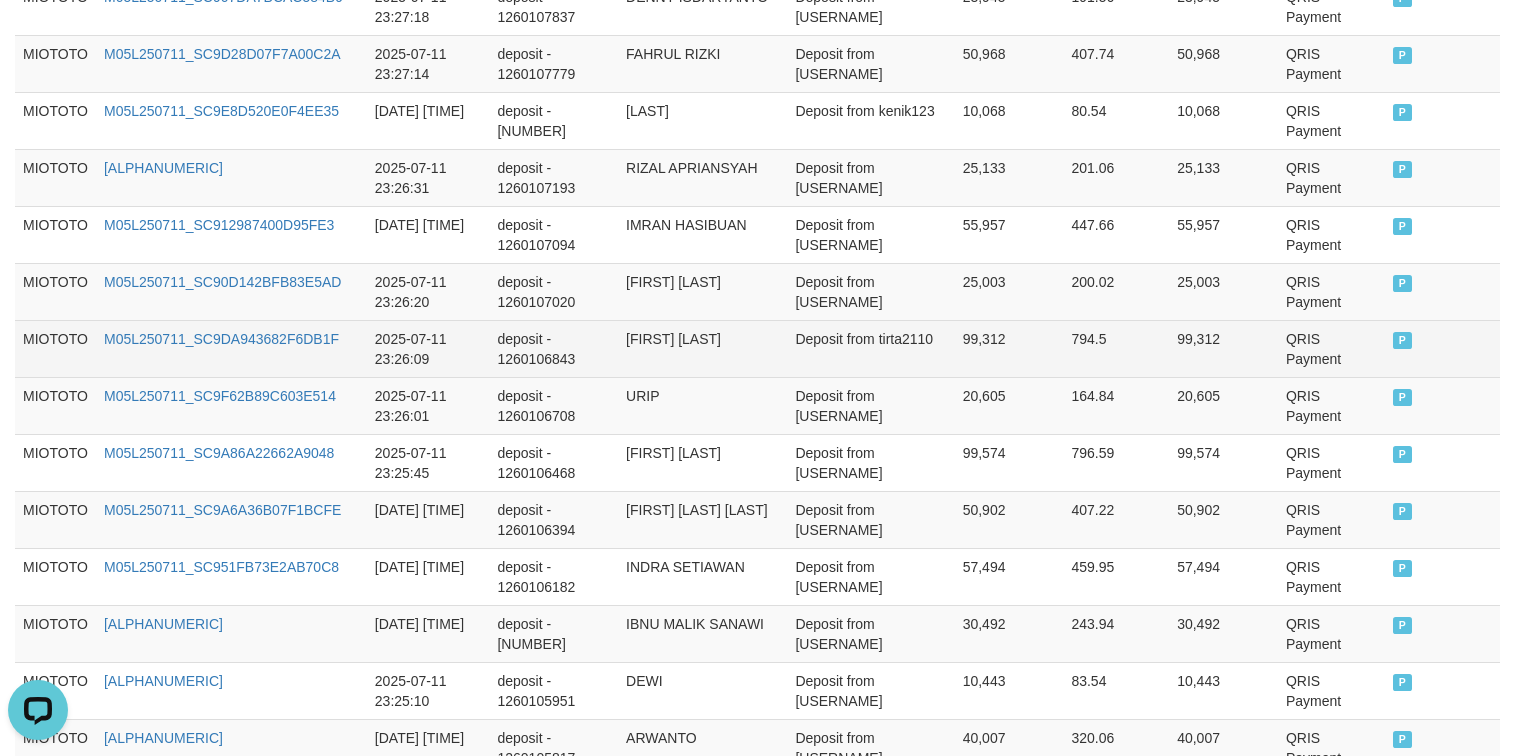 scroll, scrollTop: 1666, scrollLeft: 0, axis: vertical 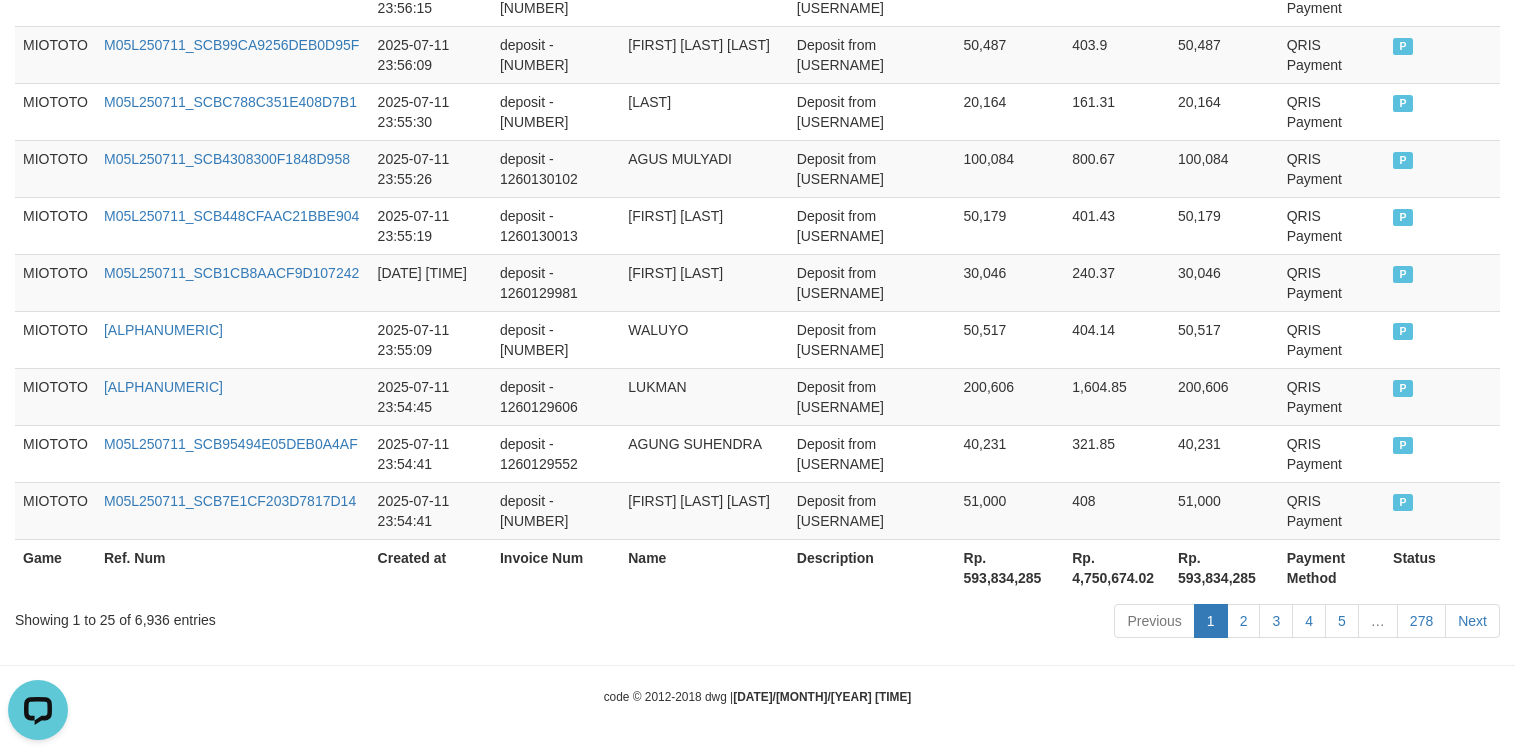 click on "Rp. 593,834,285" at bounding box center [1224, 567] 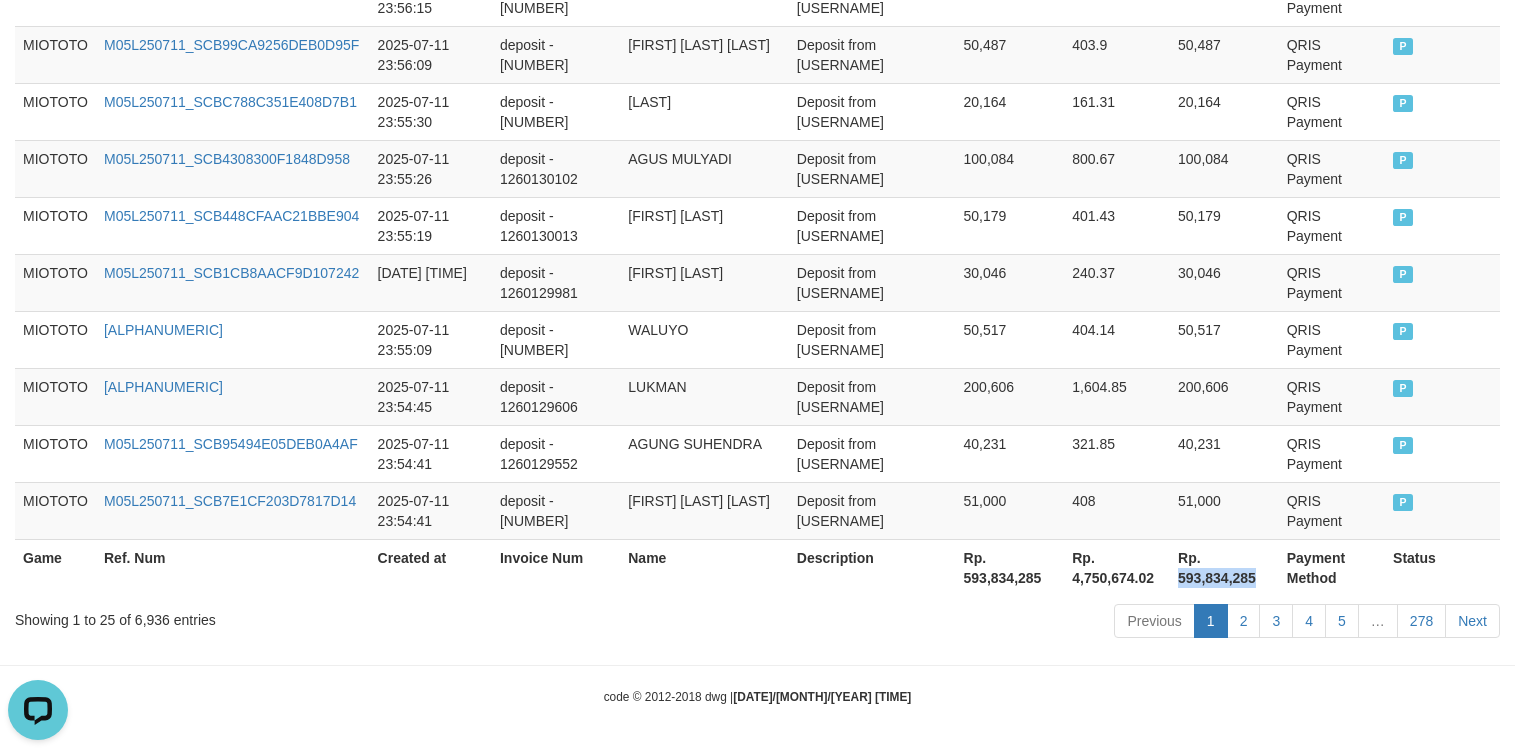 click on "Rp. 593,834,285" at bounding box center (1224, 567) 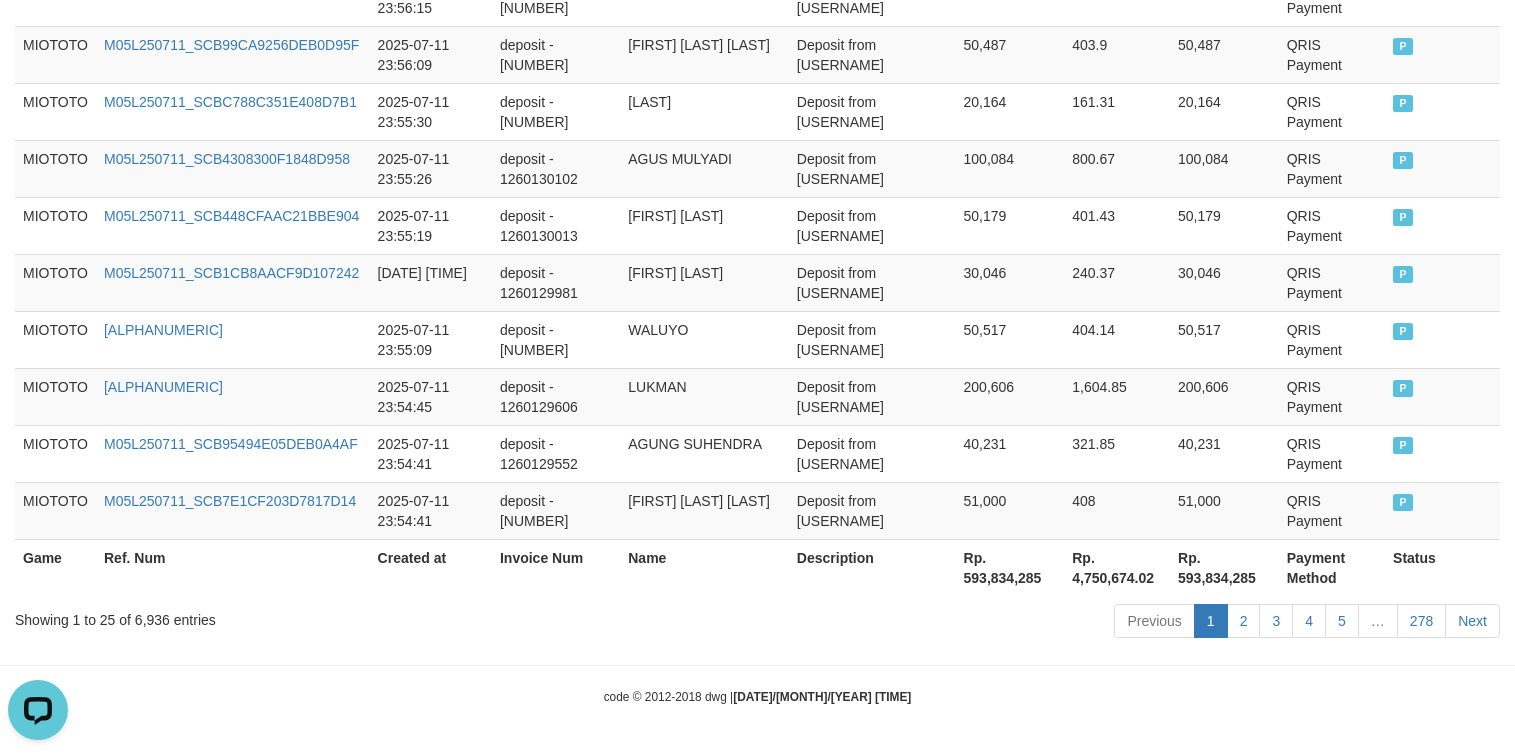 click on "Showing 1 to 25 of 6,936 entries" at bounding box center (315, 616) 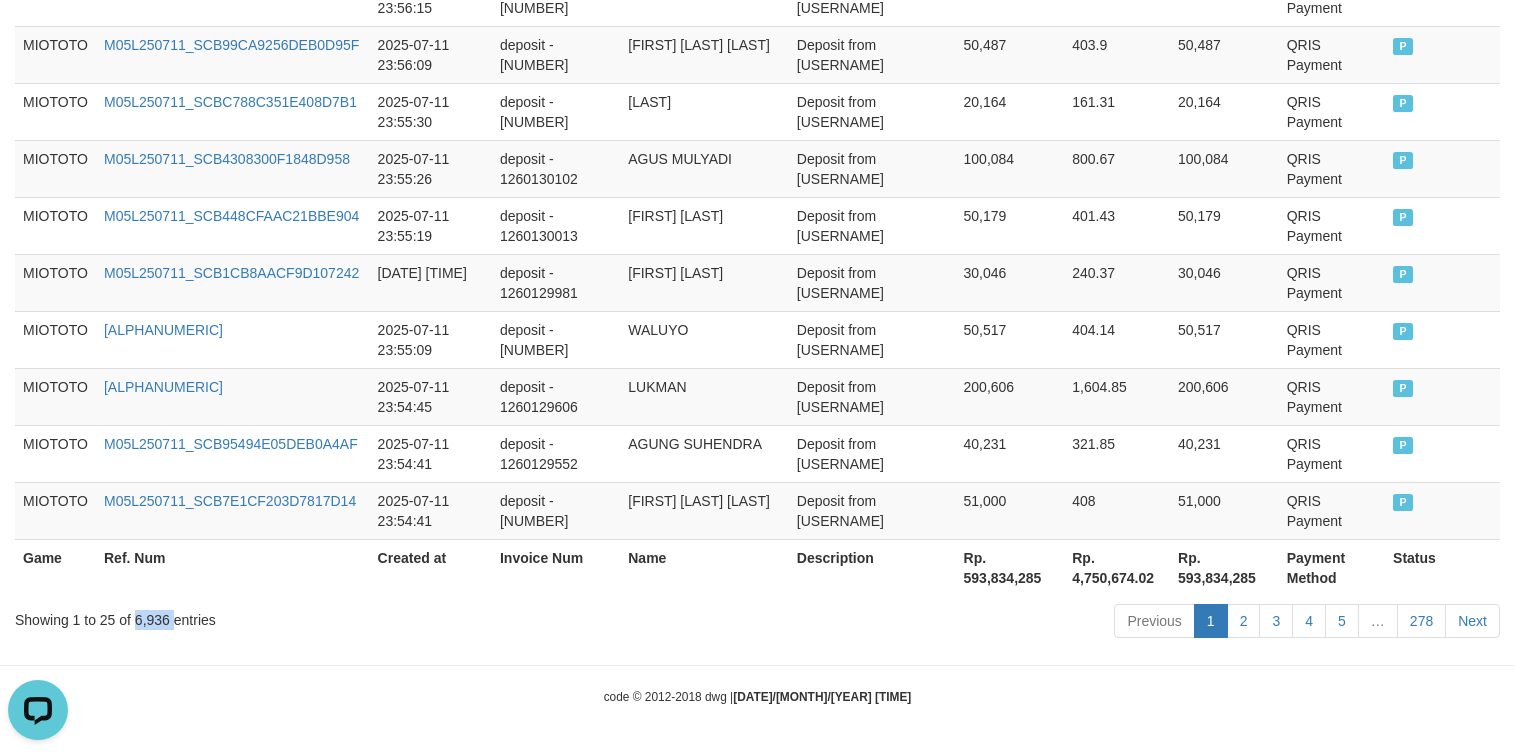 click on "Showing 1 to 25 of 6,936 entries" at bounding box center (315, 616) 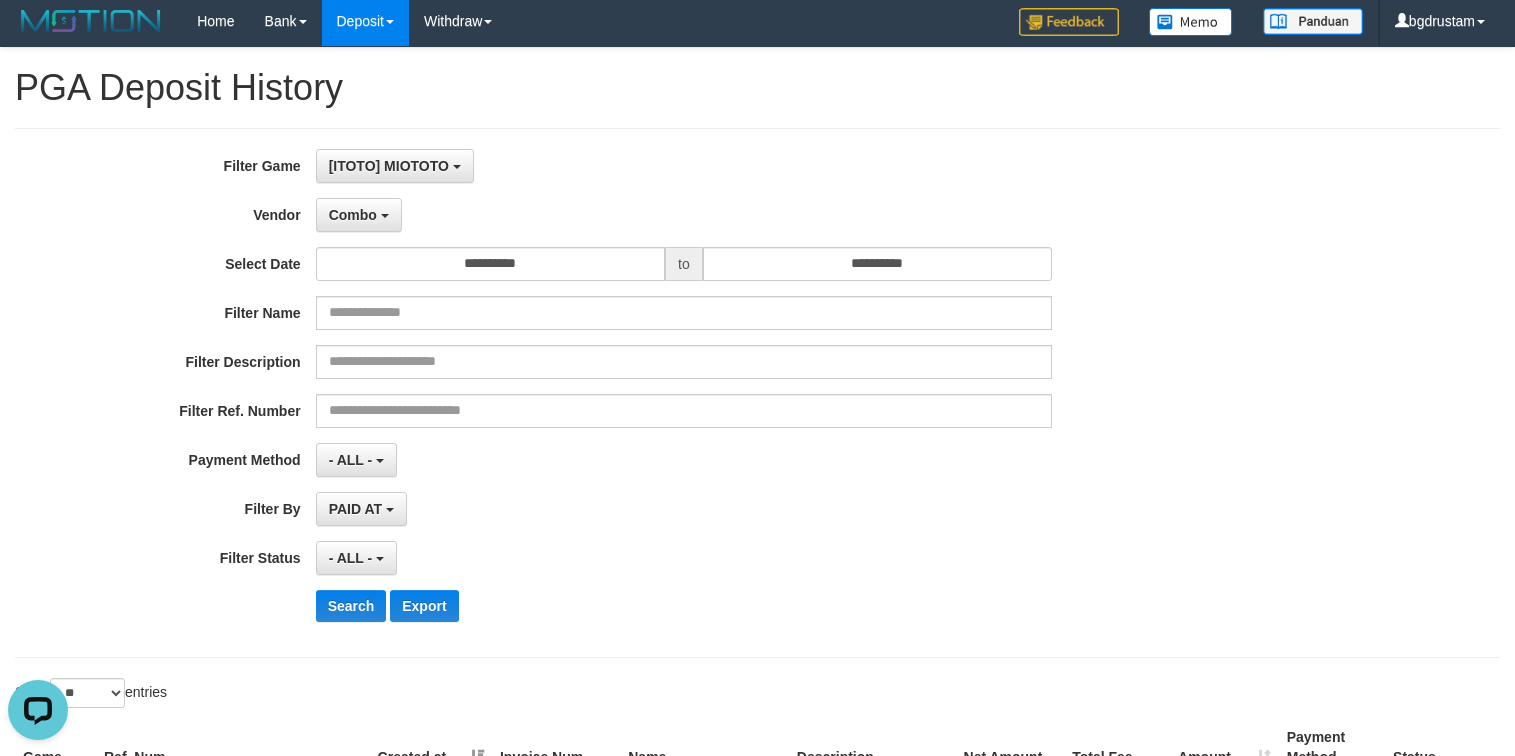 scroll, scrollTop: 0, scrollLeft: 0, axis: both 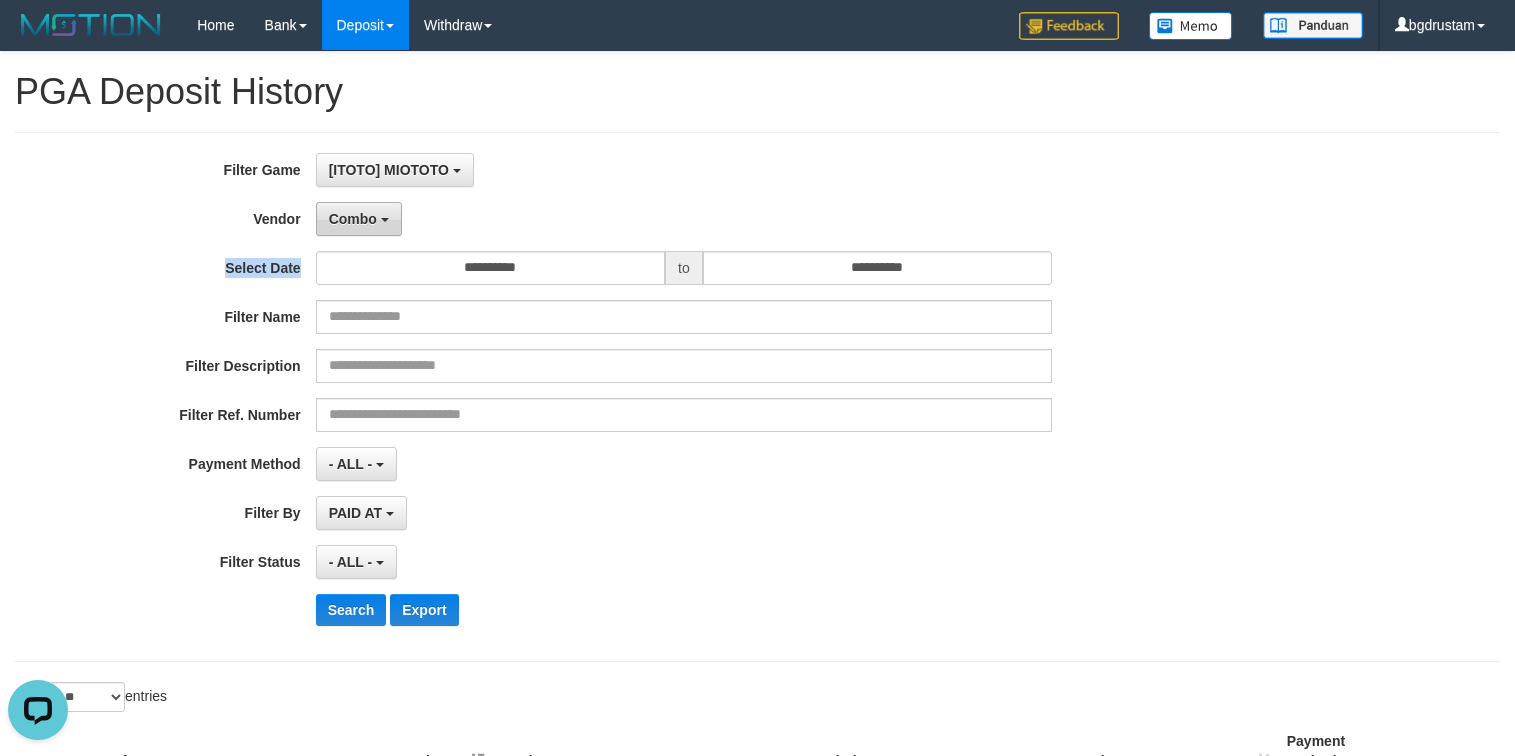 click on "**********" at bounding box center (631, 397) 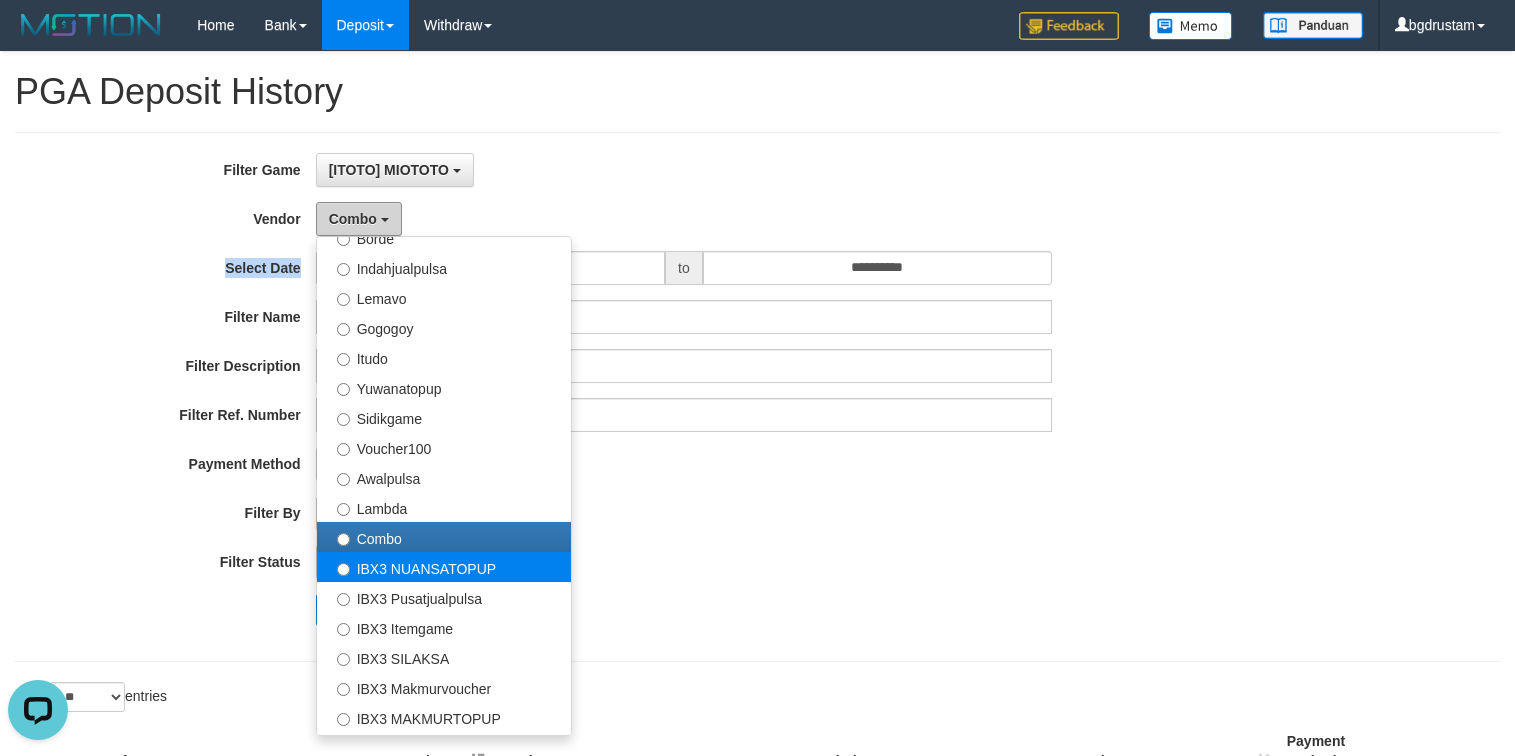 scroll, scrollTop: 686, scrollLeft: 0, axis: vertical 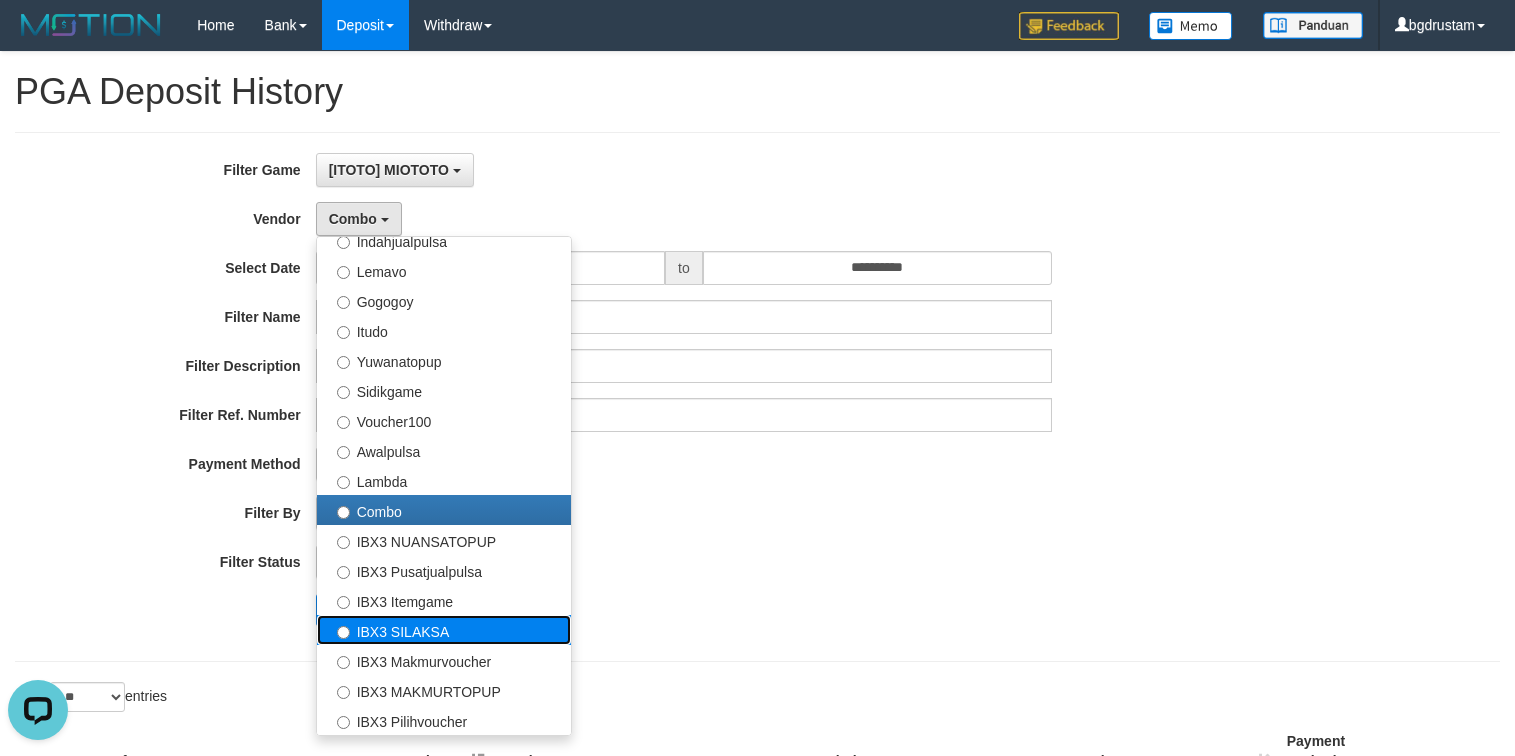 click on "IBX3 SILAKSA" at bounding box center [444, 630] 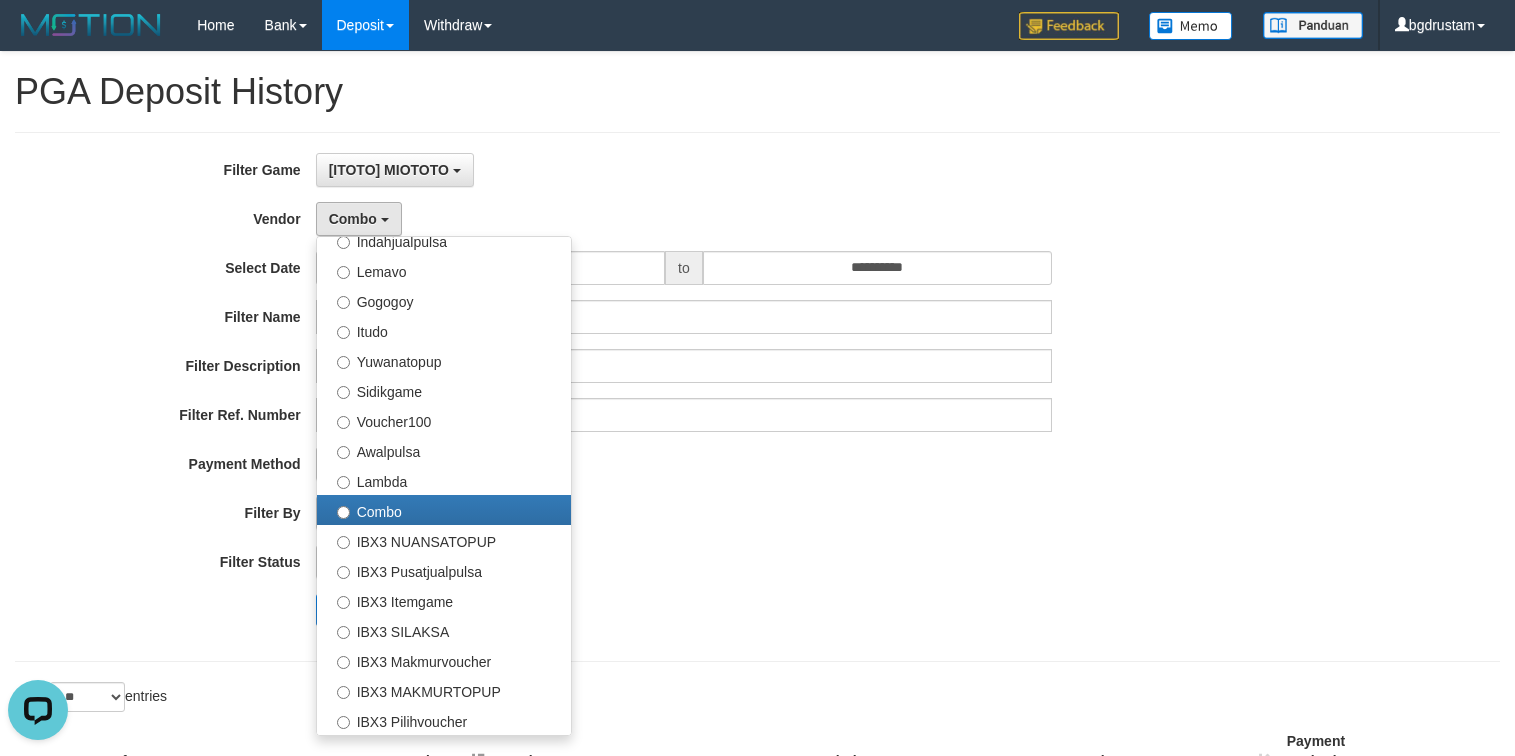select on "**********" 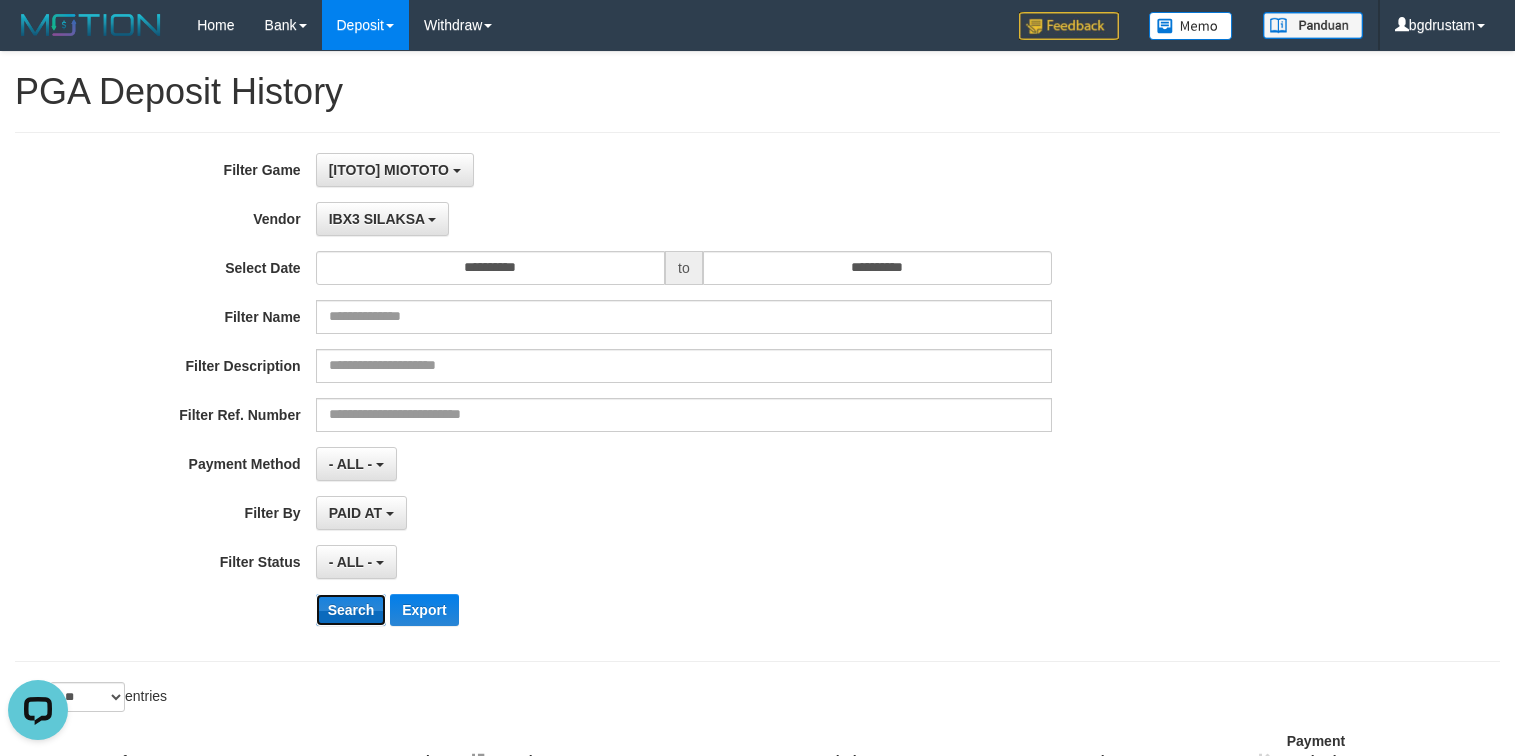 click on "Search" at bounding box center [351, 610] 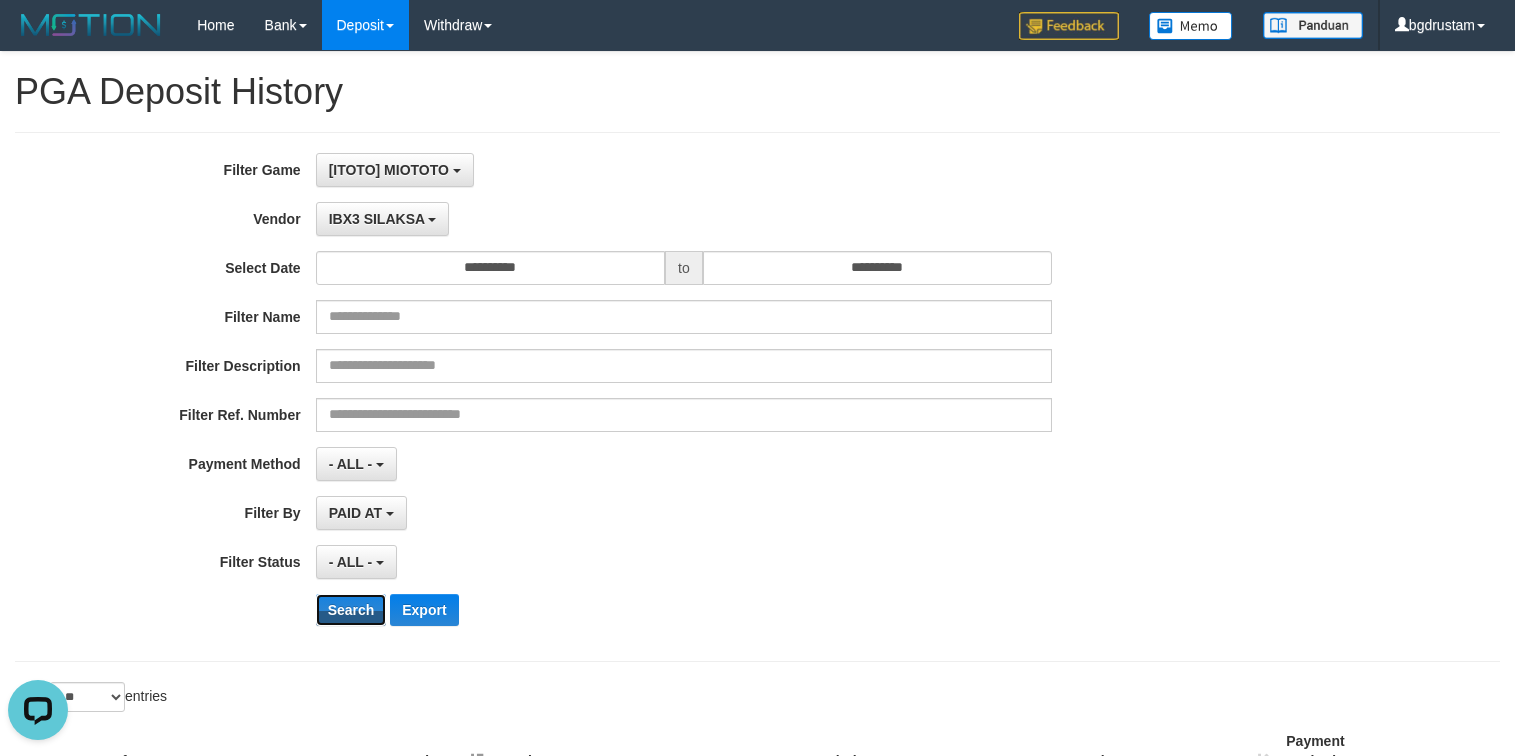 scroll, scrollTop: 355, scrollLeft: 0, axis: vertical 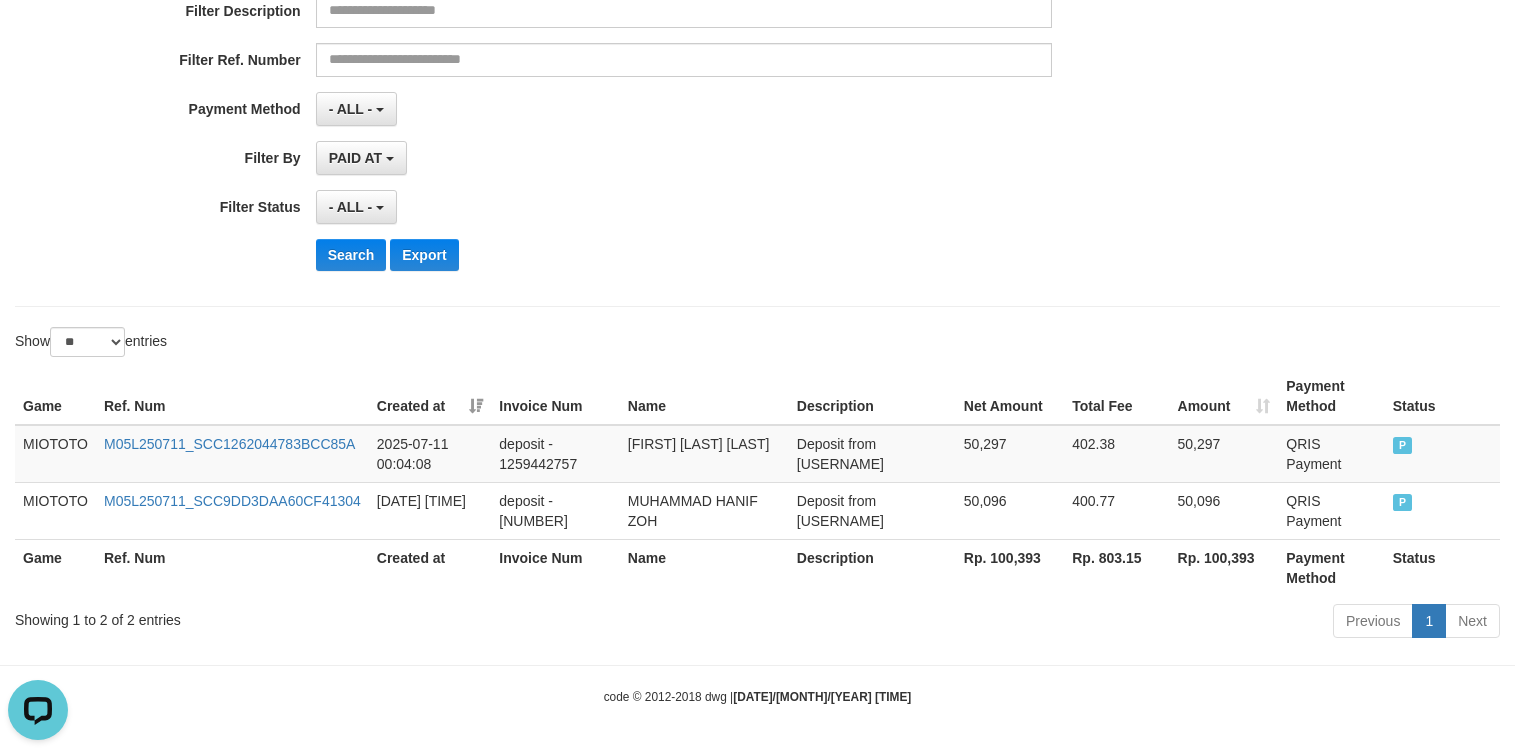 click on "Rp. 100,393" at bounding box center (1224, 567) 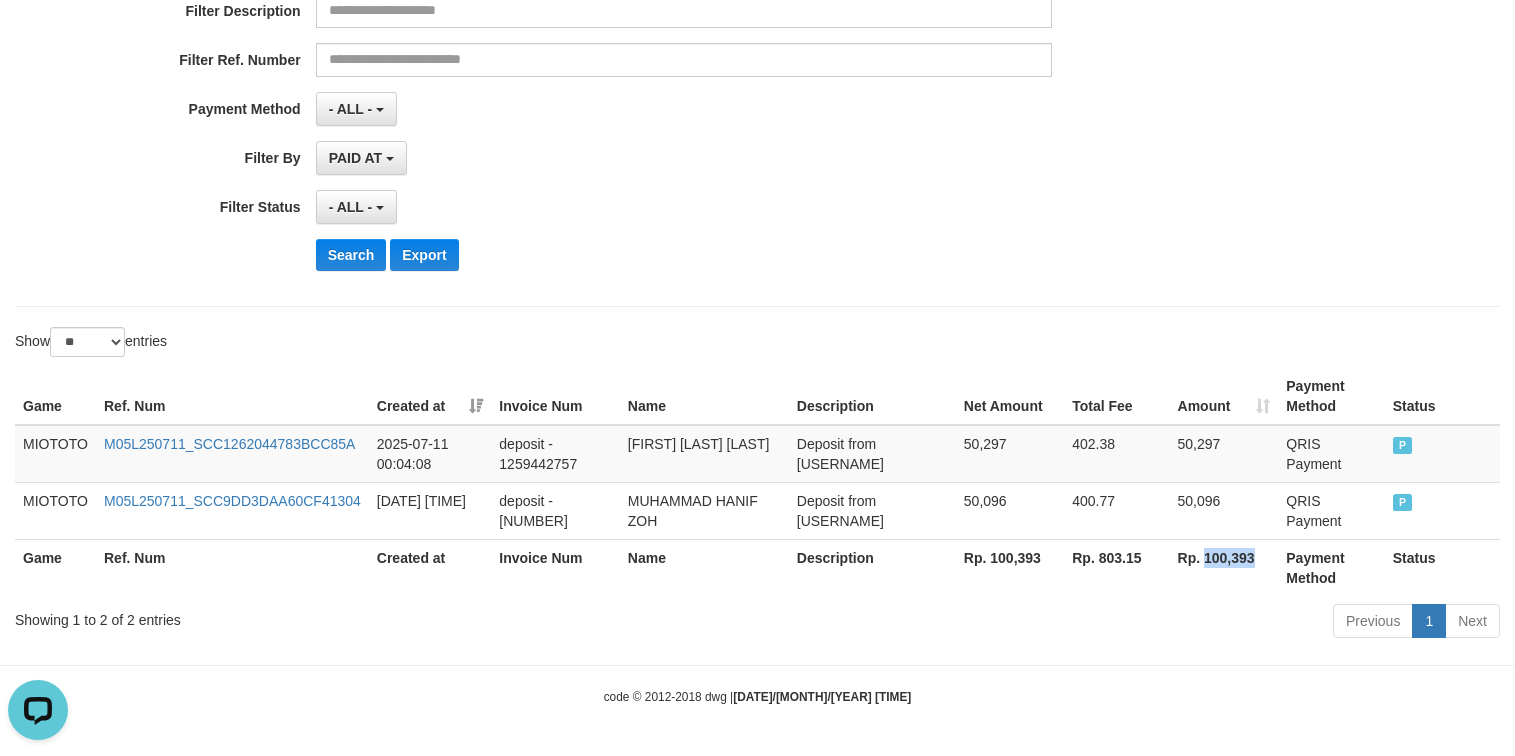 click on "Rp. 100,393" at bounding box center (1224, 567) 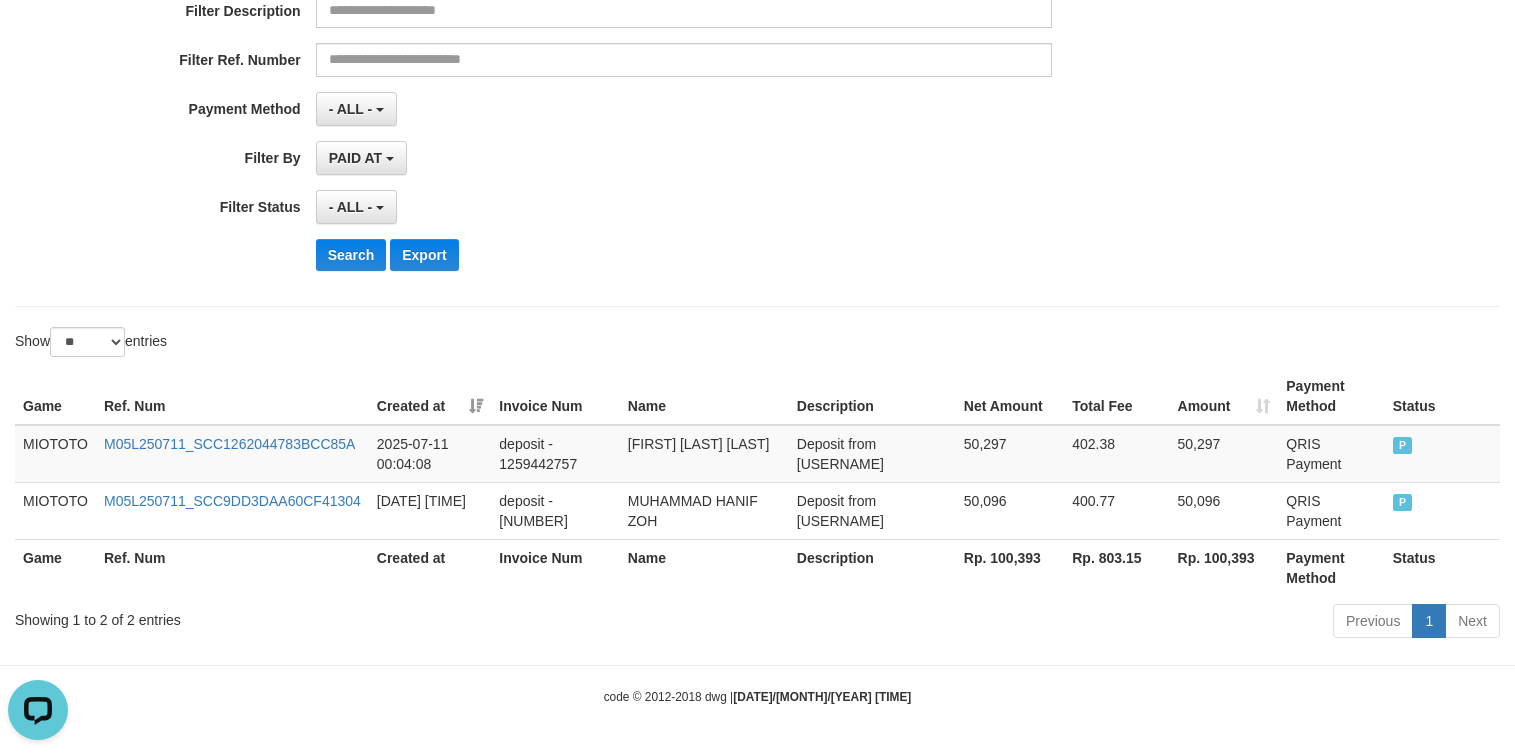 click on "Search
Export" at bounding box center [789, 255] 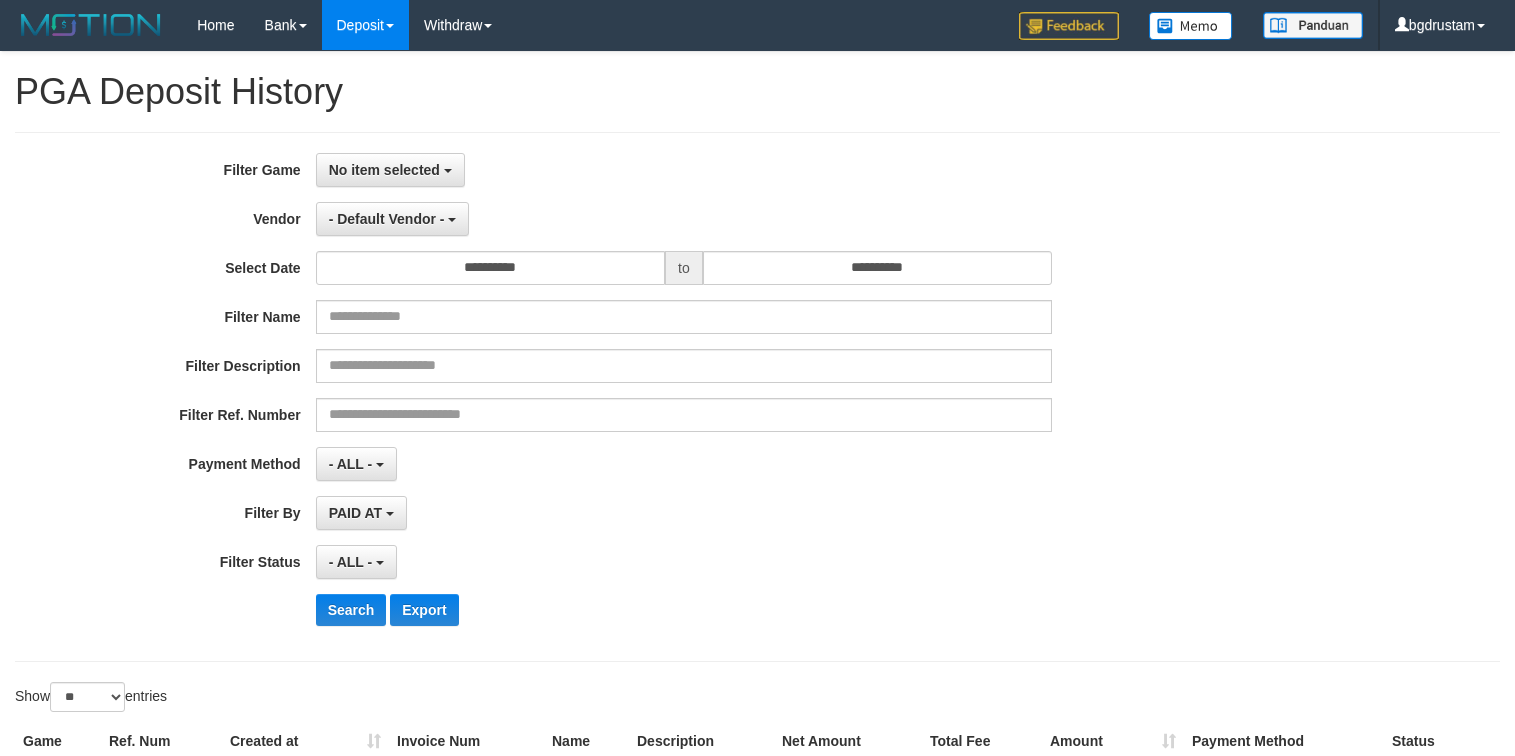 select 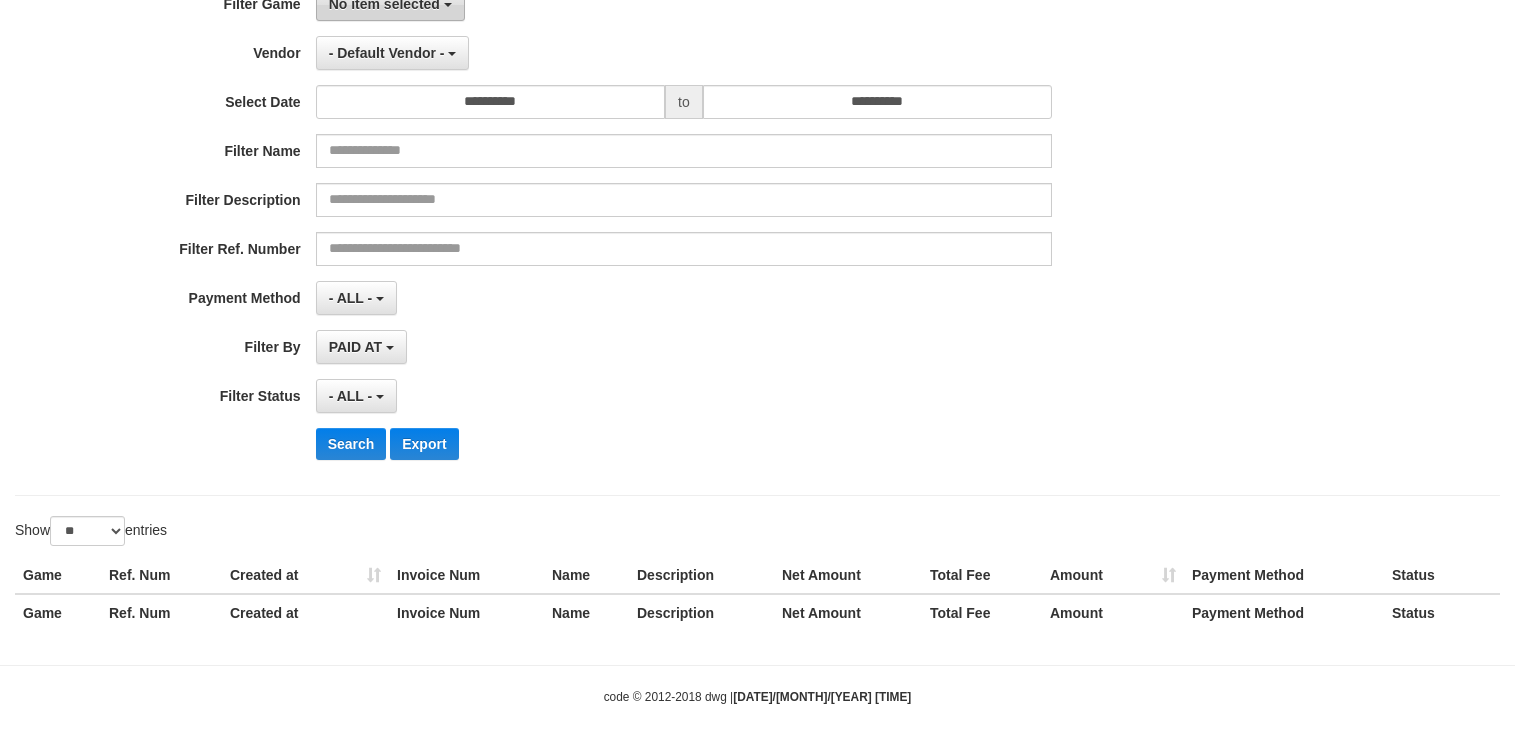 click on "No item selected" at bounding box center (384, 4) 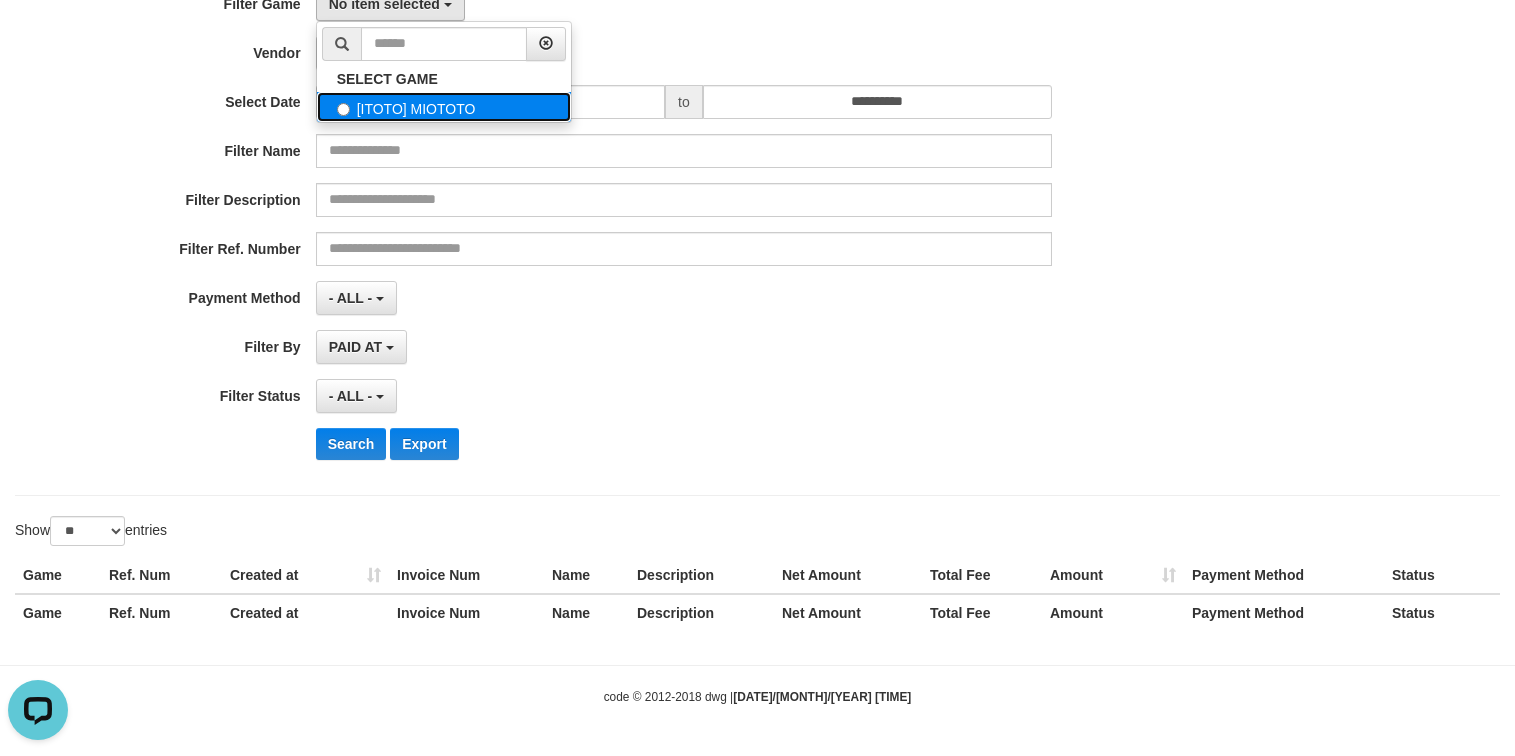 scroll, scrollTop: 0, scrollLeft: 0, axis: both 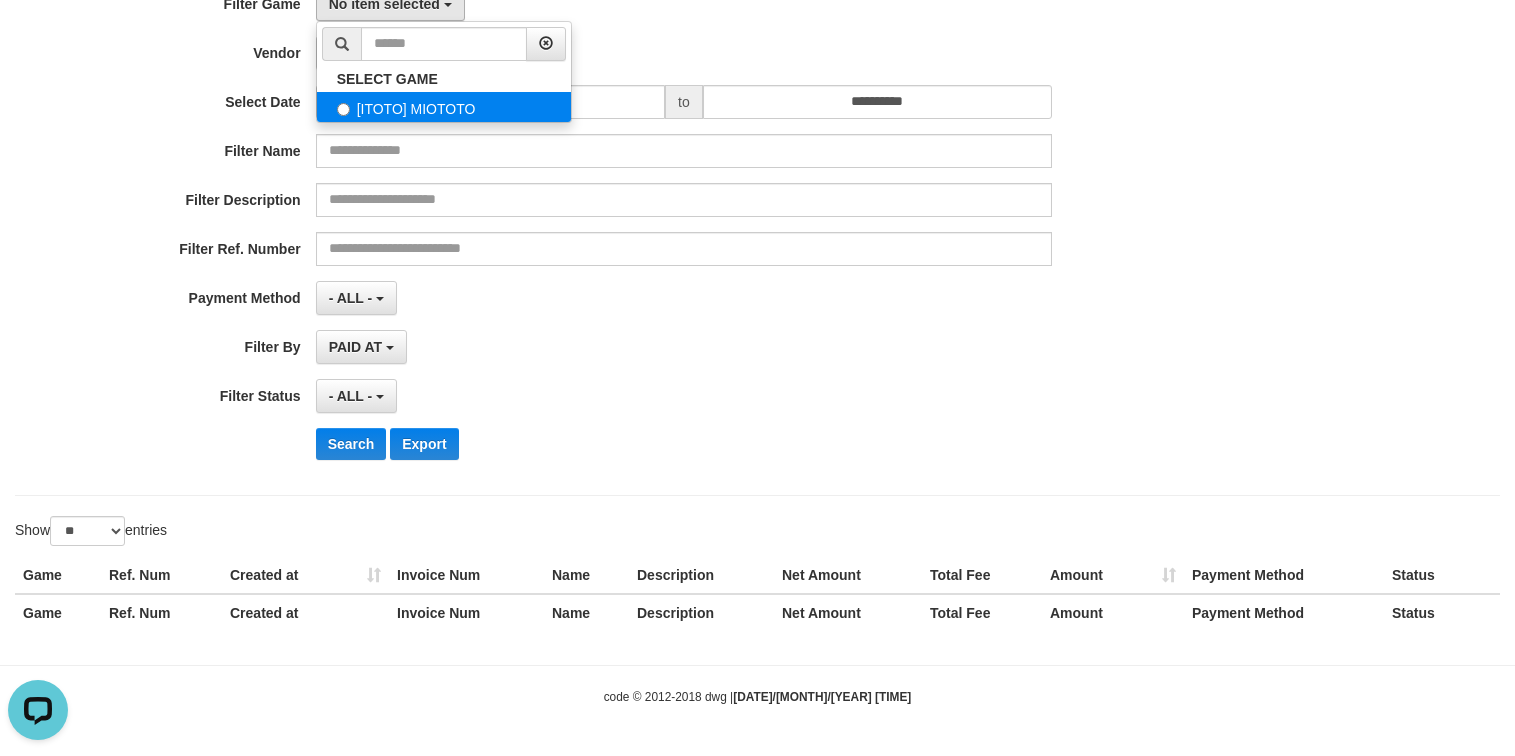 select on "****" 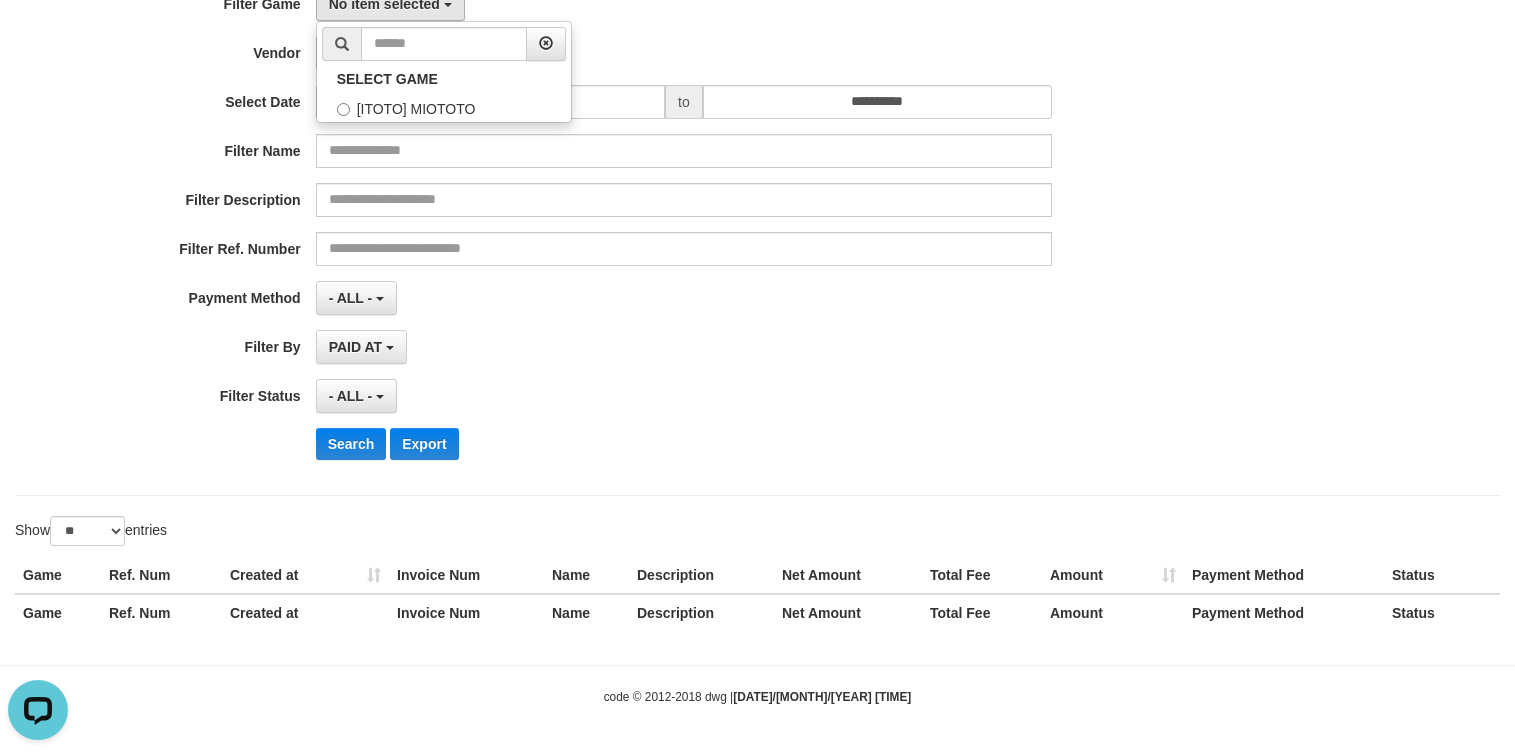 scroll, scrollTop: 18, scrollLeft: 0, axis: vertical 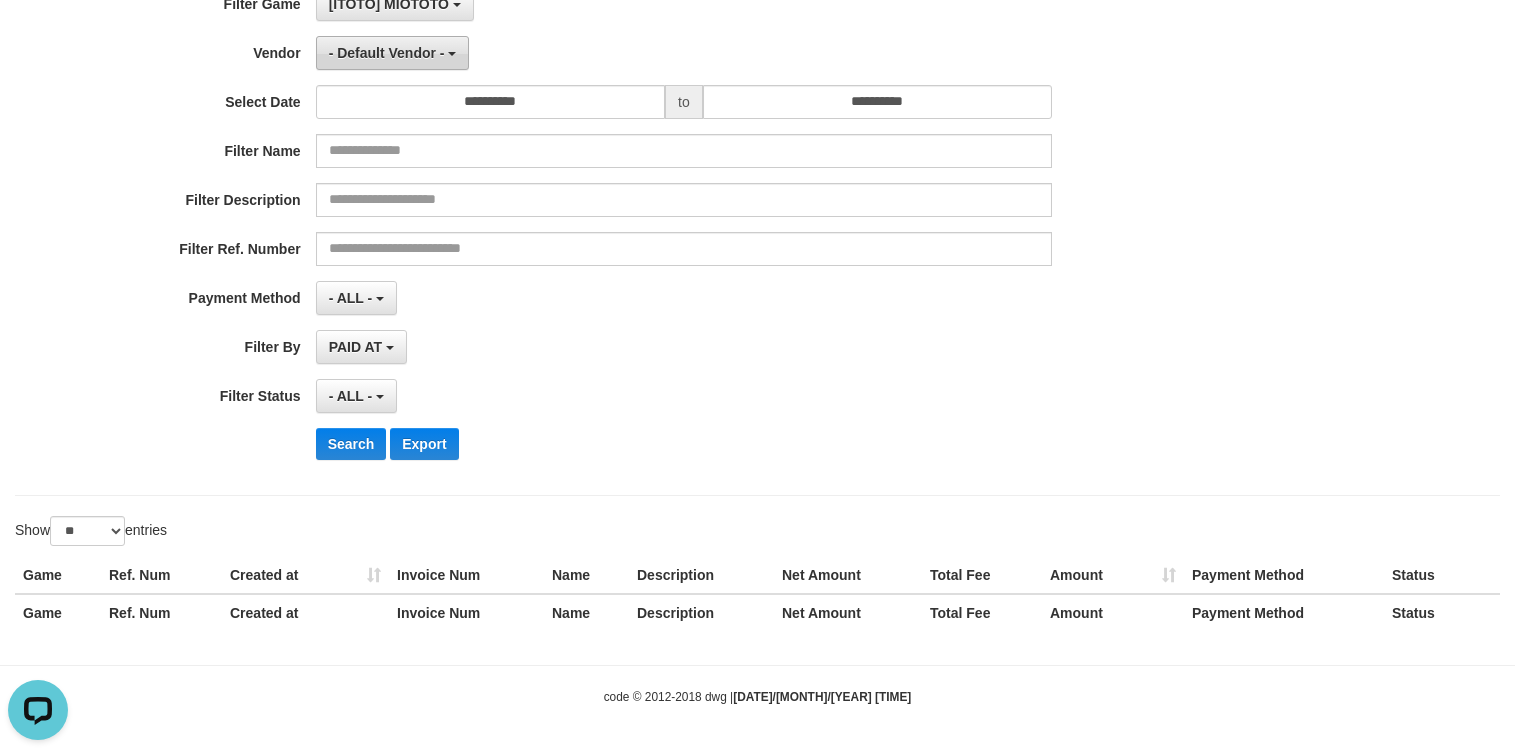 click on "- Default Vendor -" at bounding box center [393, 53] 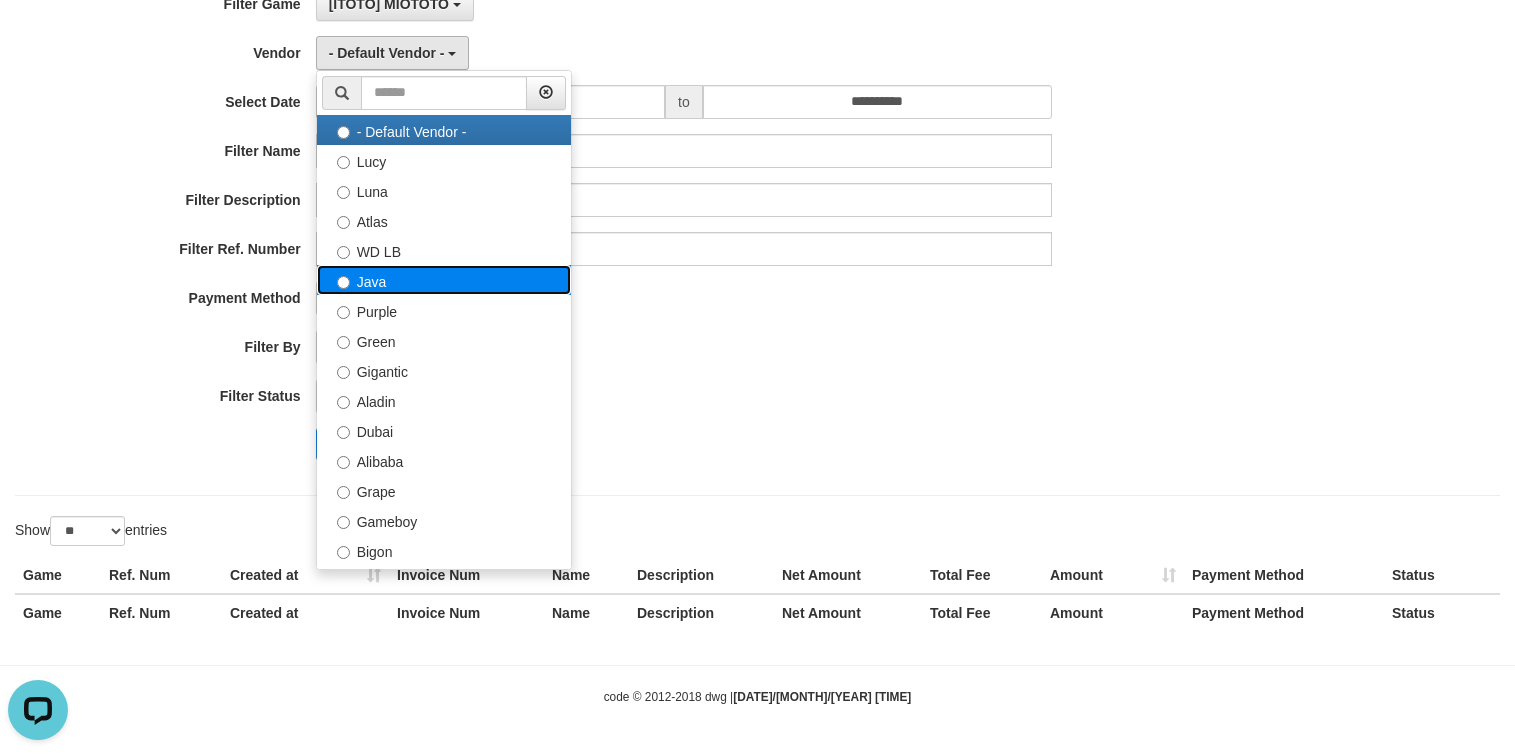 click on "Java" at bounding box center (444, 280) 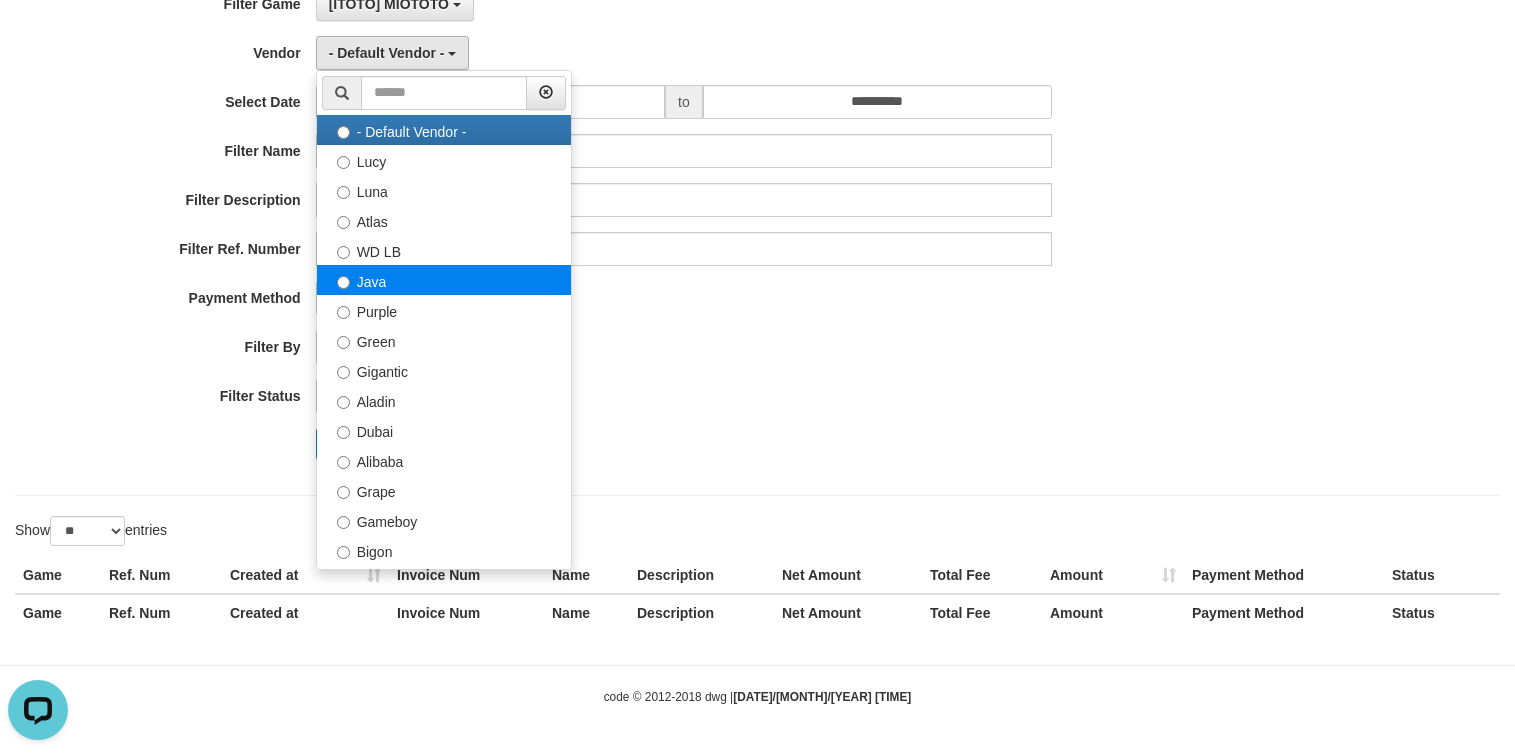select on "**********" 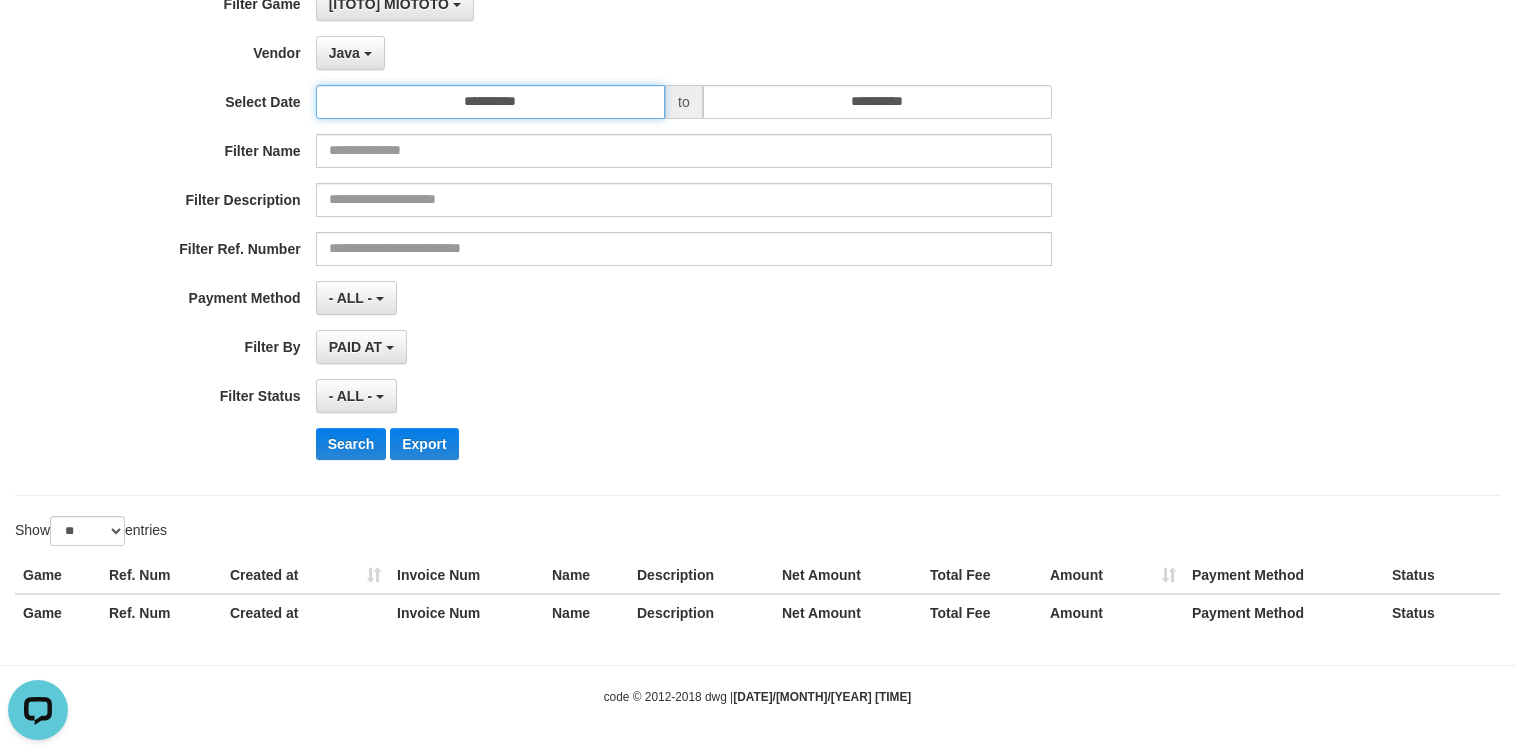 click on "**********" at bounding box center (490, 102) 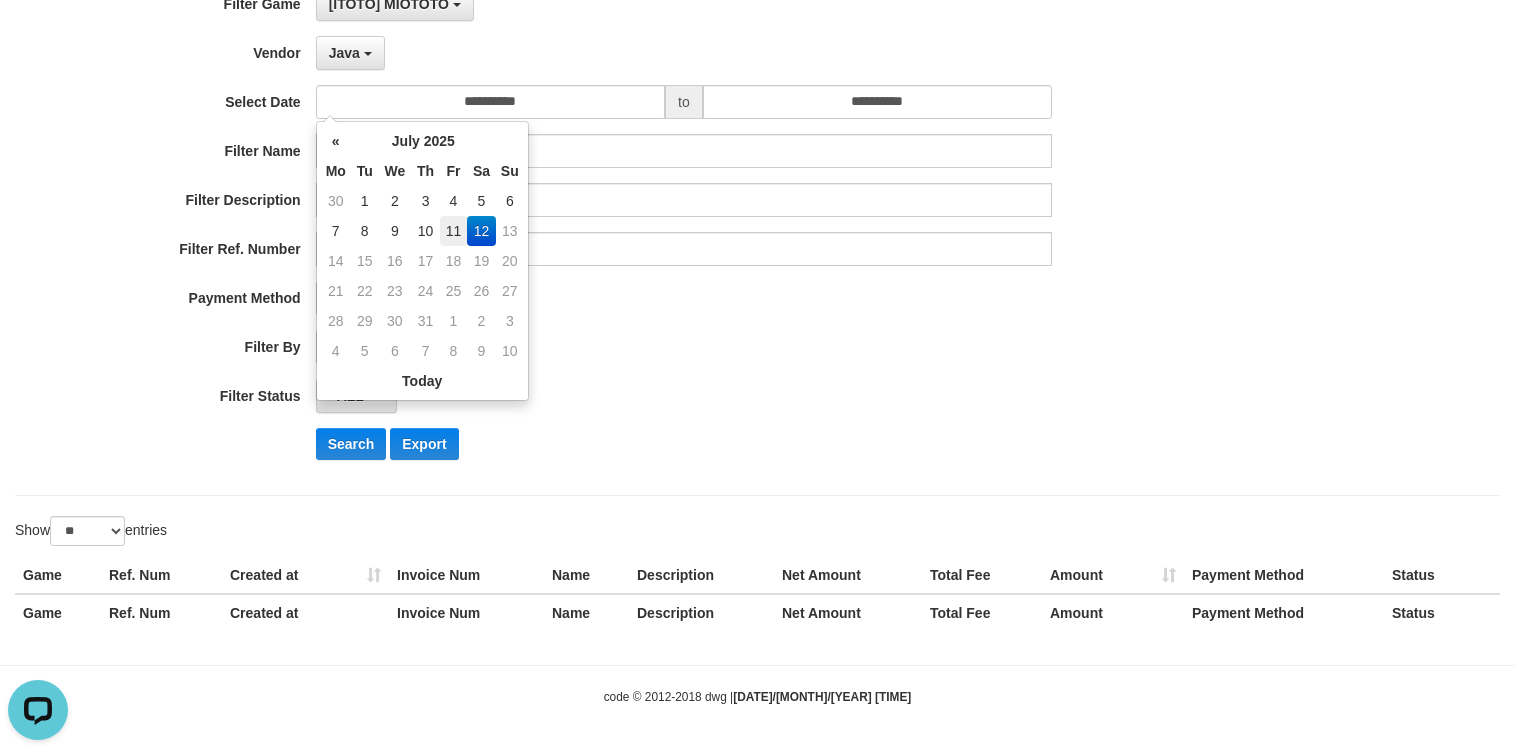 click on "11" at bounding box center (453, 231) 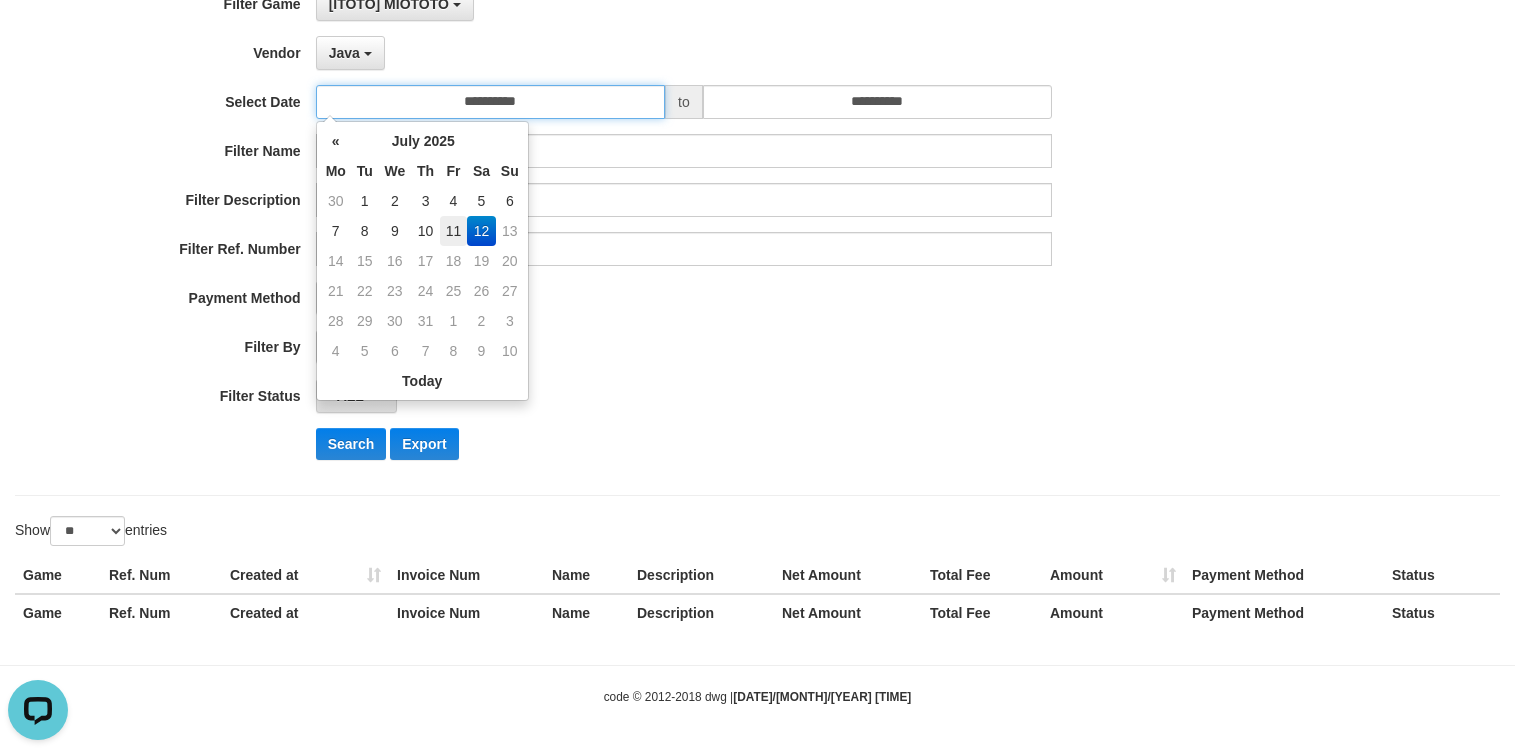 type on "**********" 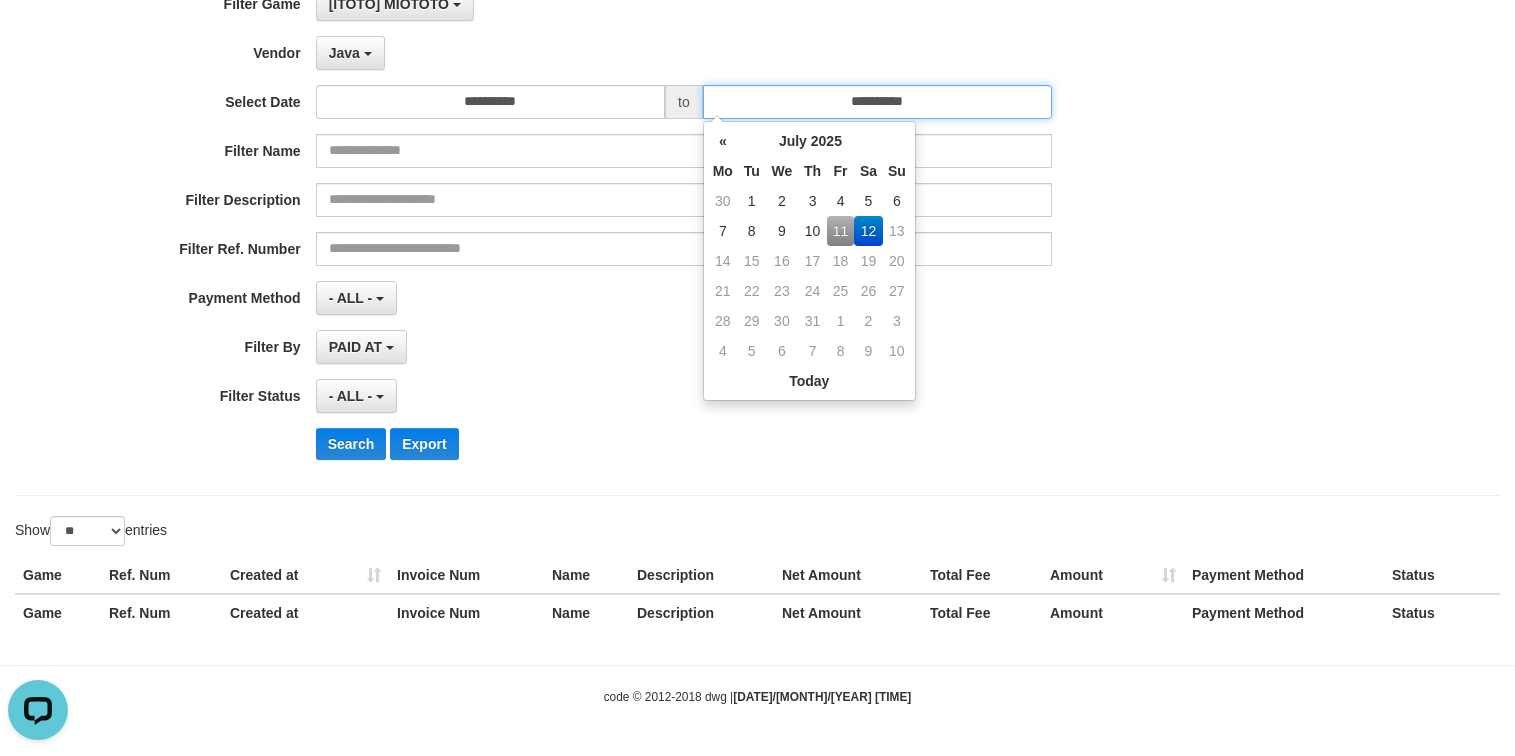 click on "**********" at bounding box center (877, 102) 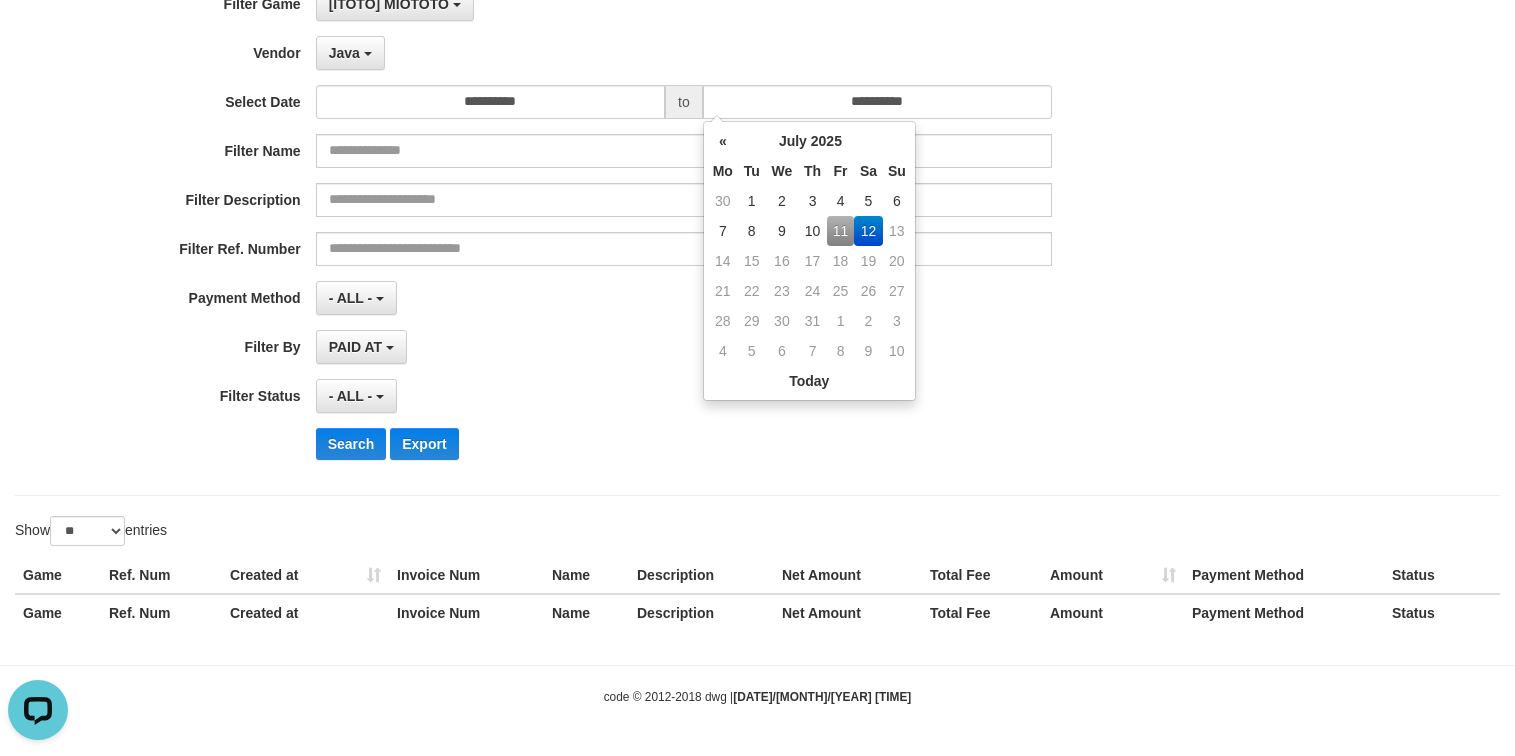 click on "11" at bounding box center (840, 231) 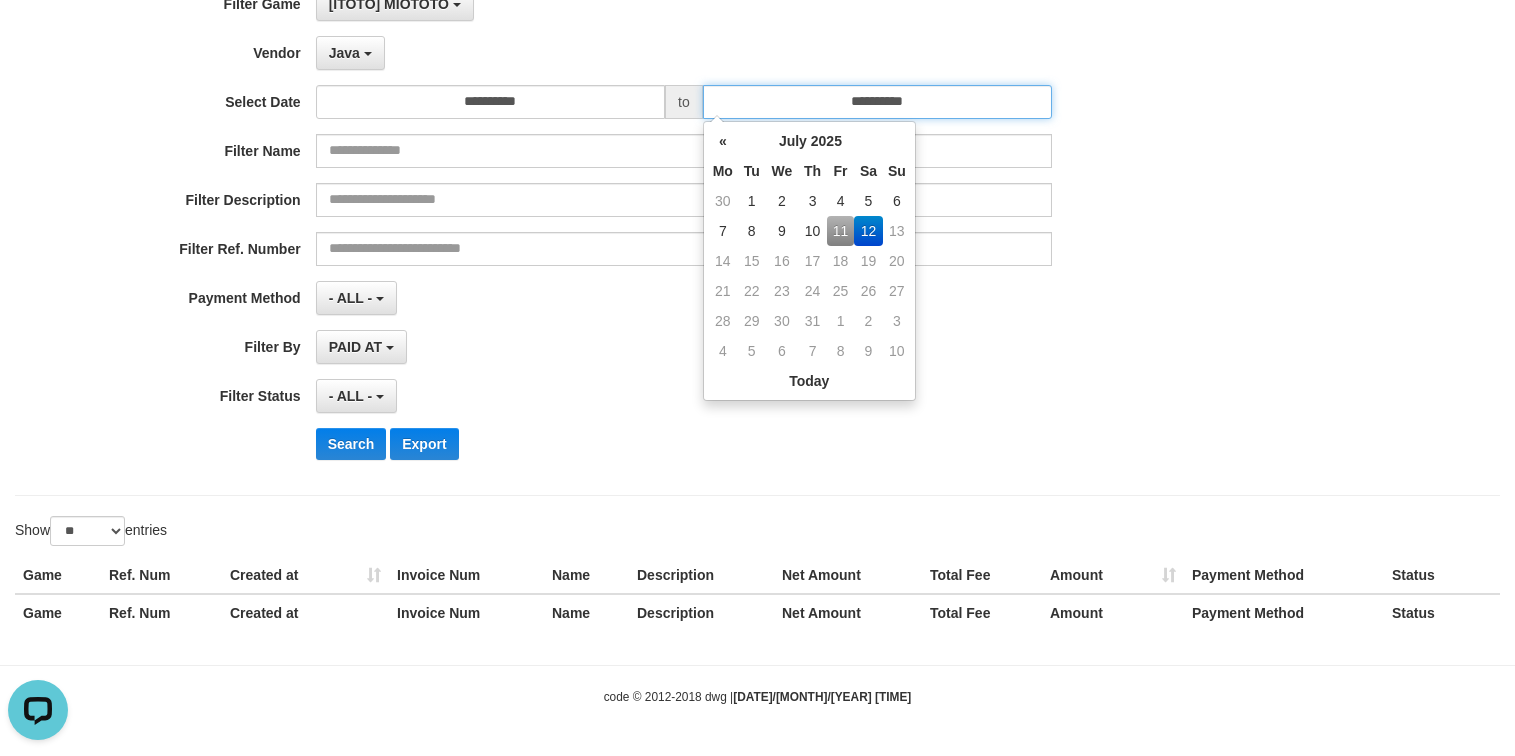 type on "**********" 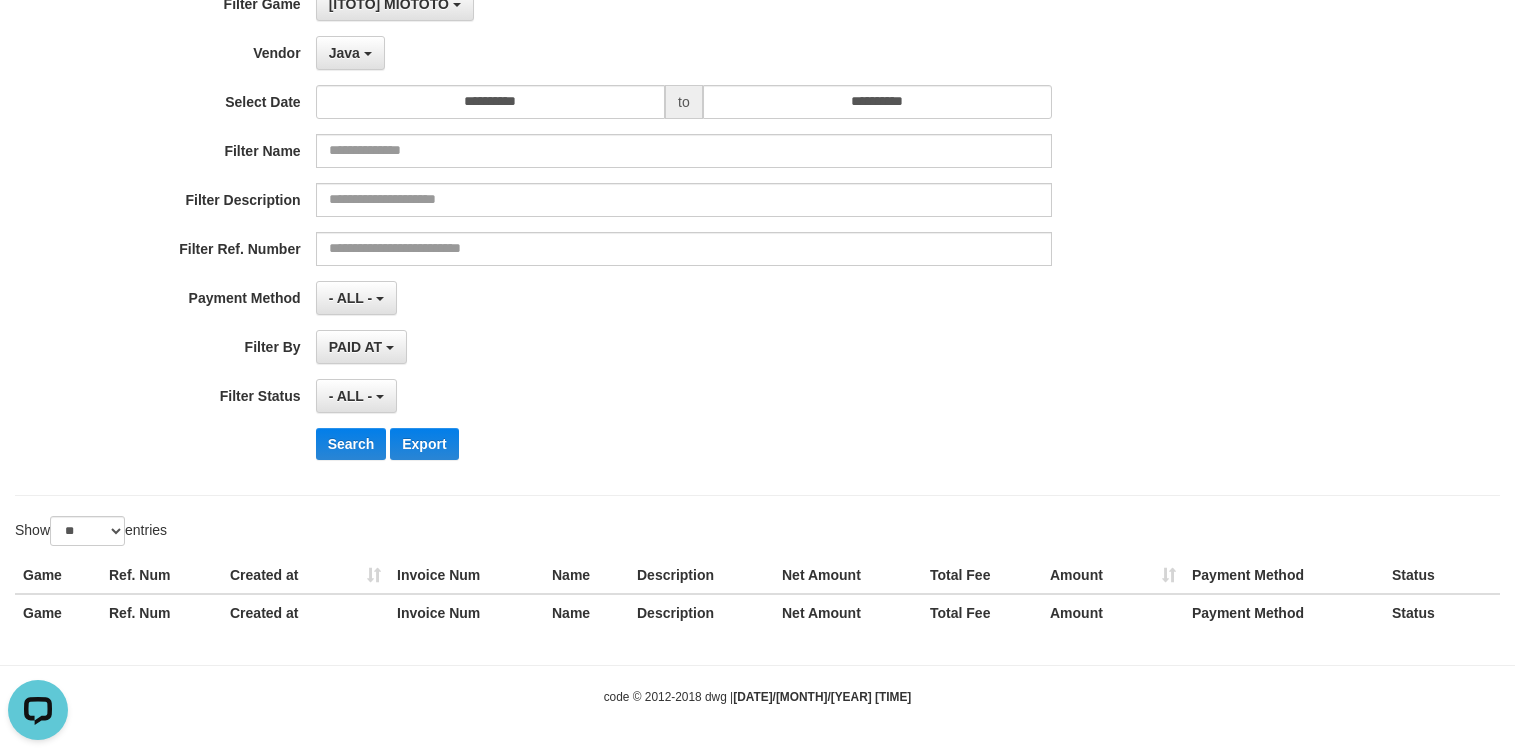click on "**********" at bounding box center (631, 231) 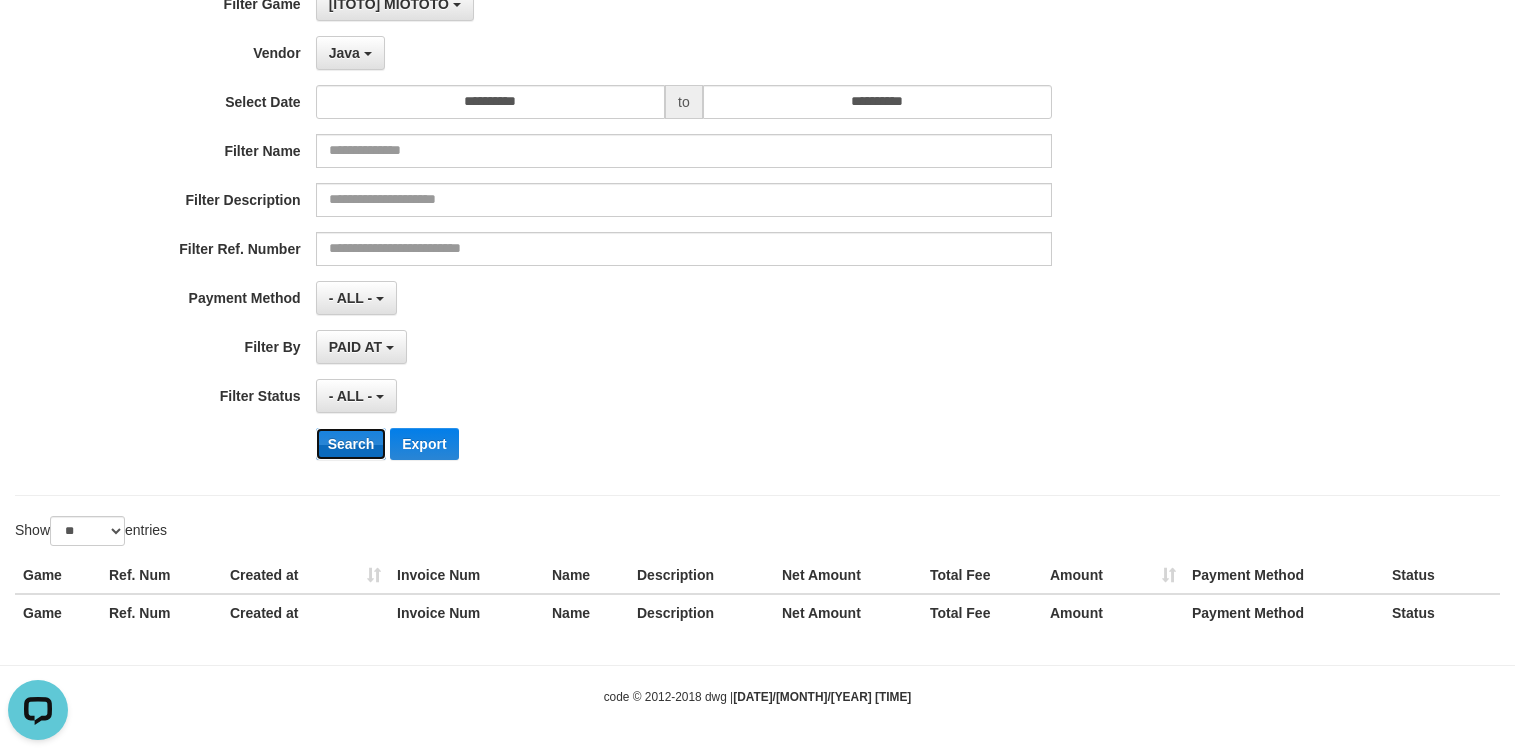 click on "Search" at bounding box center [351, 444] 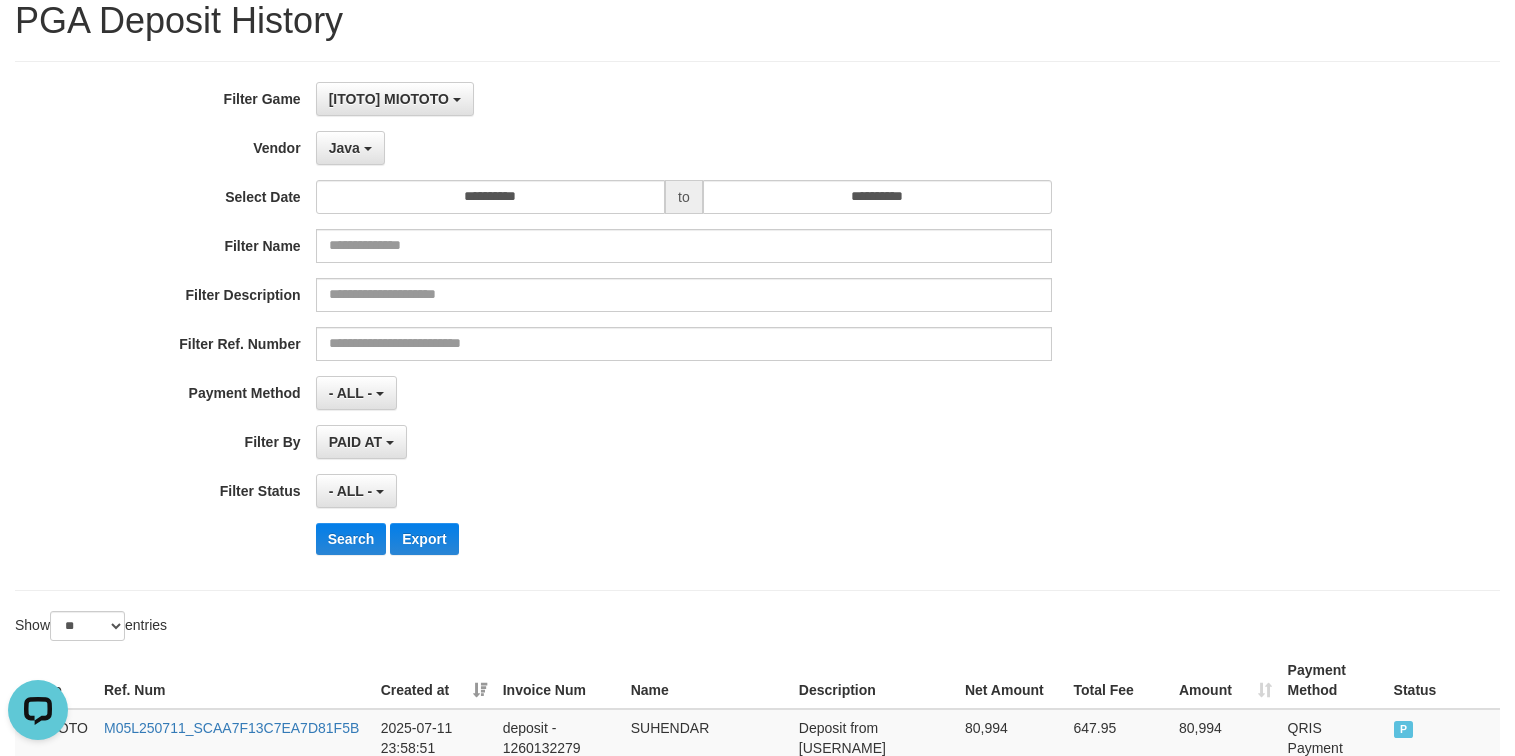 scroll, scrollTop: 0, scrollLeft: 0, axis: both 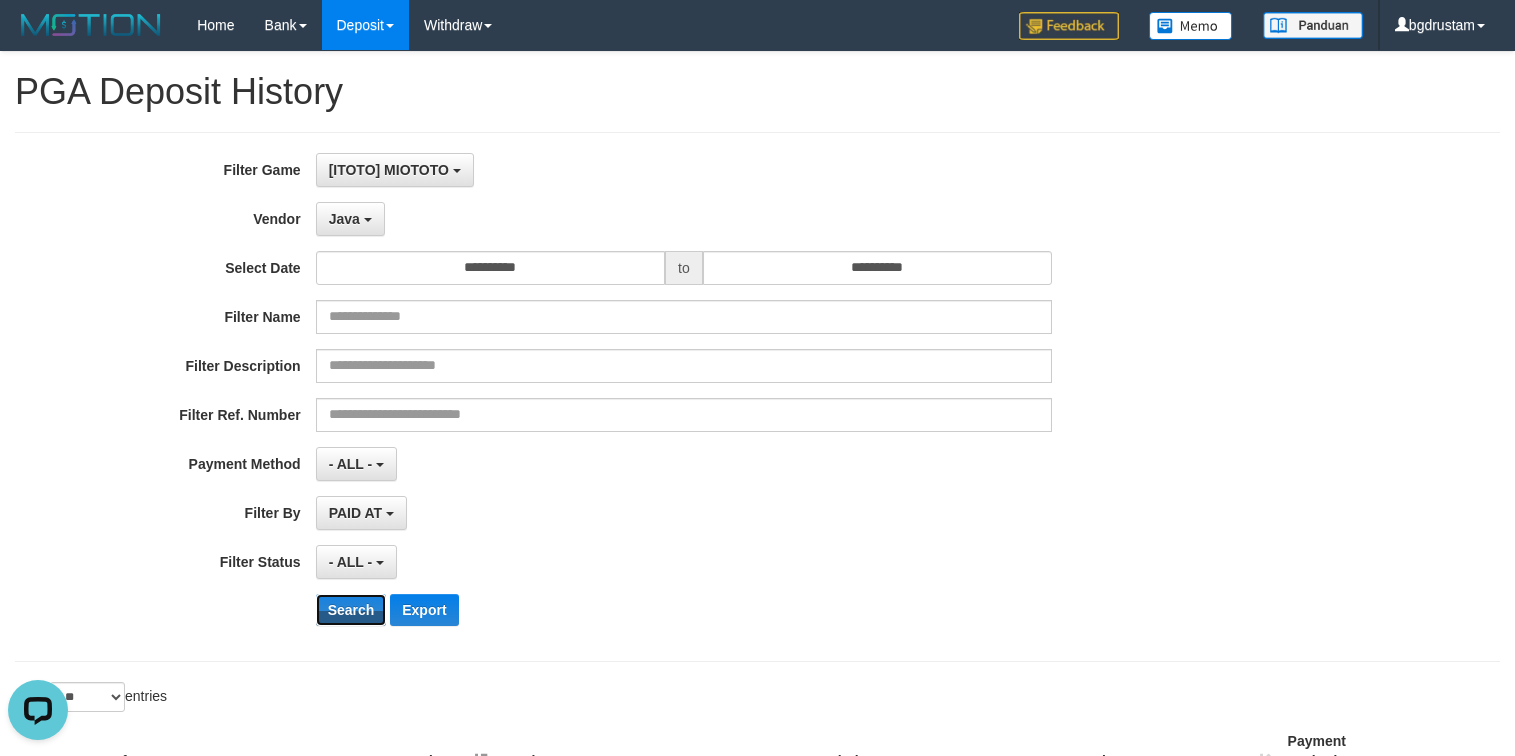 drag, startPoint x: 348, startPoint y: 597, endPoint x: 387, endPoint y: 594, distance: 39.115215 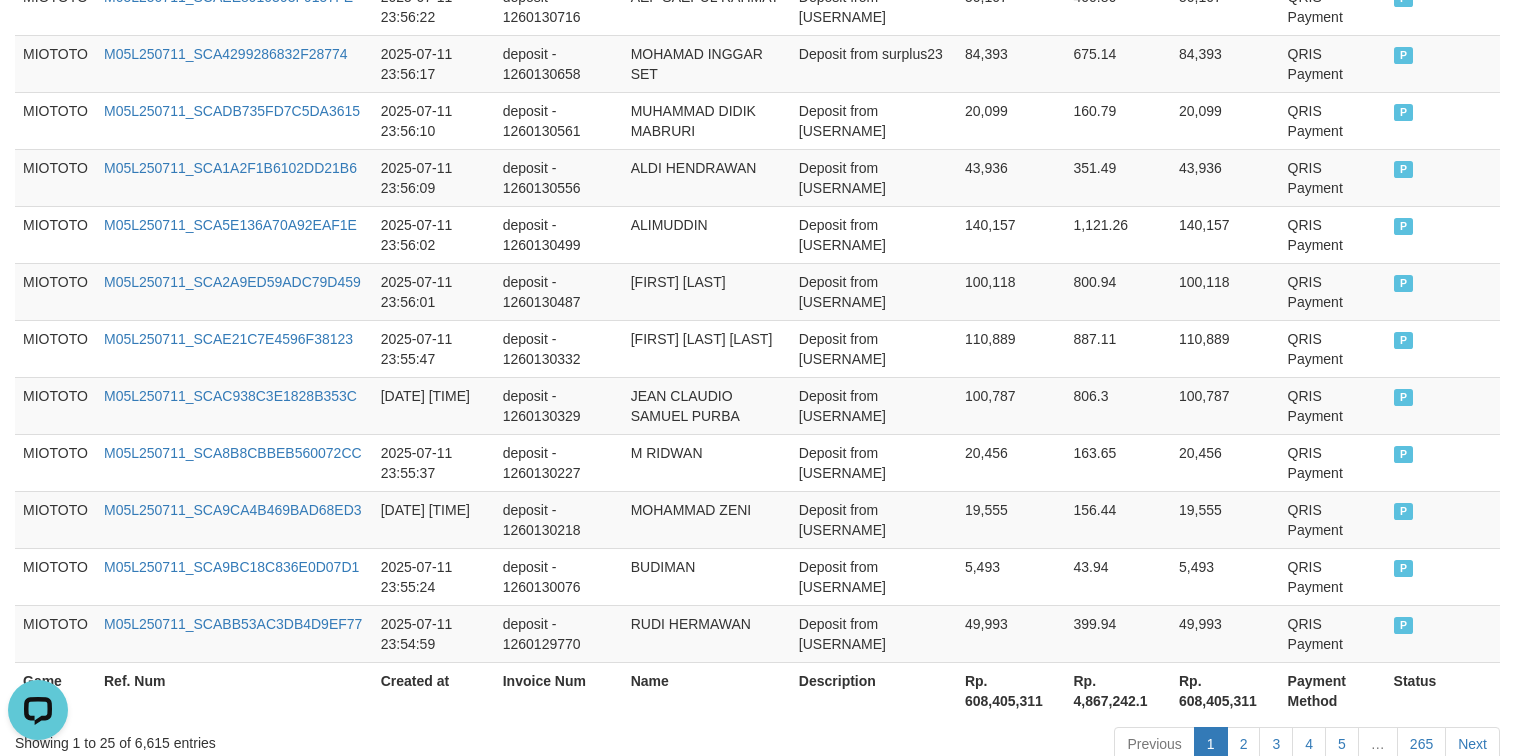 scroll, scrollTop: 1666, scrollLeft: 0, axis: vertical 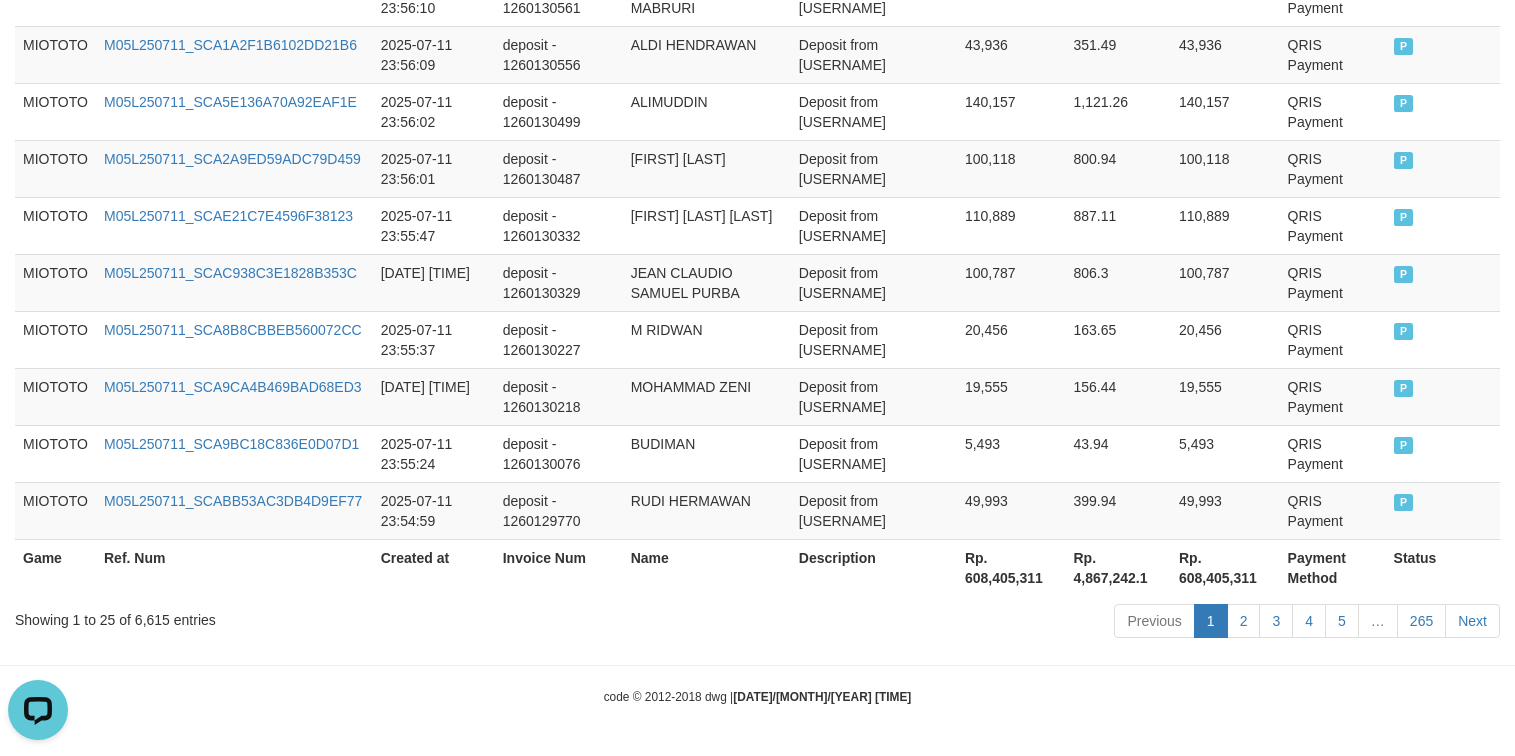 click on "Rp. 608,405,311" at bounding box center [1225, 567] 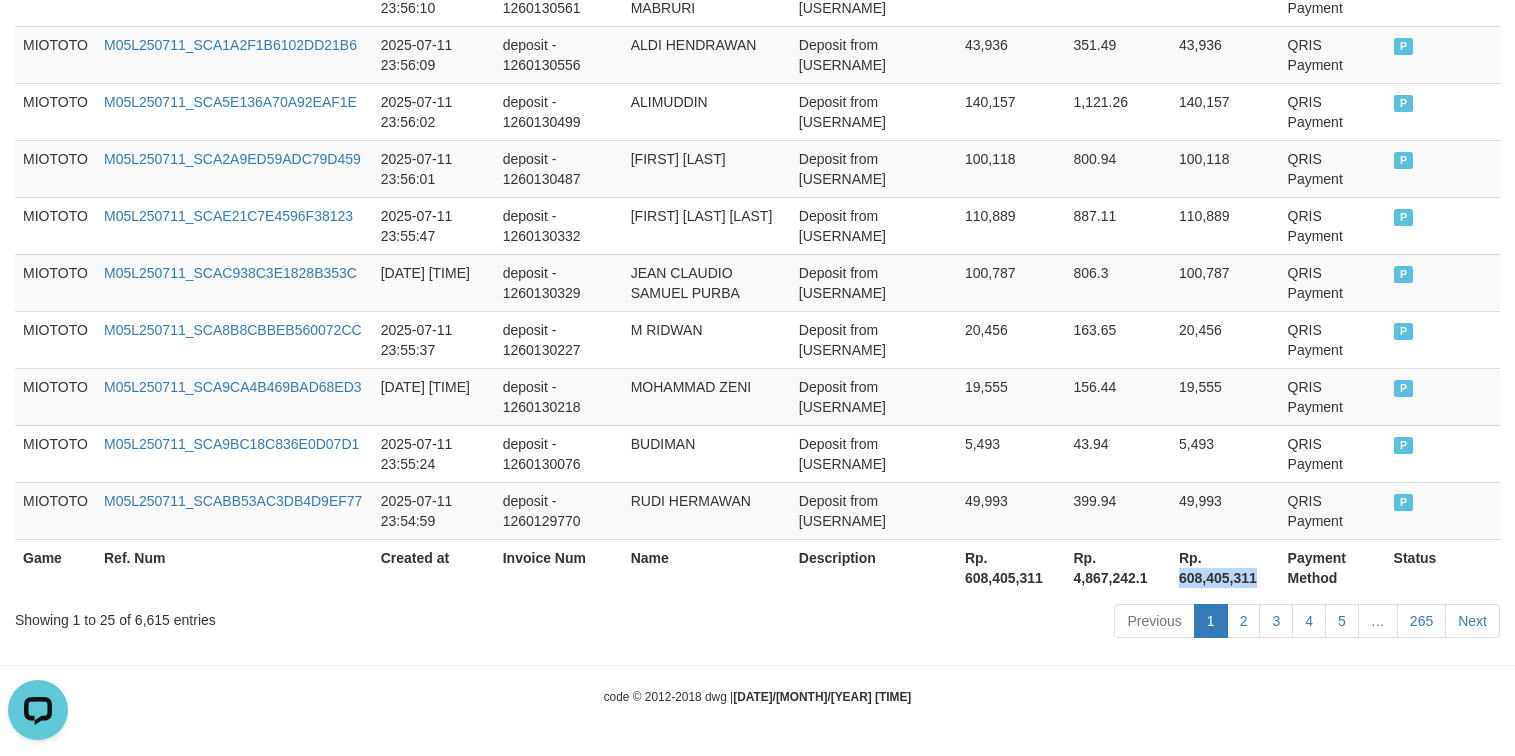 click on "Rp. 608,405,311" at bounding box center [1225, 567] 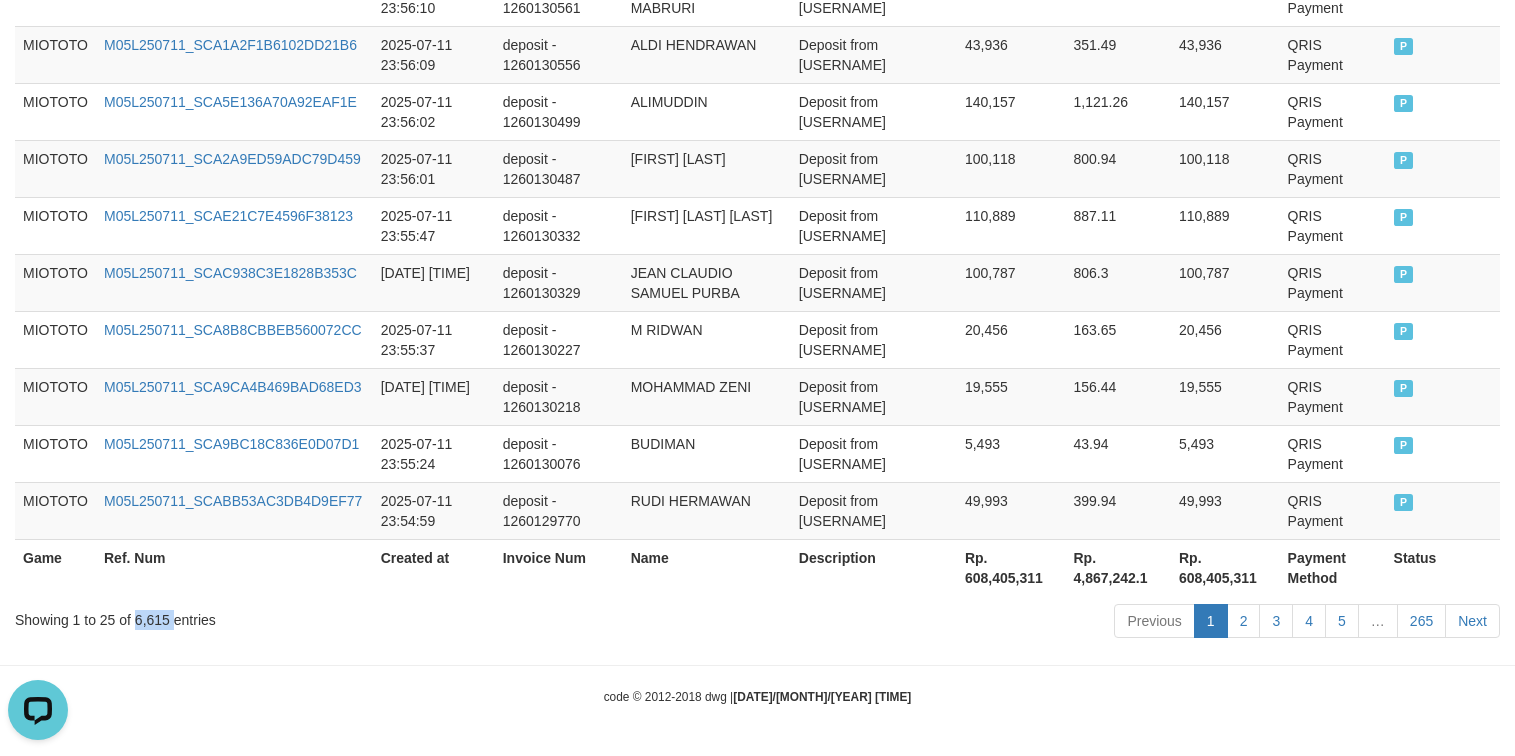 click on "Showing 1 to 25 of 6,615 entries" at bounding box center [315, 616] 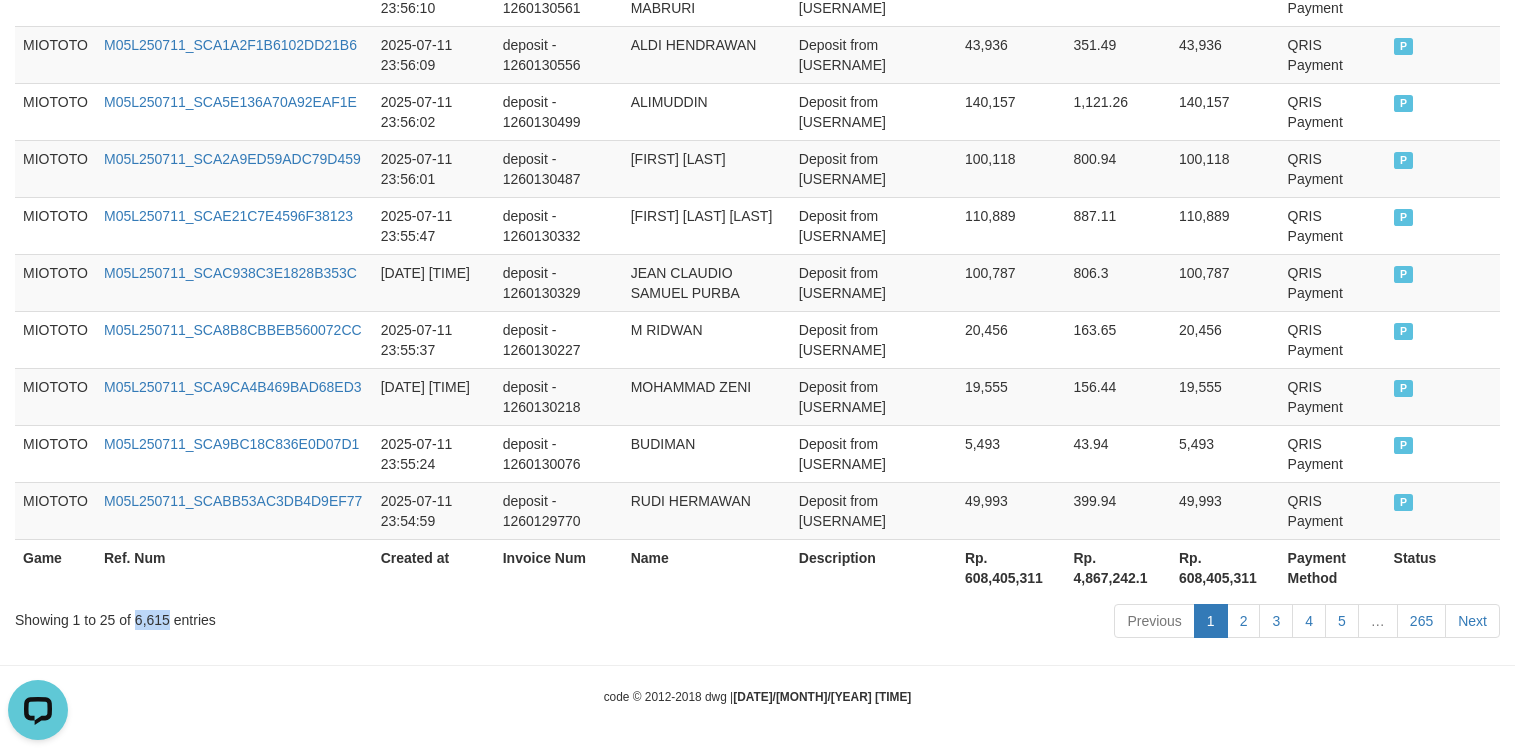 copy on "6,615" 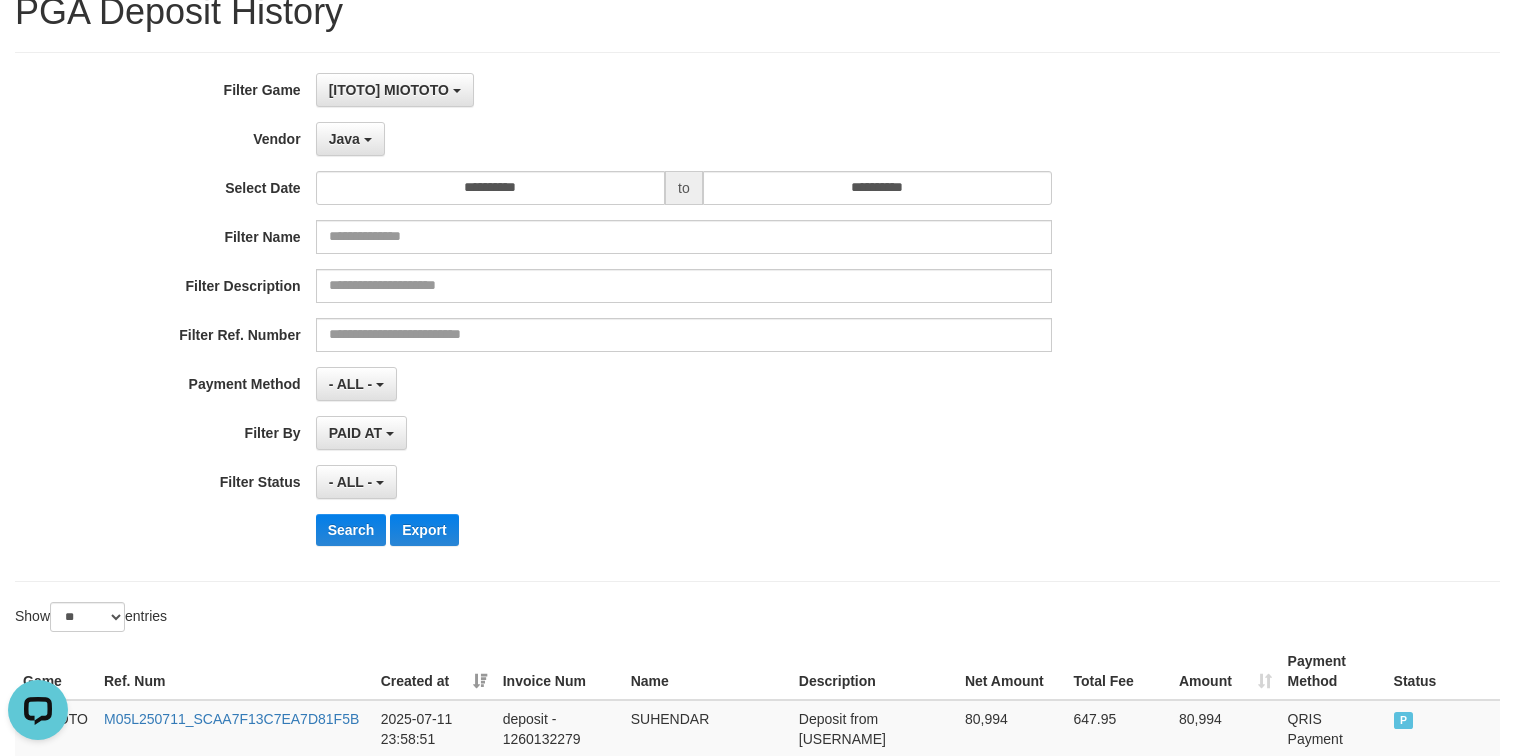 scroll, scrollTop: 0, scrollLeft: 0, axis: both 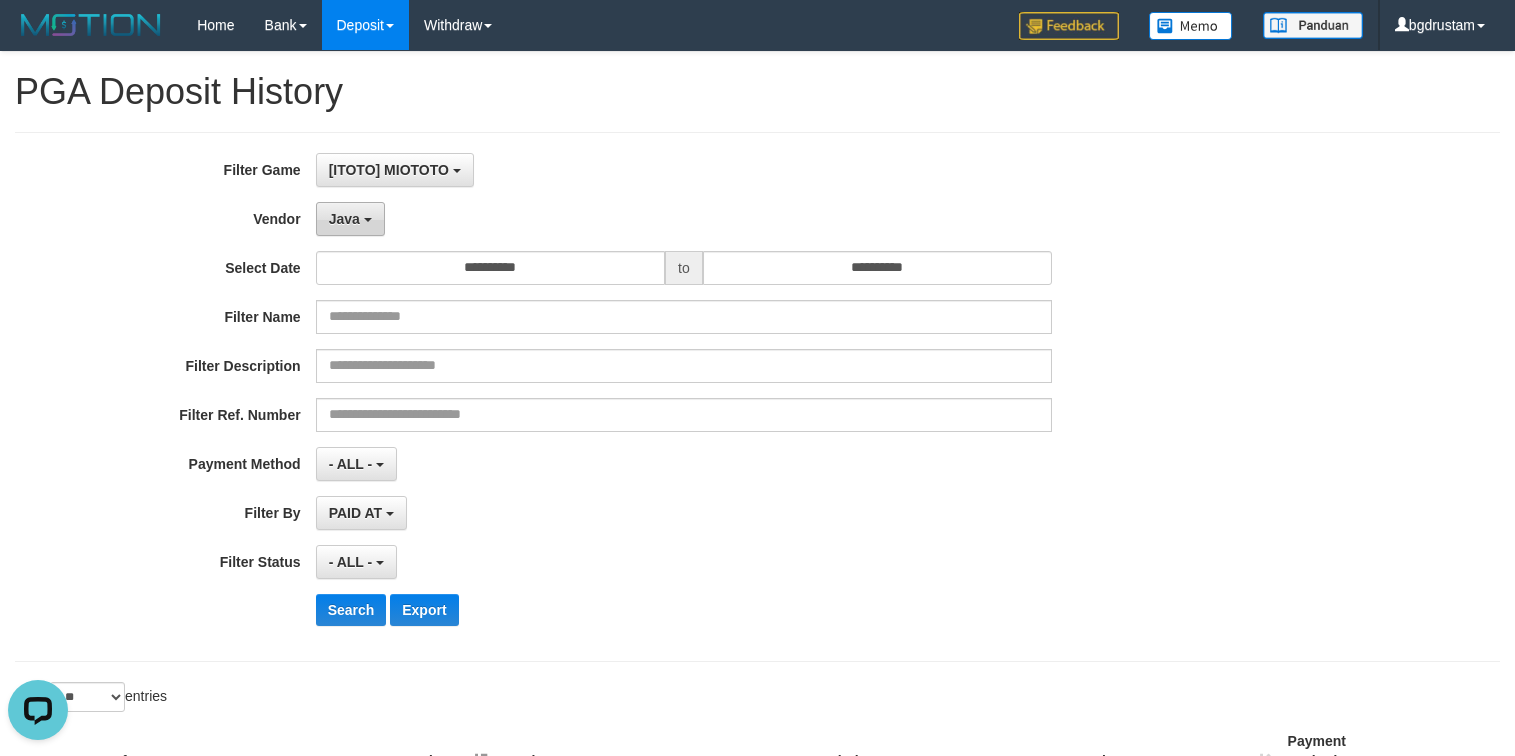 click on "Java" at bounding box center (344, 219) 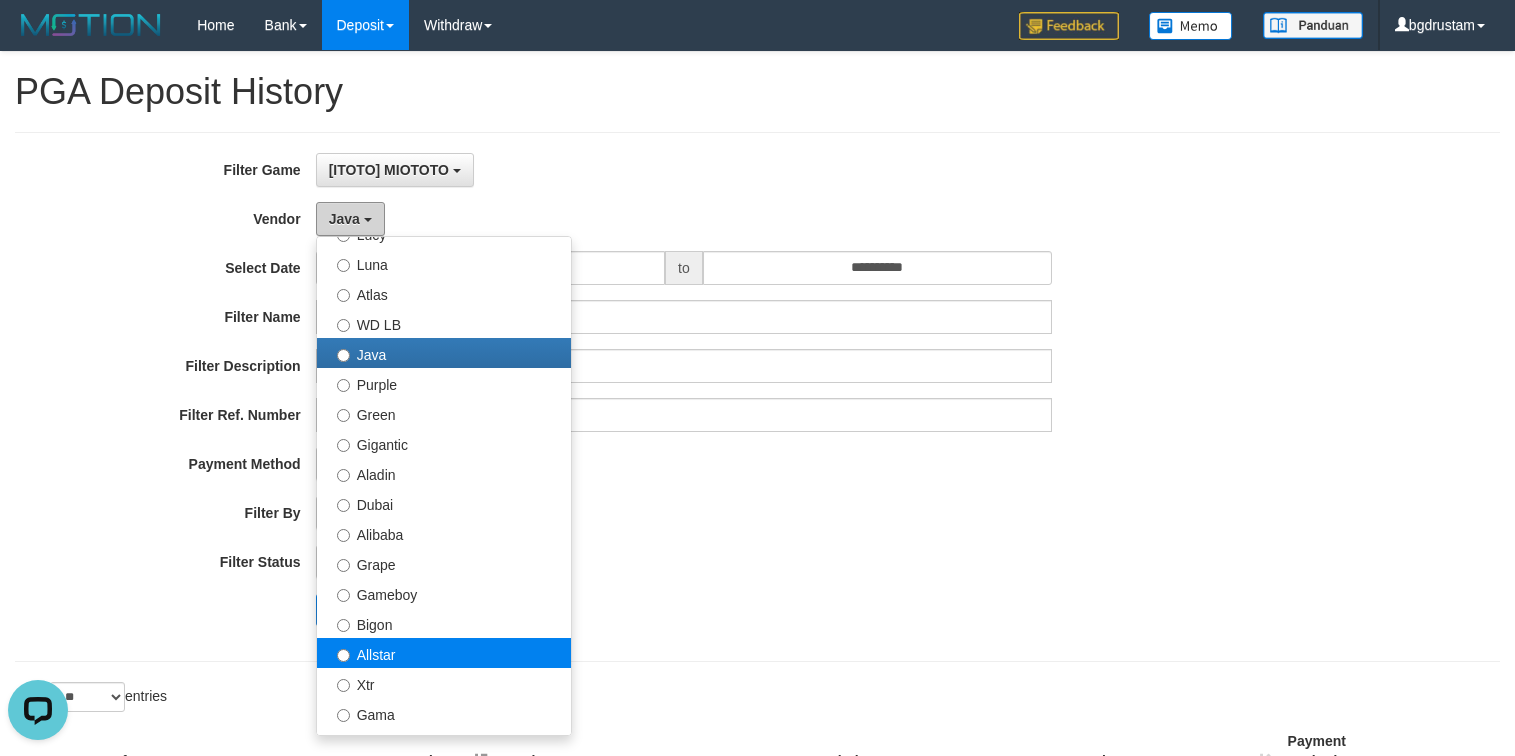 scroll, scrollTop: 200, scrollLeft: 0, axis: vertical 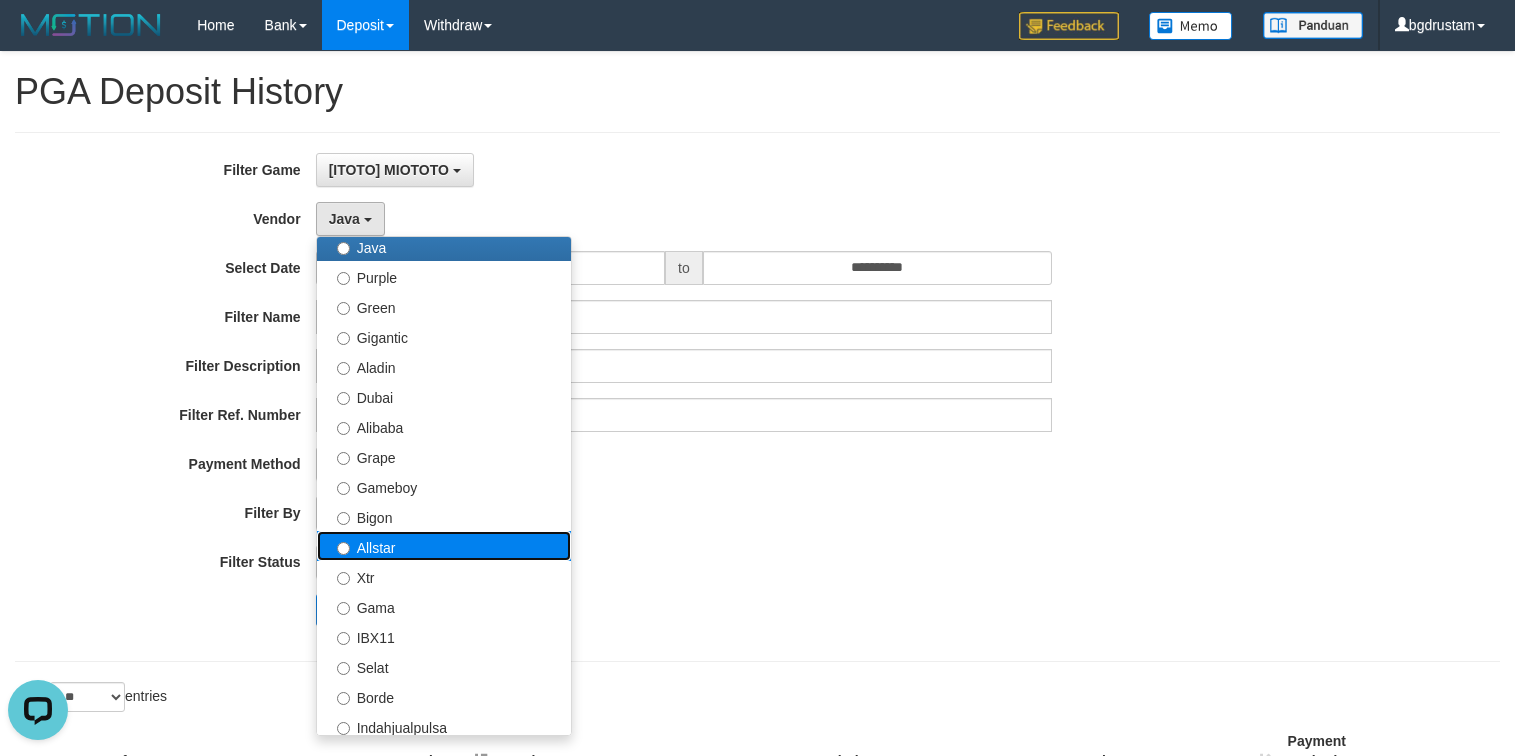 click on "Allstar" at bounding box center (444, 546) 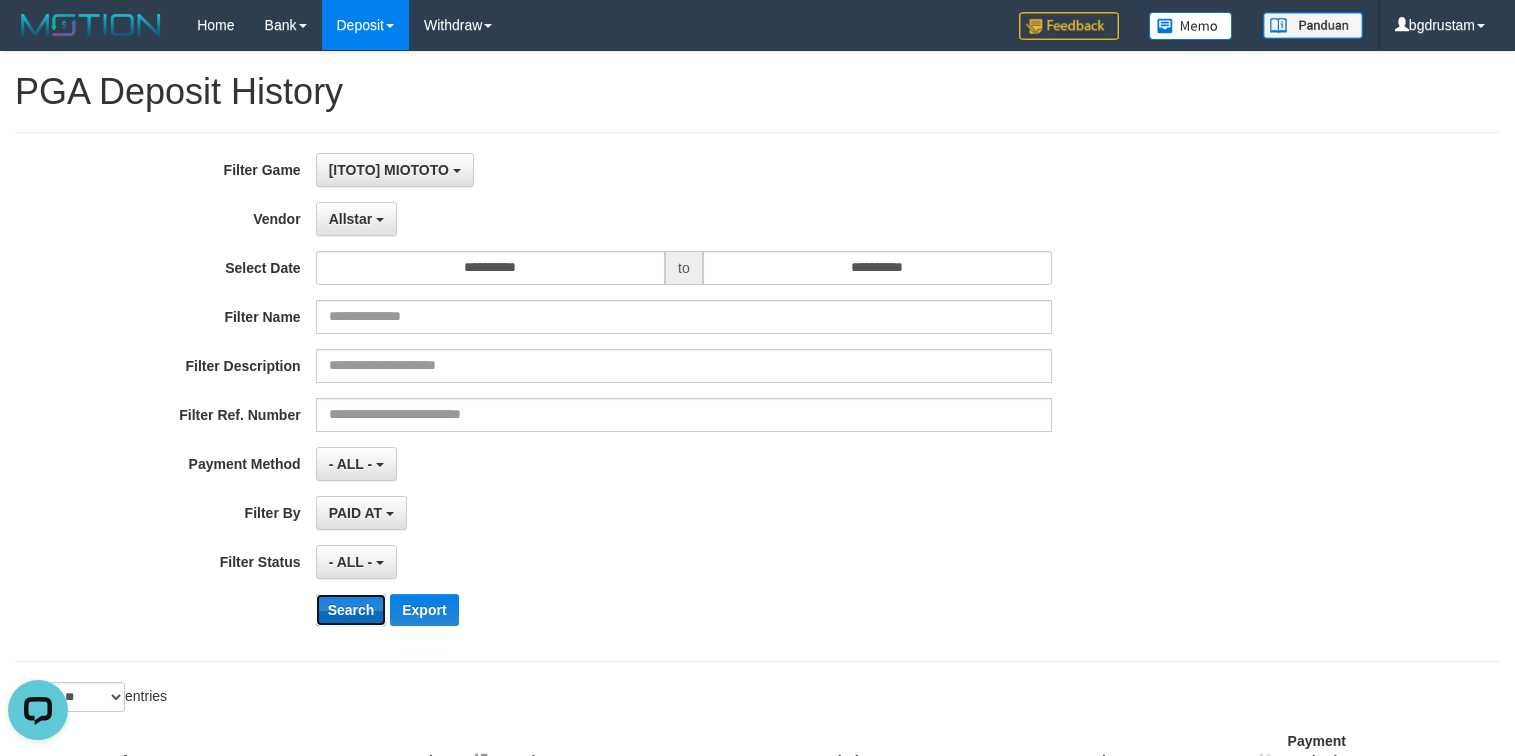 click on "Search" at bounding box center (351, 610) 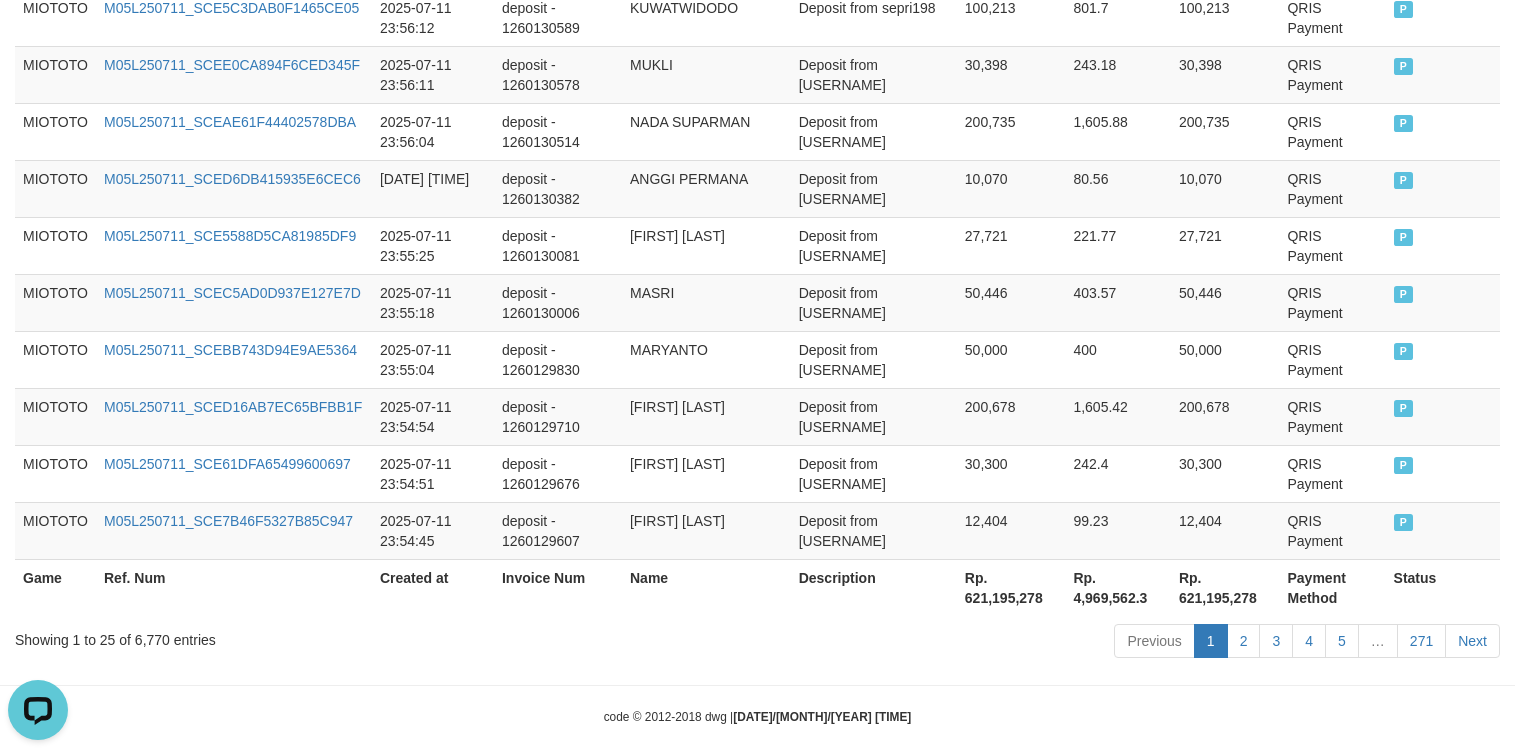 scroll, scrollTop: 1686, scrollLeft: 0, axis: vertical 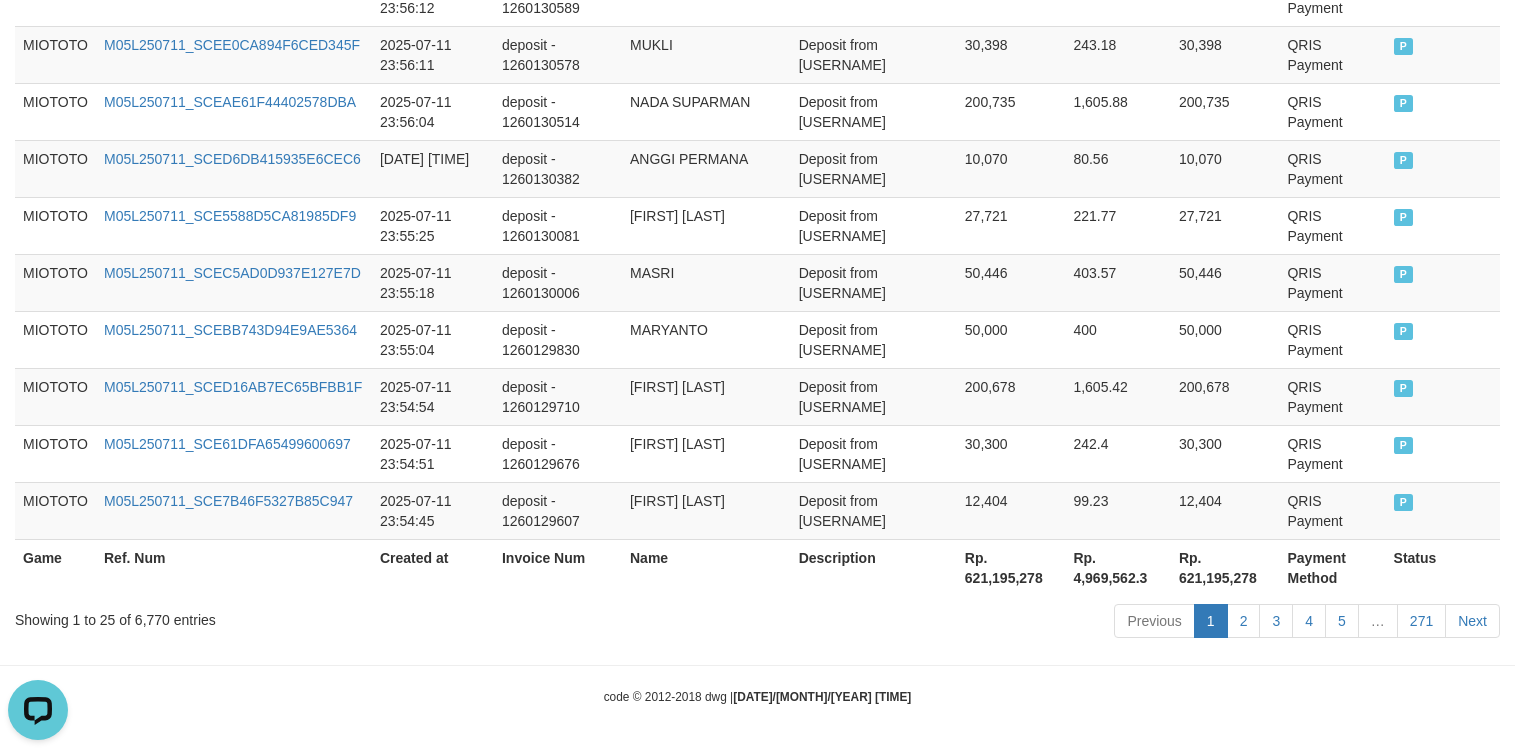 click on "Rp. 621,195,278" at bounding box center (1225, 567) 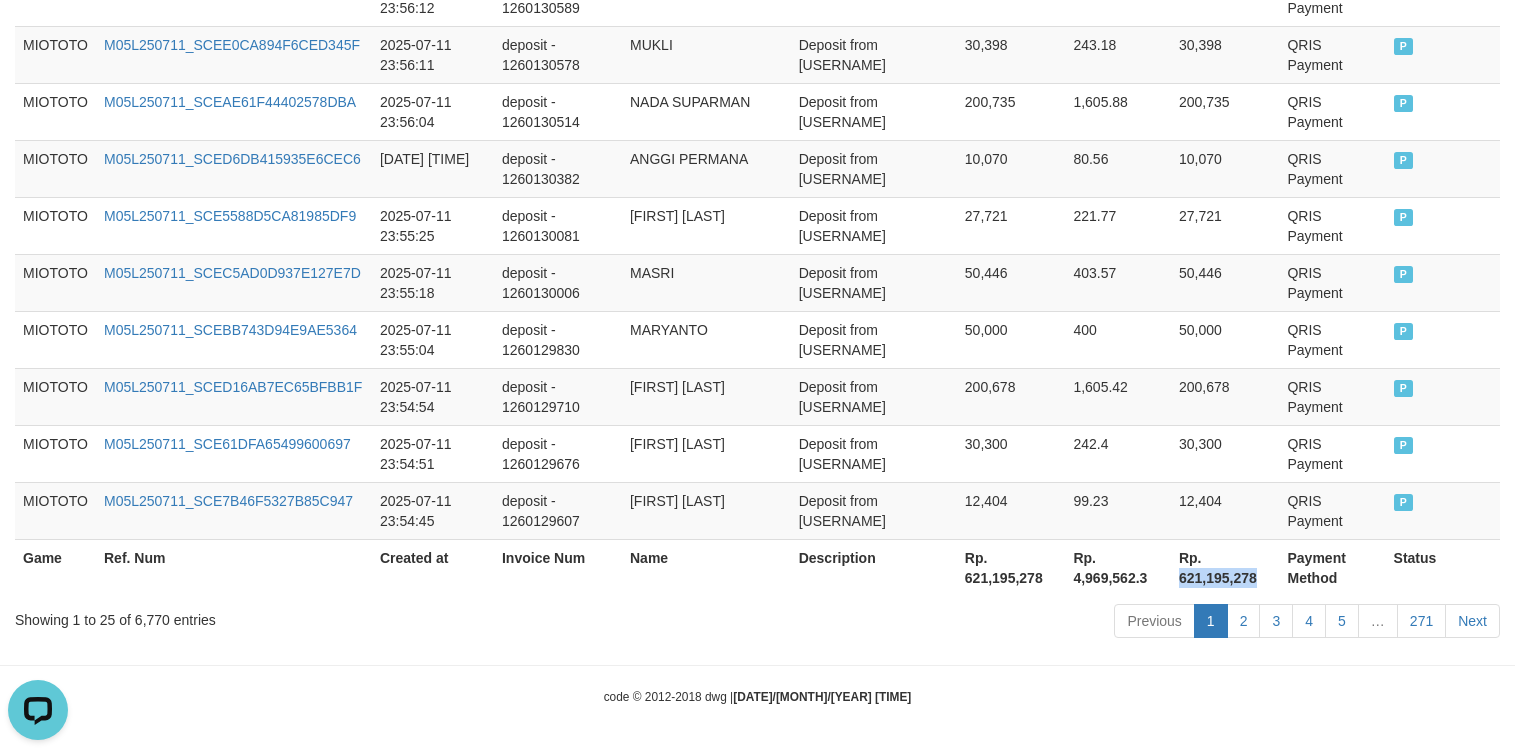 click on "Rp. 621,195,278" at bounding box center [1225, 567] 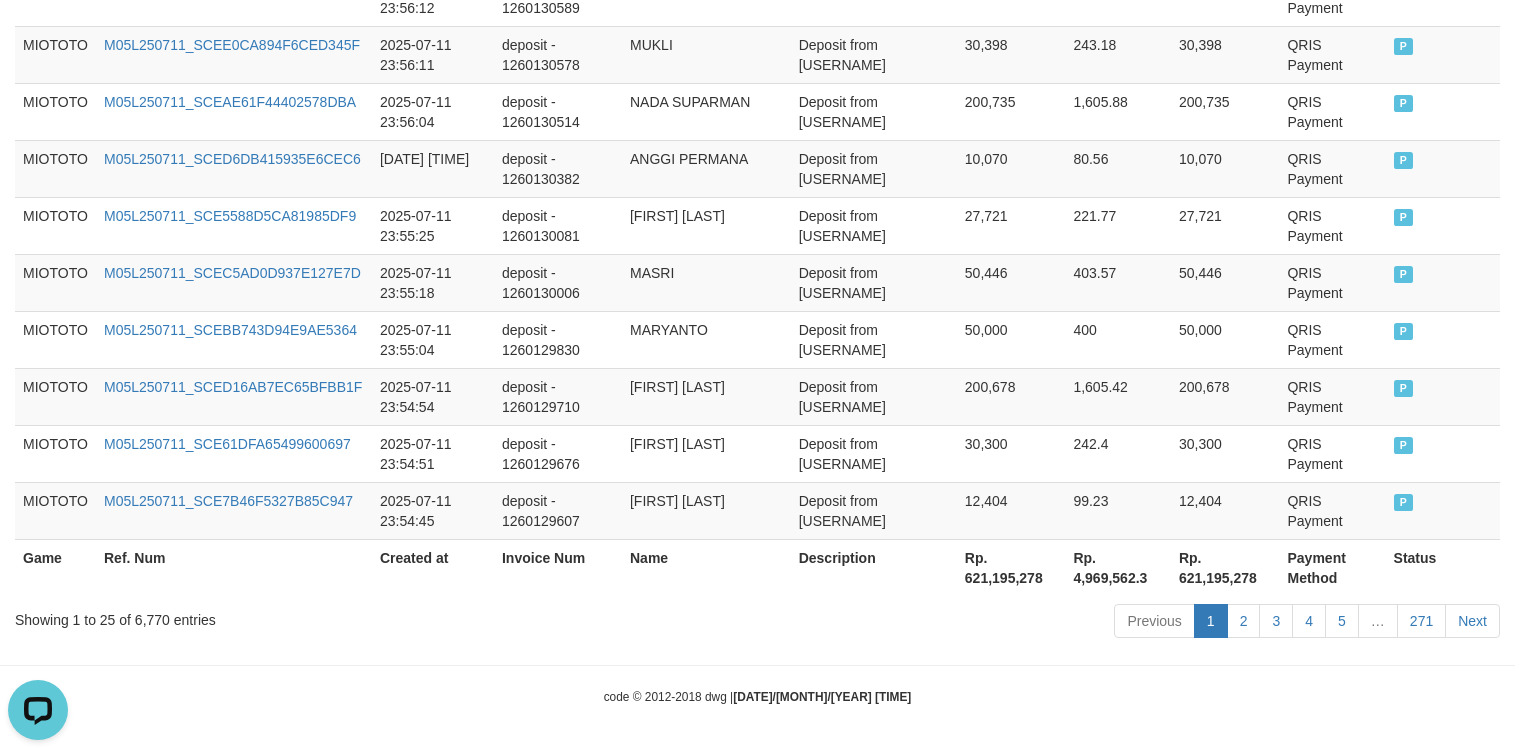 click on "Showing 1 to 25 of 6,770 entries" at bounding box center (315, 616) 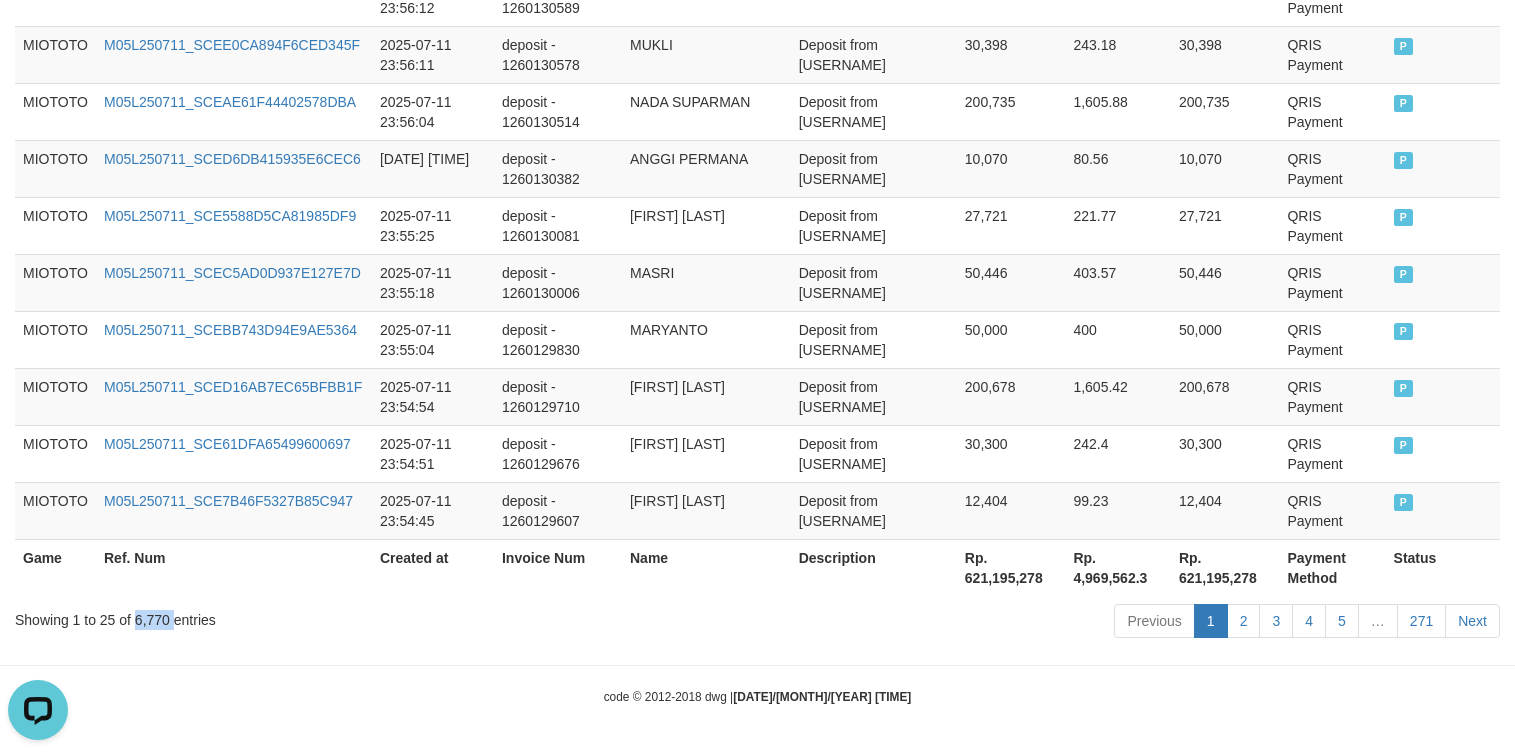 click on "Showing 1 to 25 of 6,770 entries" at bounding box center [315, 616] 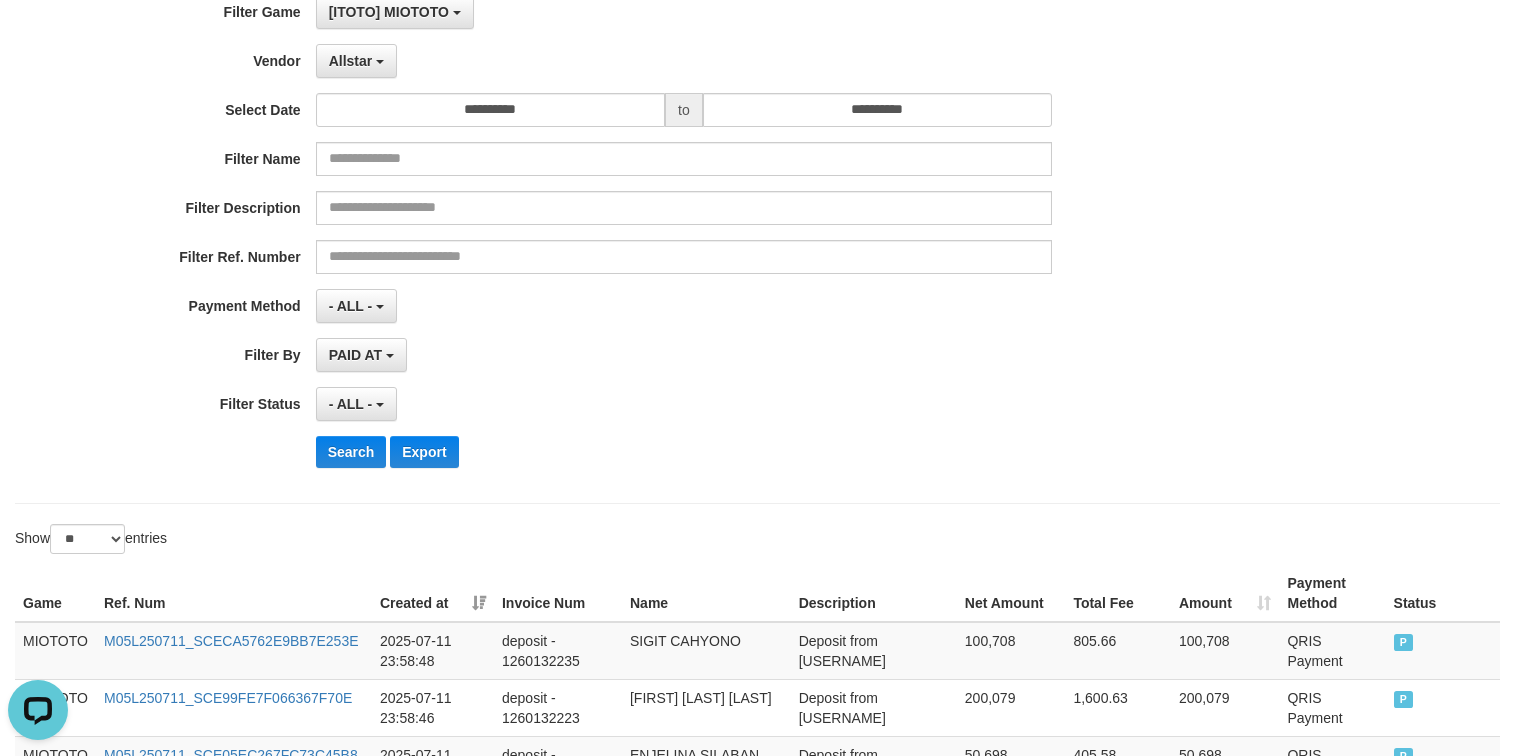 scroll, scrollTop: 0, scrollLeft: 0, axis: both 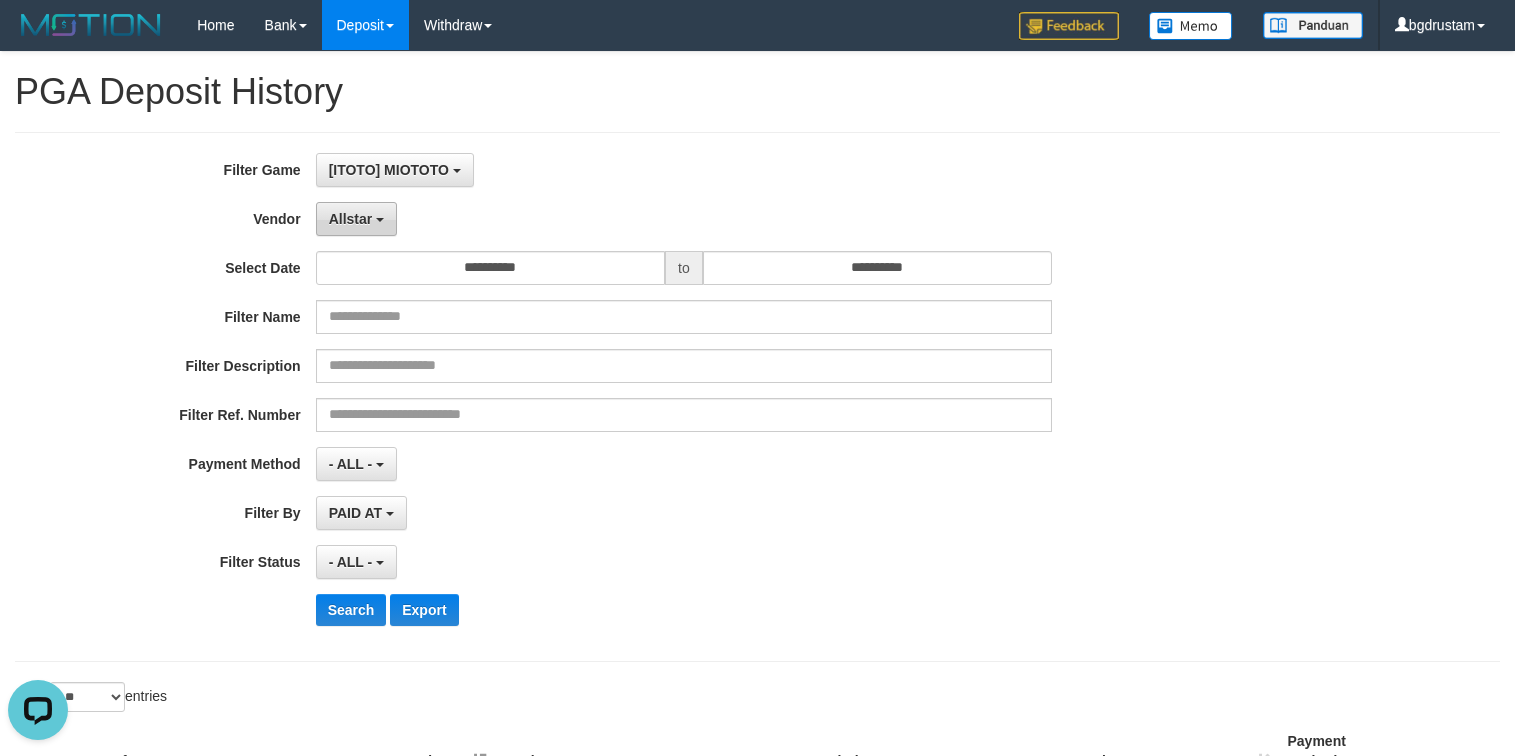 click on "Allstar" at bounding box center (356, 219) 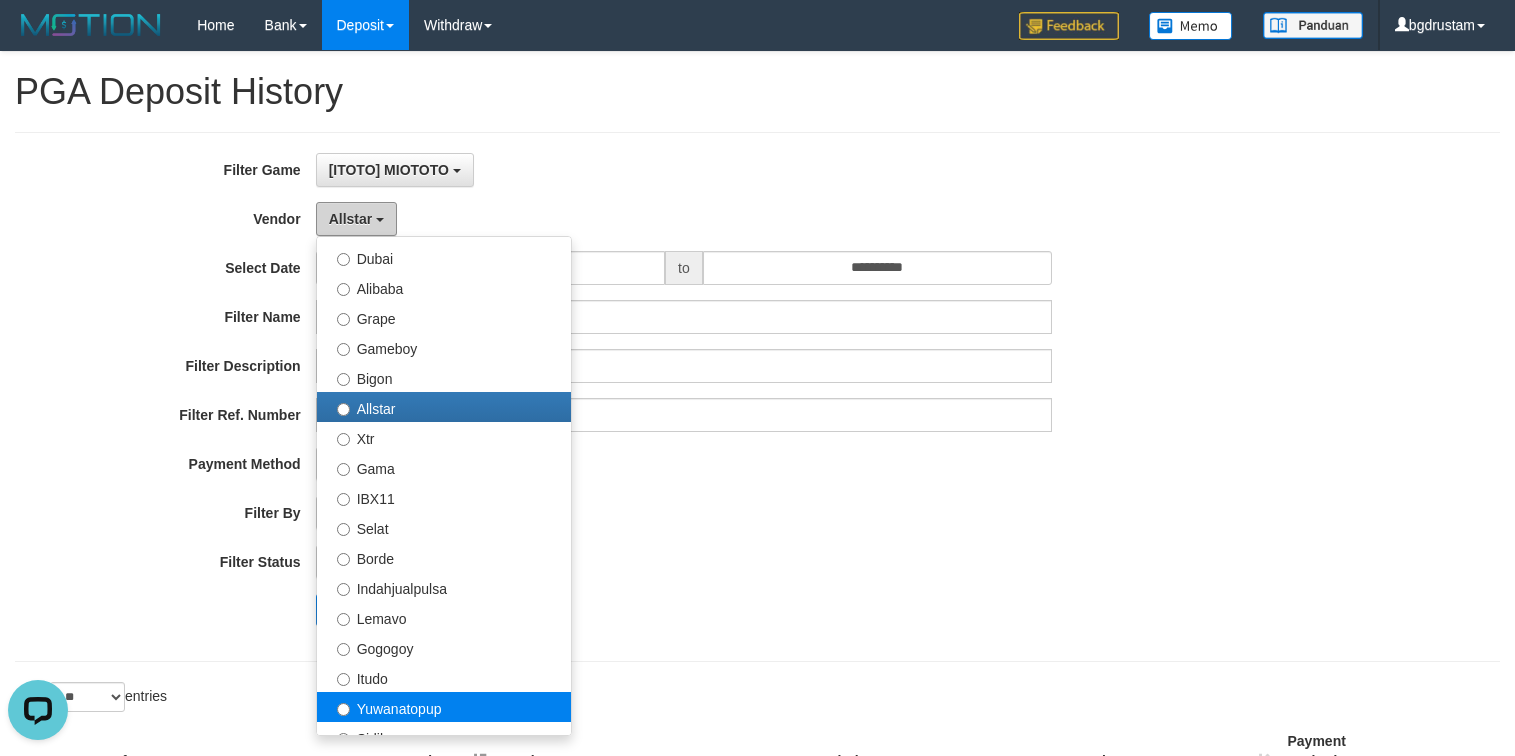 scroll, scrollTop: 500, scrollLeft: 0, axis: vertical 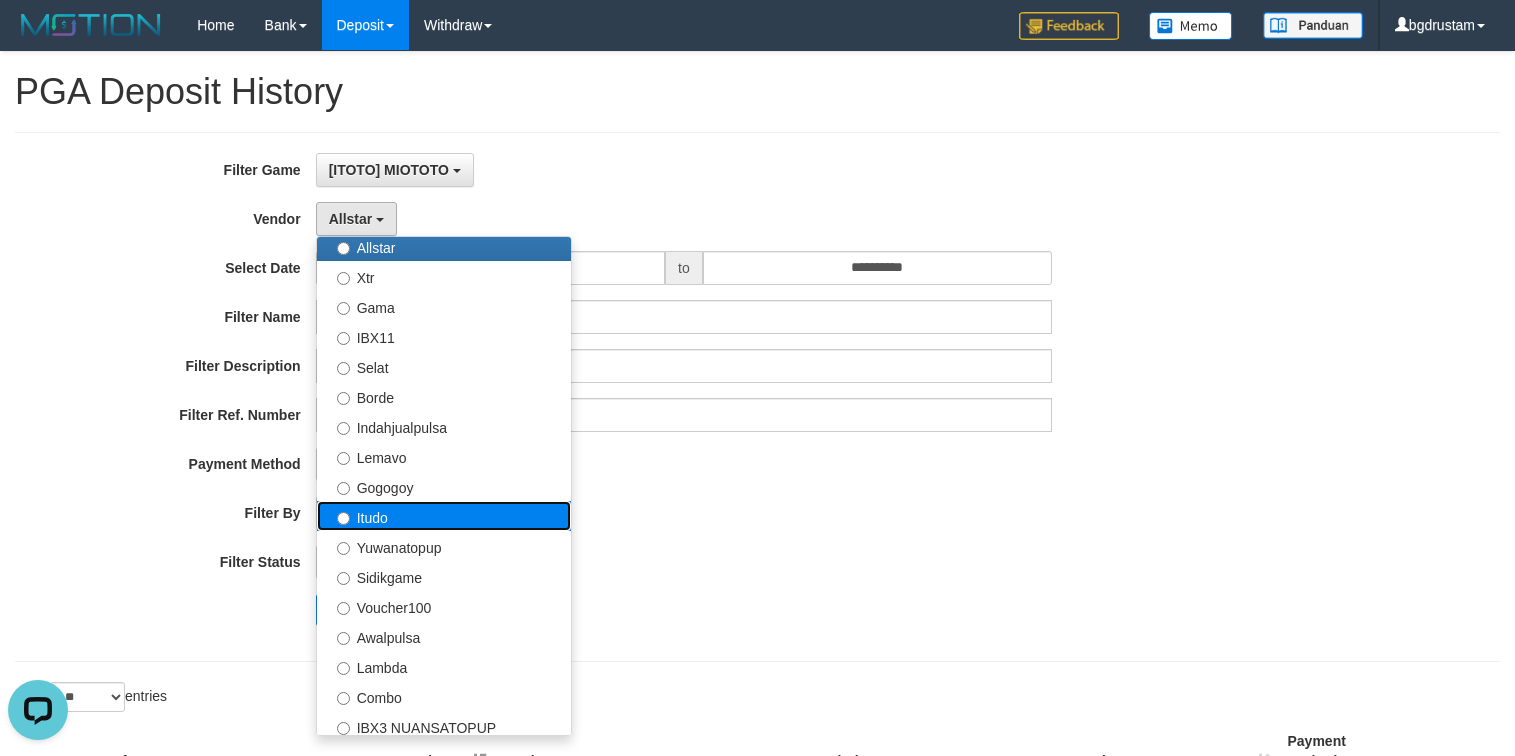 click on "Itudo" at bounding box center (444, 516) 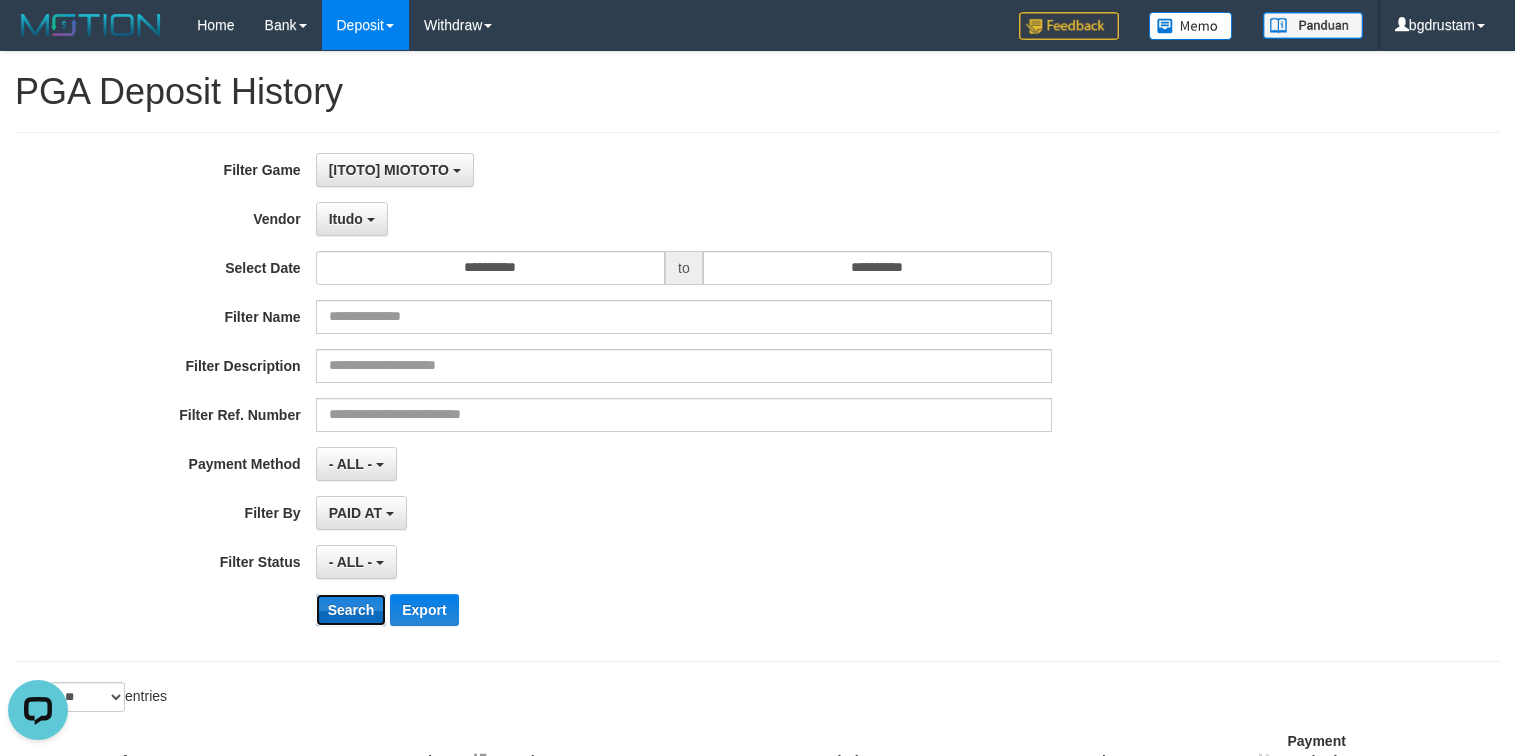 click on "Search" at bounding box center [351, 610] 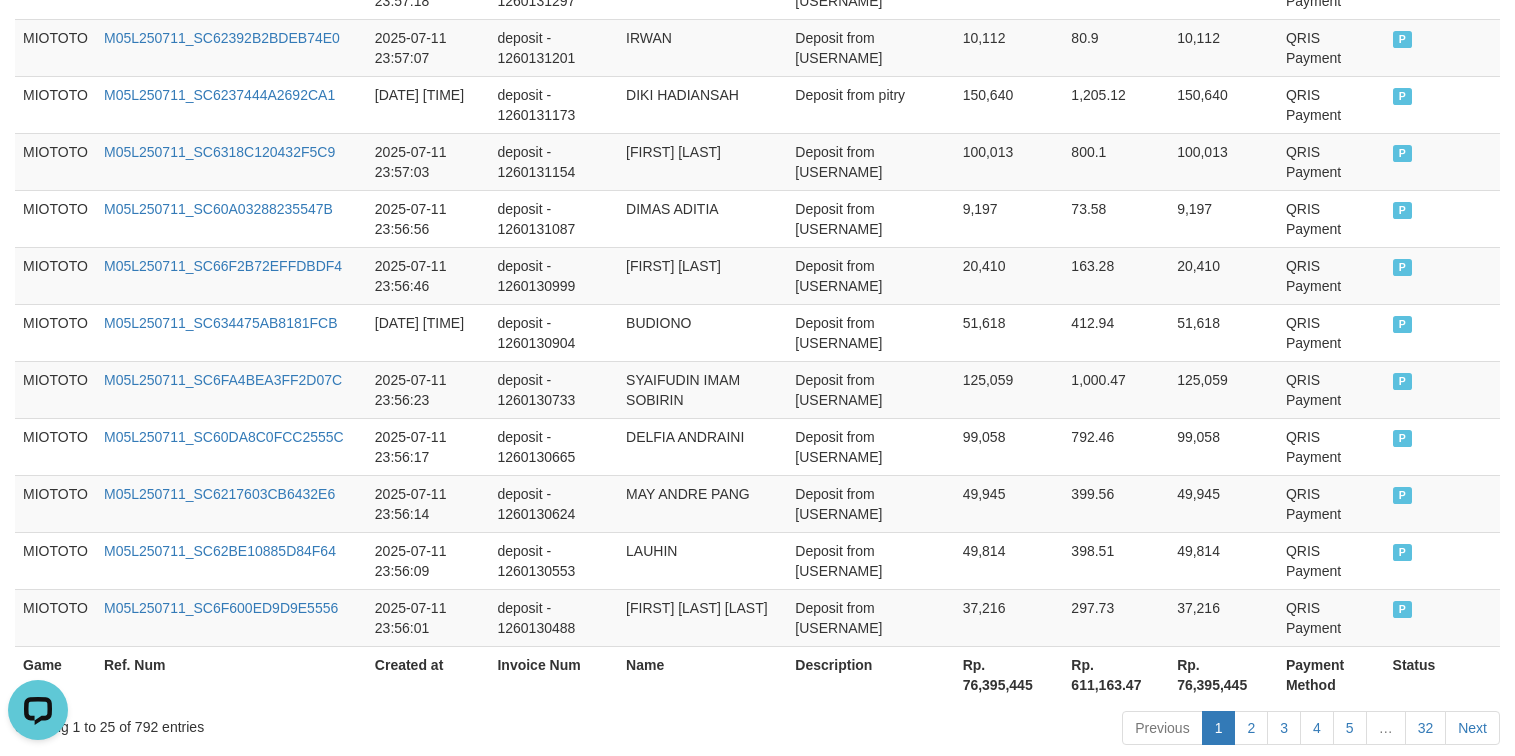 scroll, scrollTop: 1666, scrollLeft: 0, axis: vertical 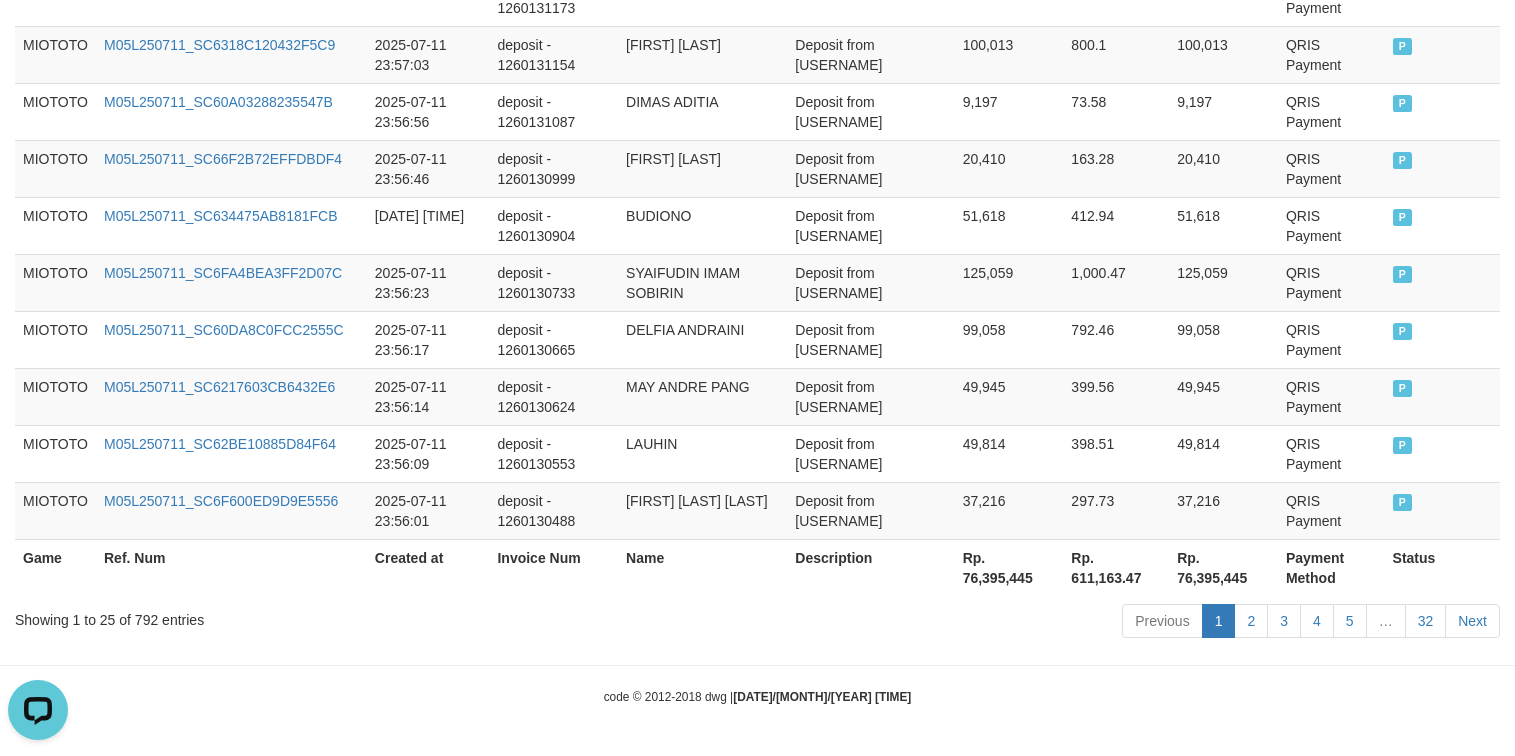 click on "Rp. 76,395,445" at bounding box center [1223, 567] 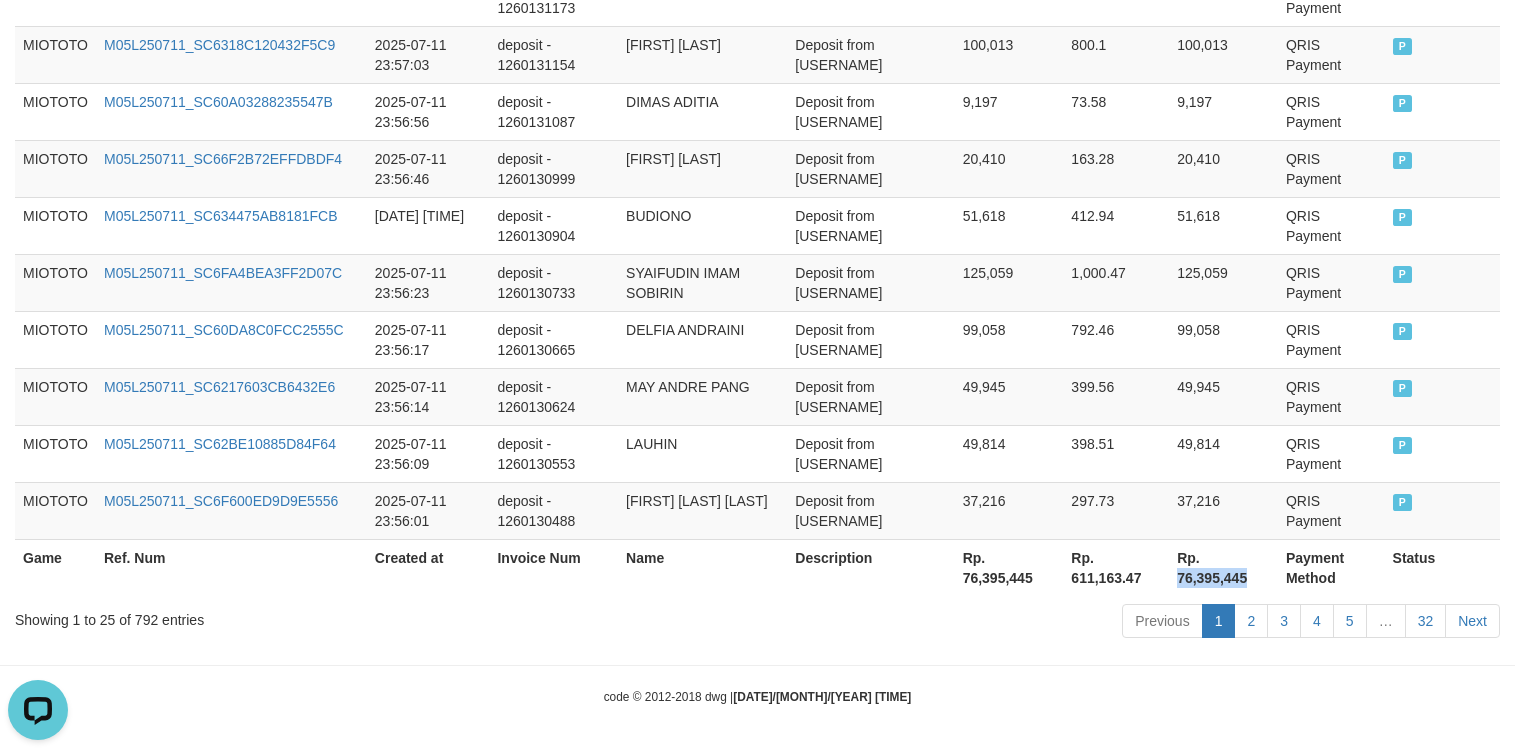 click on "Rp. 76,395,445" at bounding box center [1223, 567] 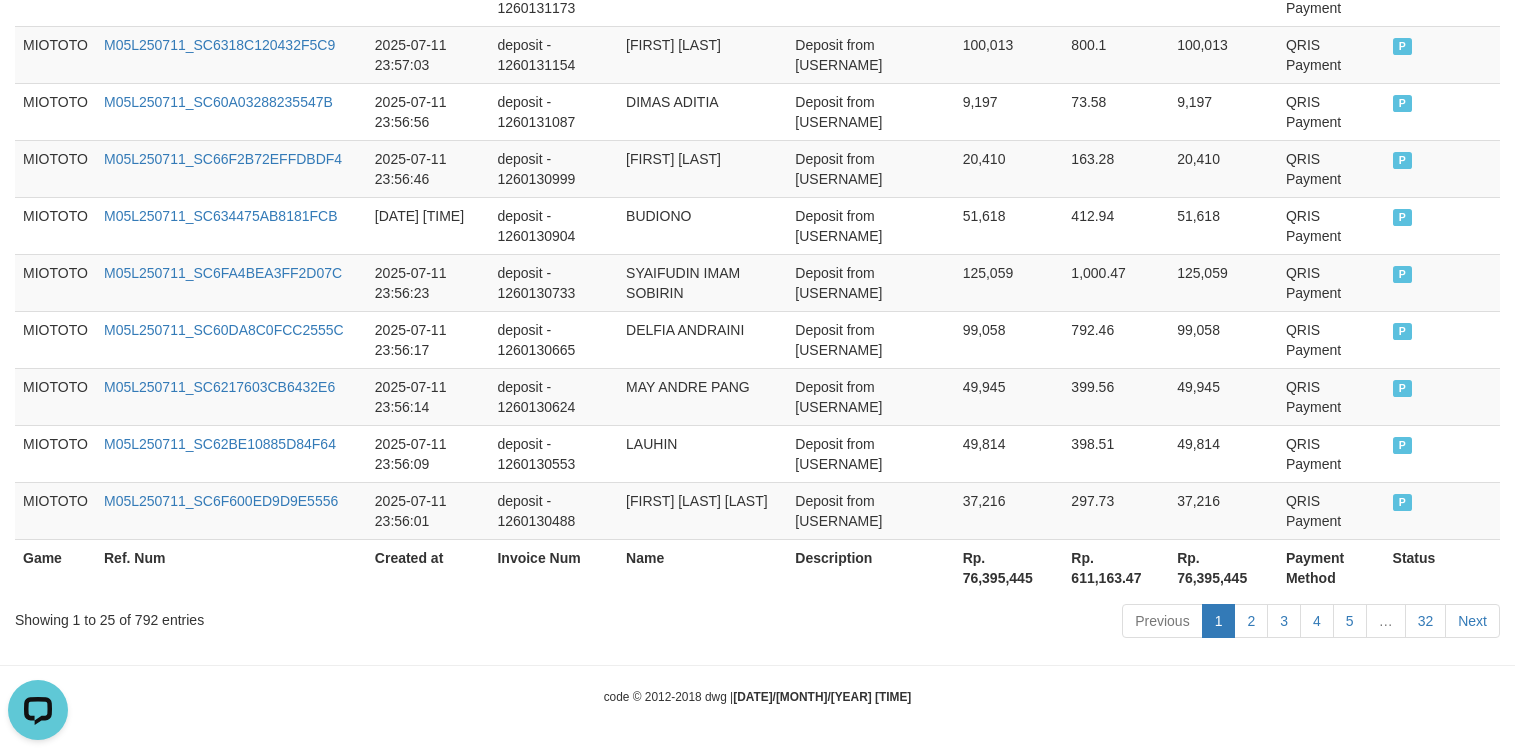 click on "Showing 1 to 25 of 792 entries" at bounding box center [315, 616] 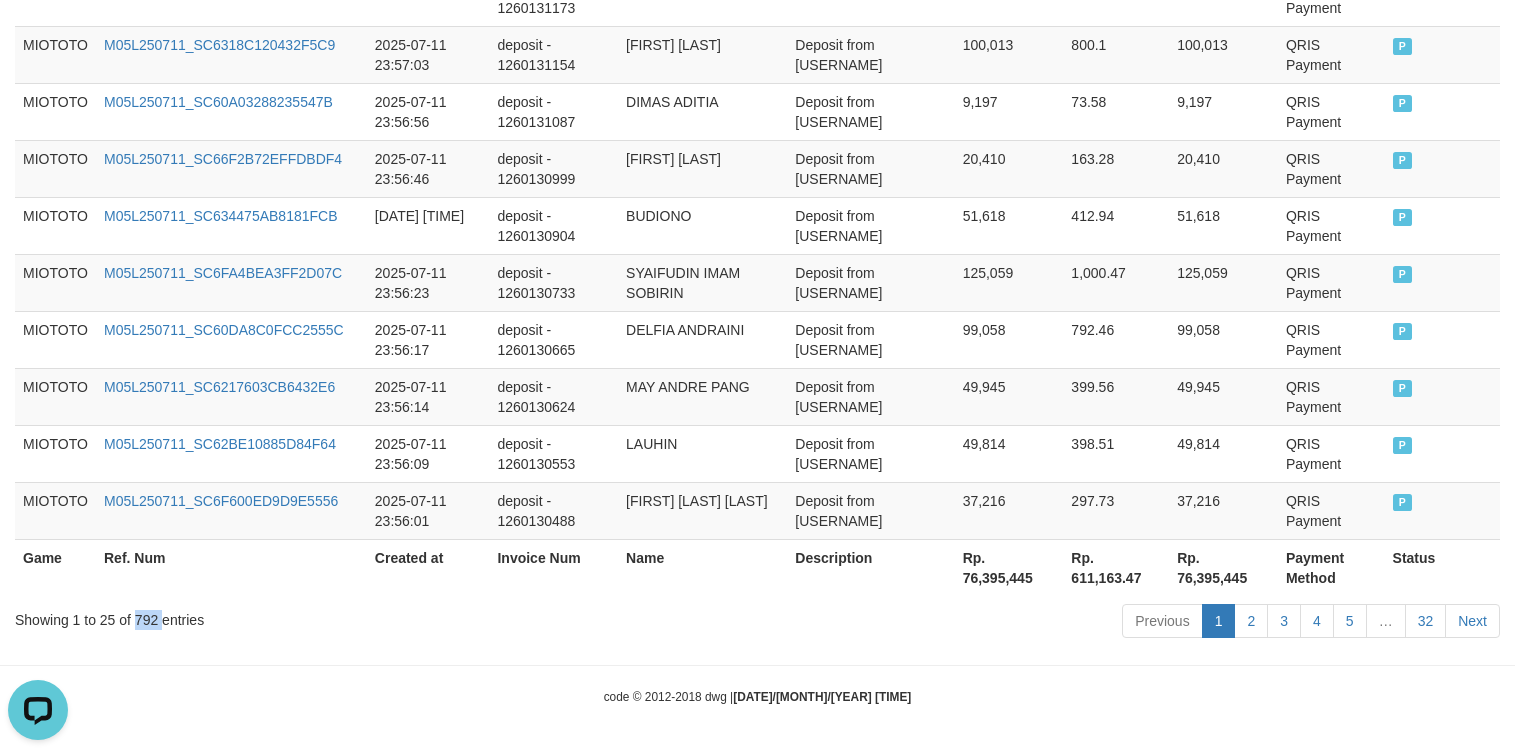 click on "Showing 1 to 25 of 792 entries" at bounding box center (315, 616) 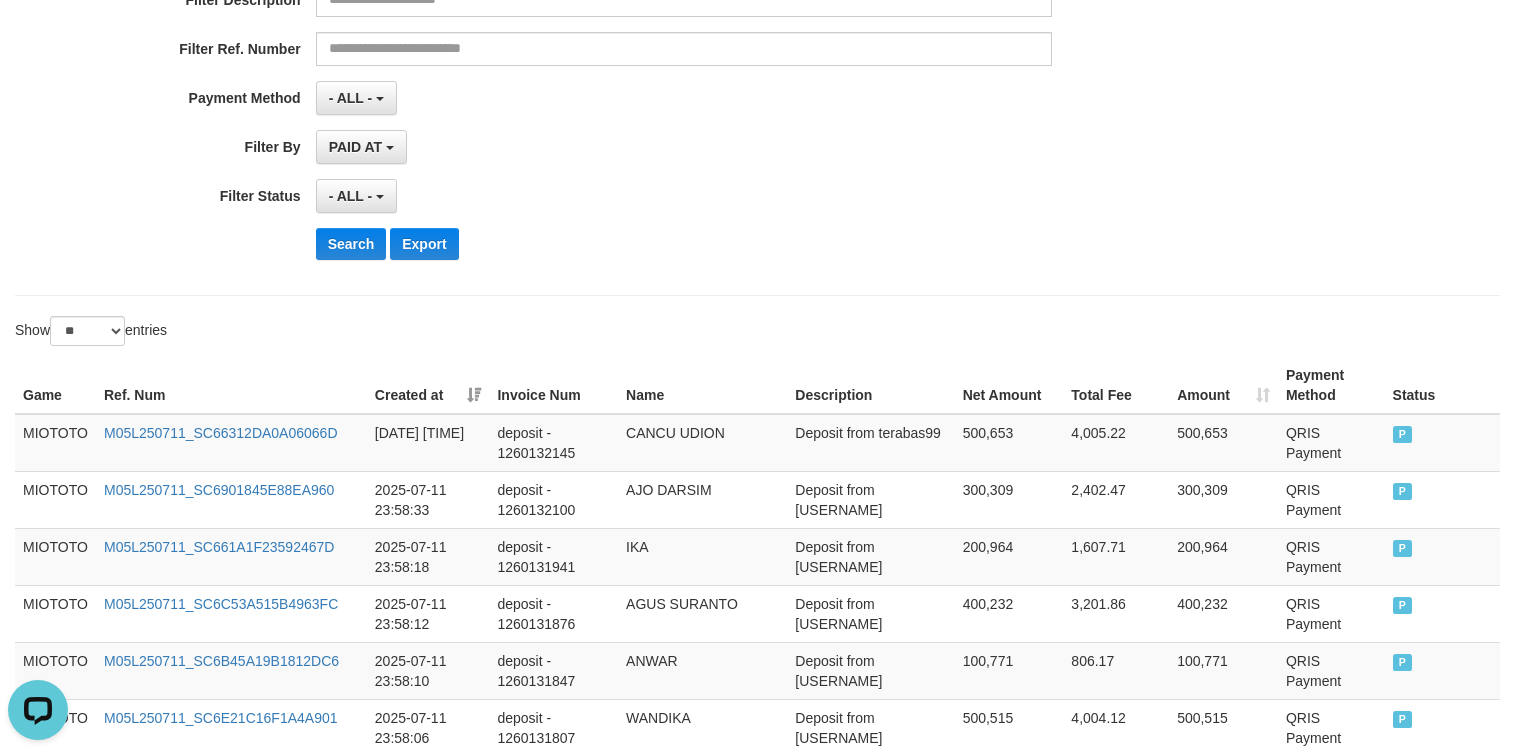 scroll, scrollTop: 0, scrollLeft: 0, axis: both 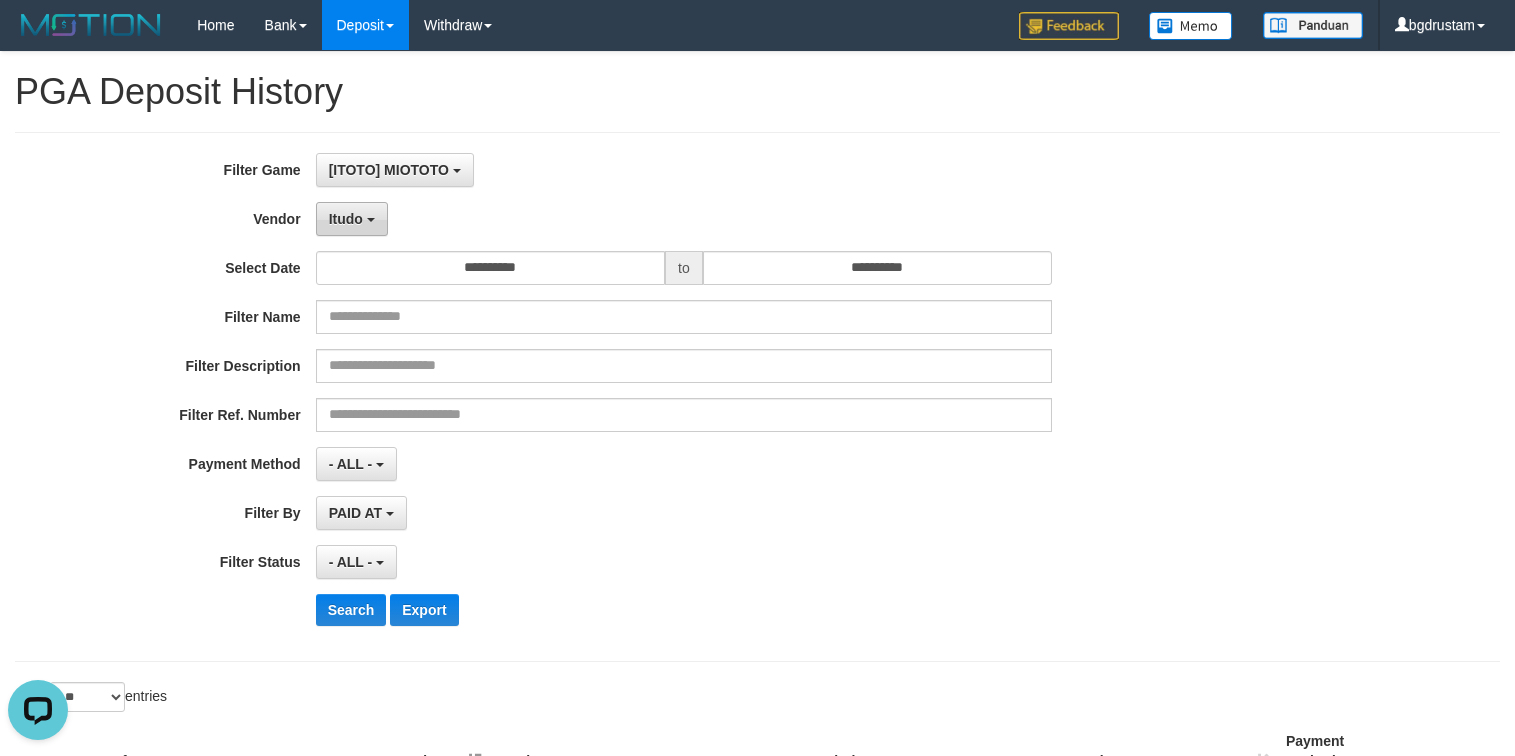 click on "Itudo" at bounding box center [352, 219] 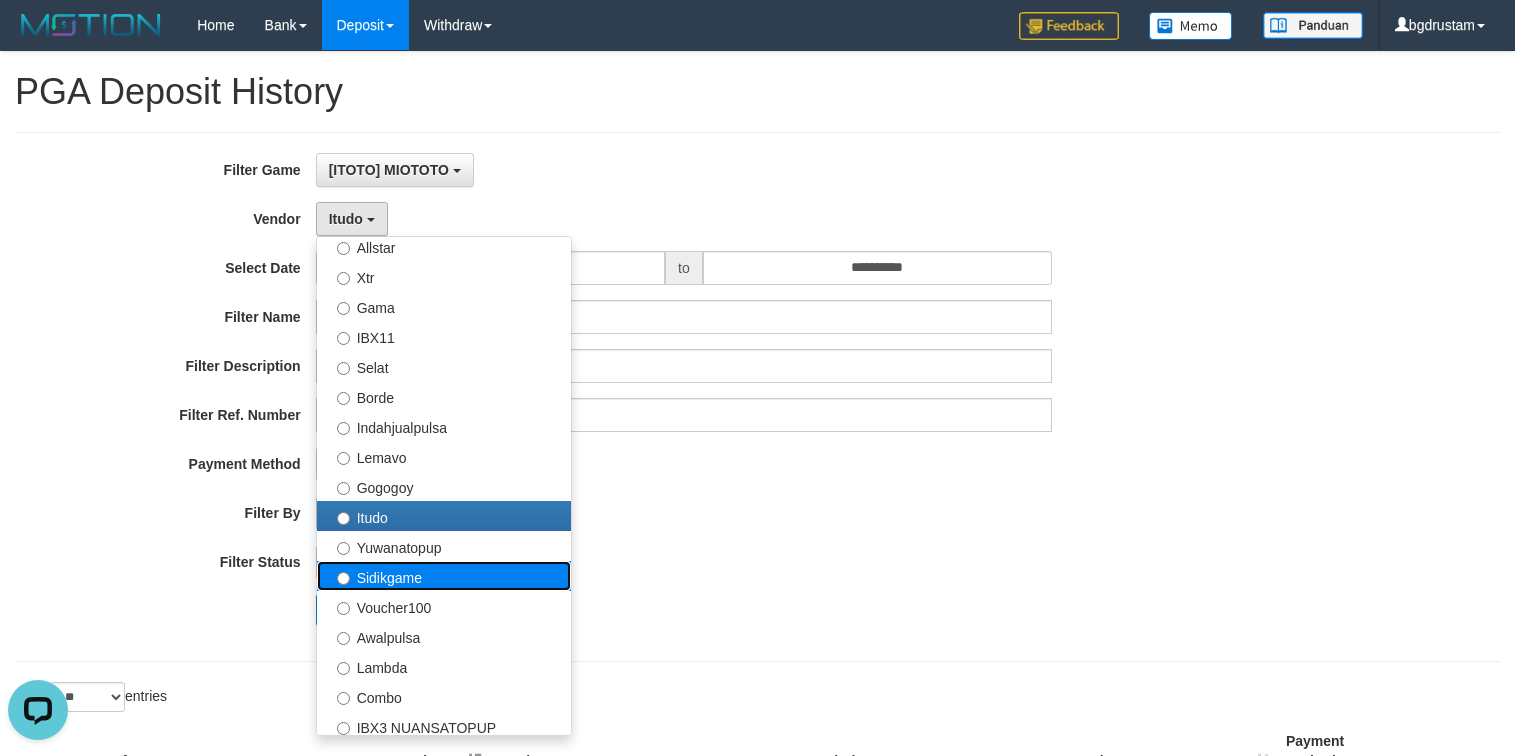click on "Sidikgame" at bounding box center (444, 576) 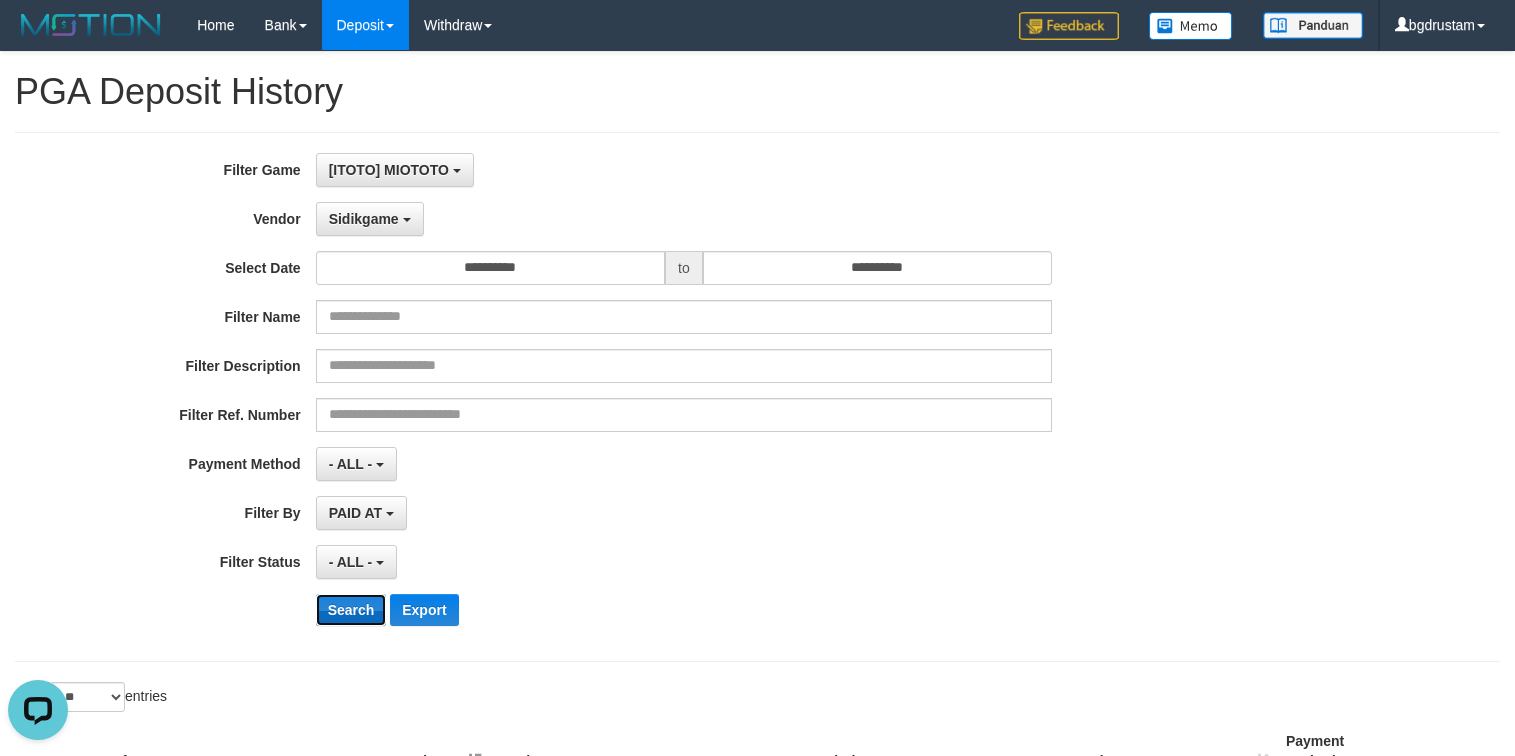 click on "Search" at bounding box center [351, 610] 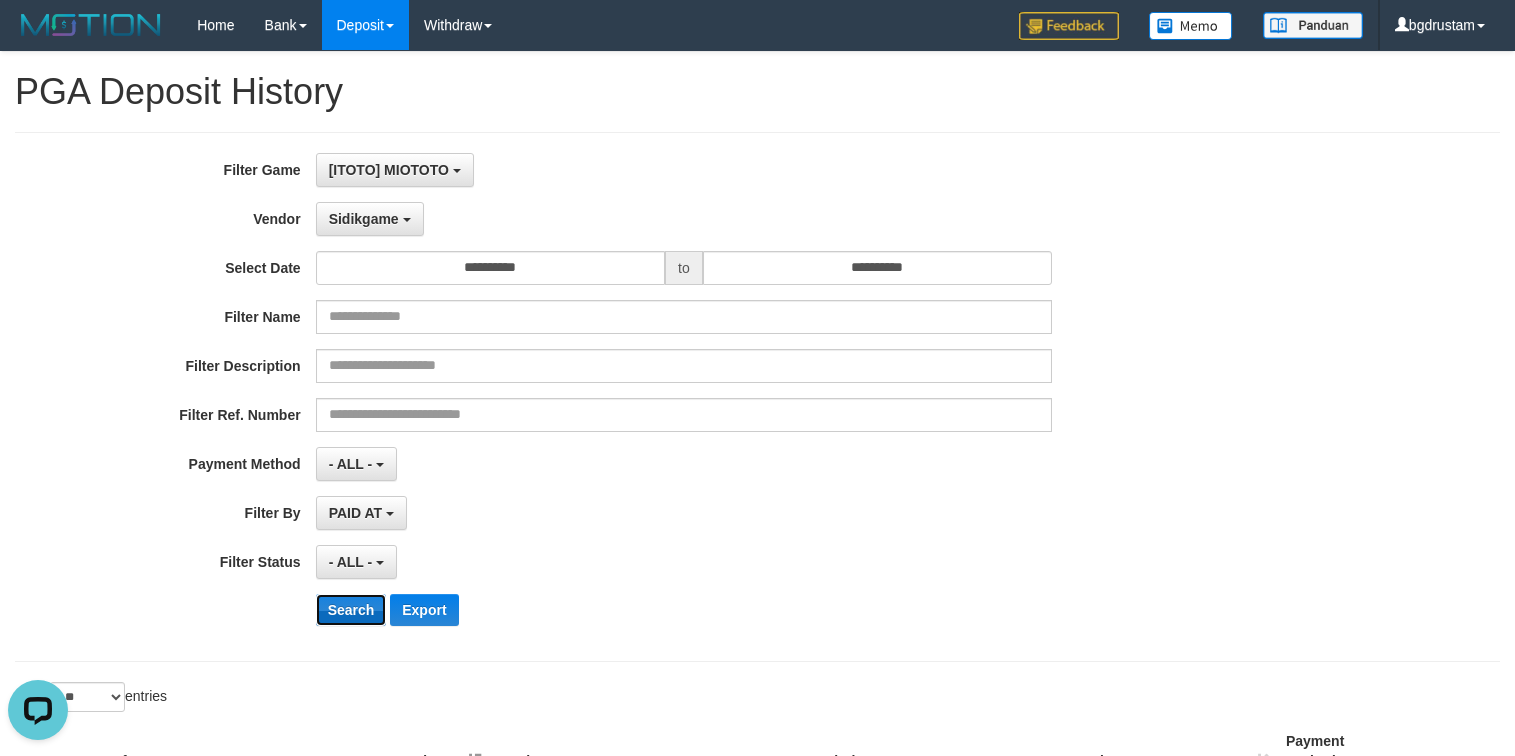 click on "Search" at bounding box center [351, 610] 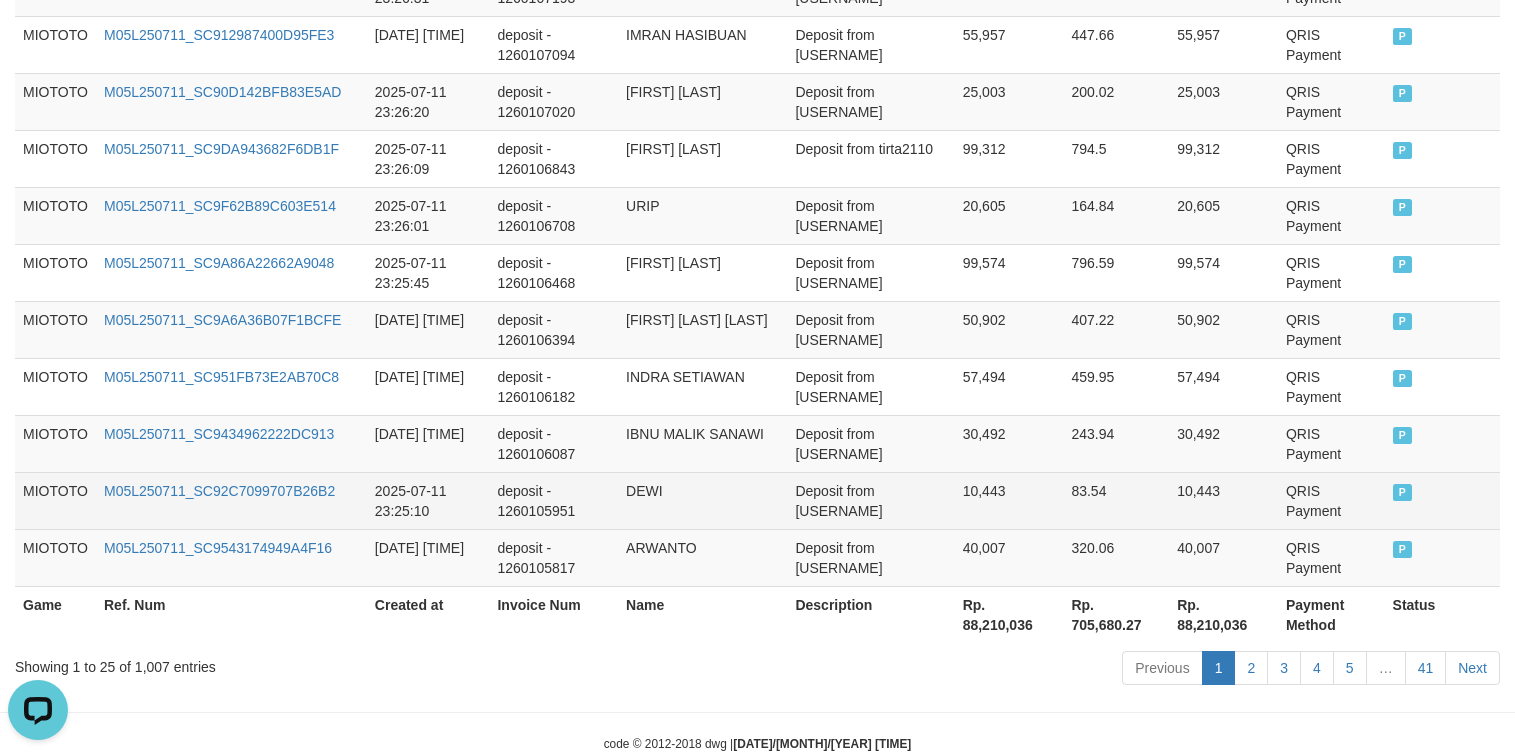 scroll, scrollTop: 1666, scrollLeft: 0, axis: vertical 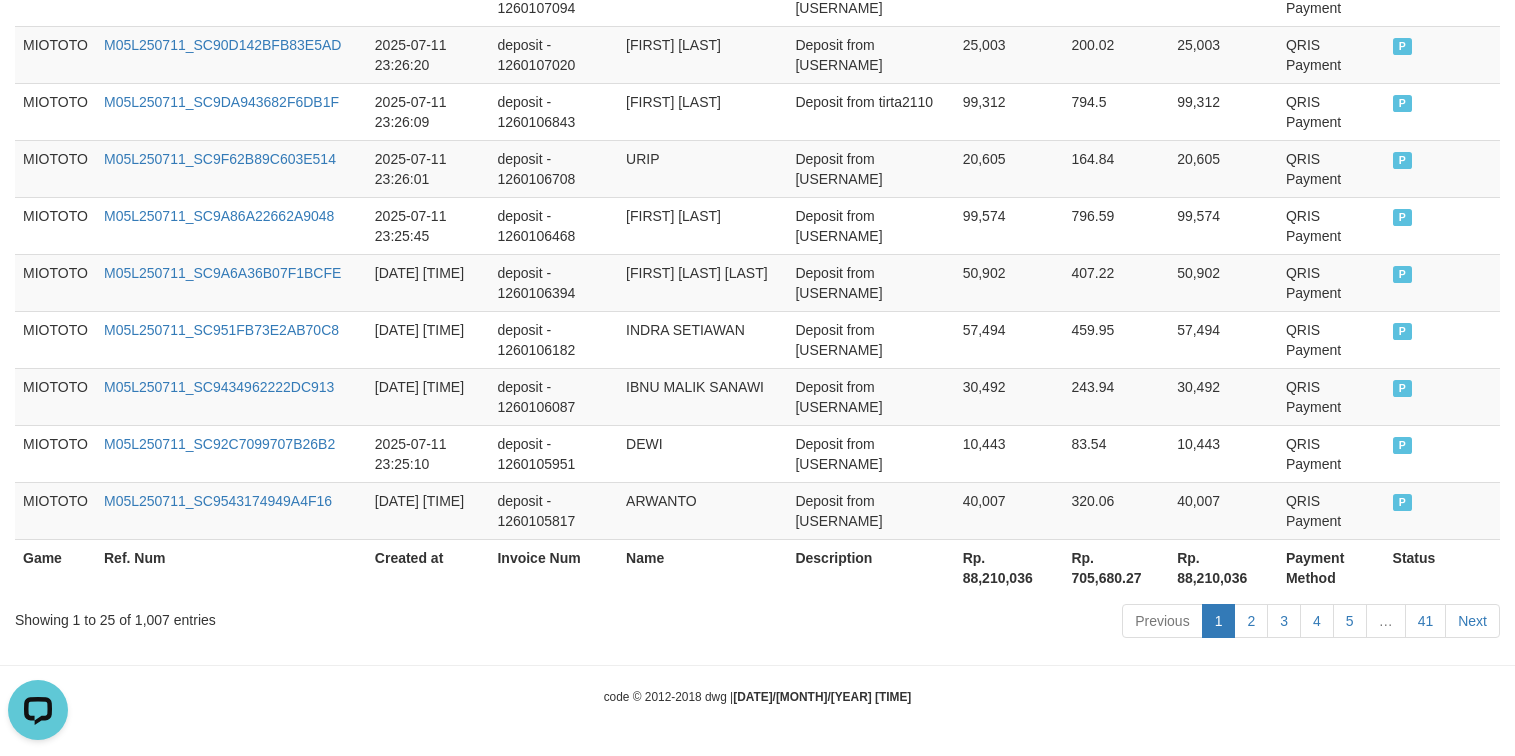 click on "Rp. 88,210,036" at bounding box center (1223, 567) 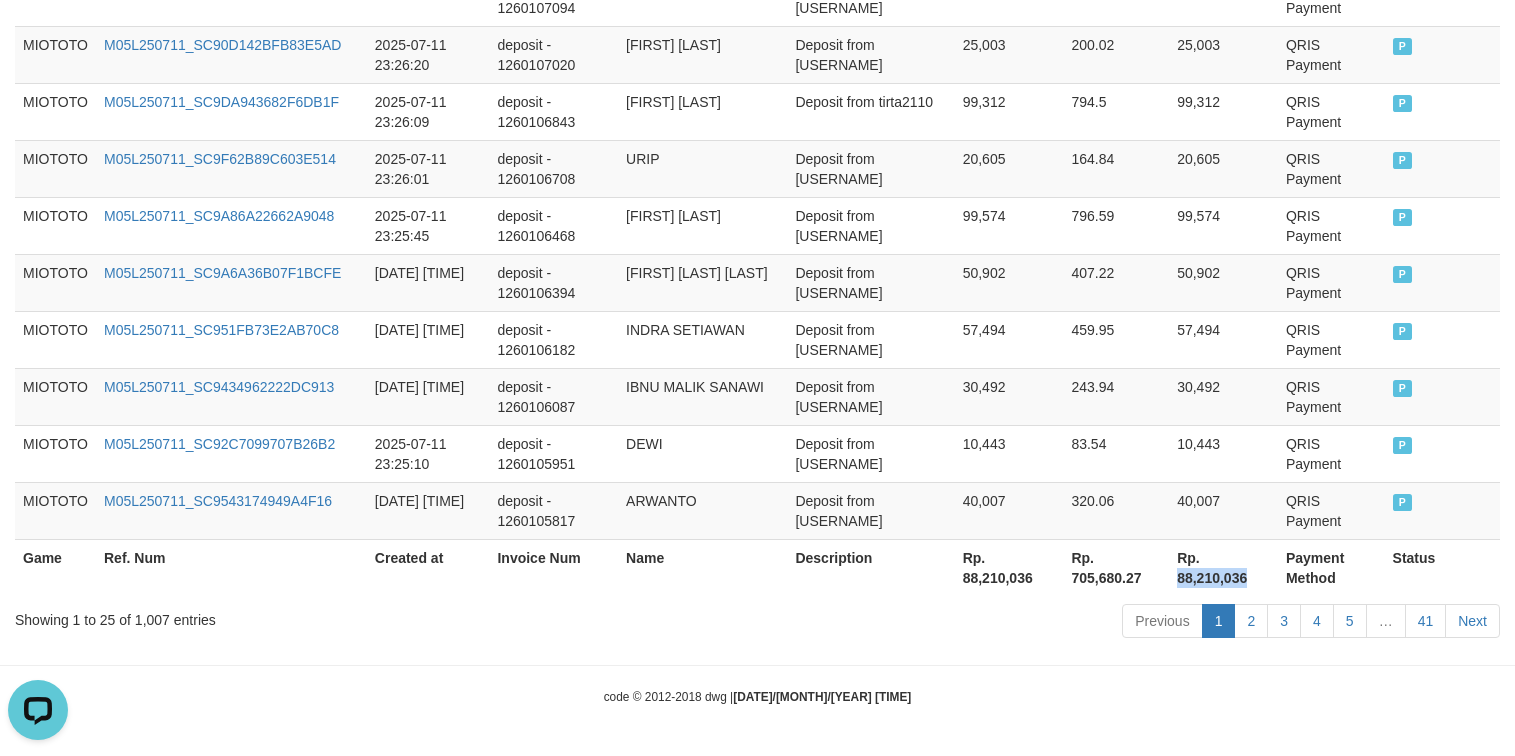 click on "Rp. 88,210,036" at bounding box center (1223, 567) 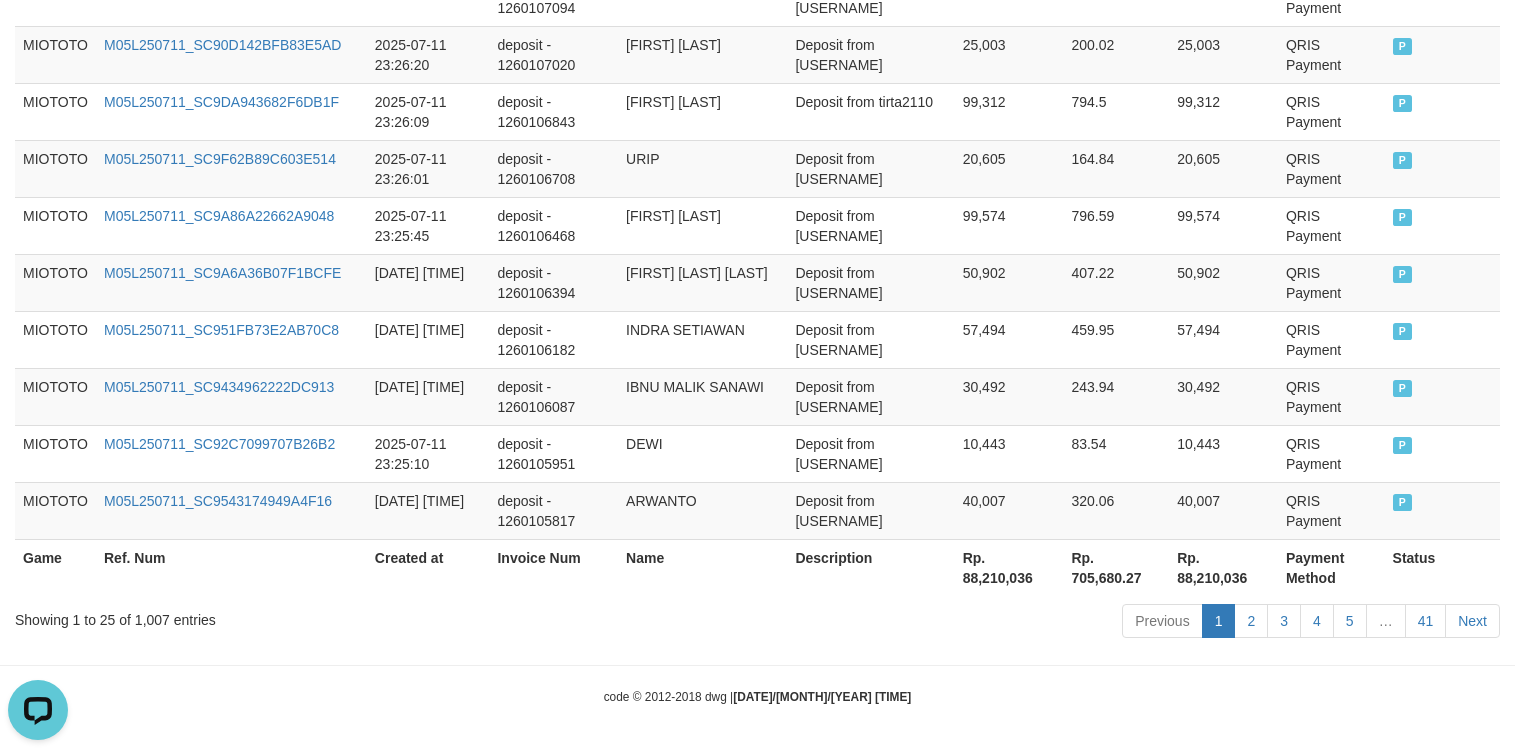 click on "Showing 1 to 25 of 1,007 entries" at bounding box center (315, 616) 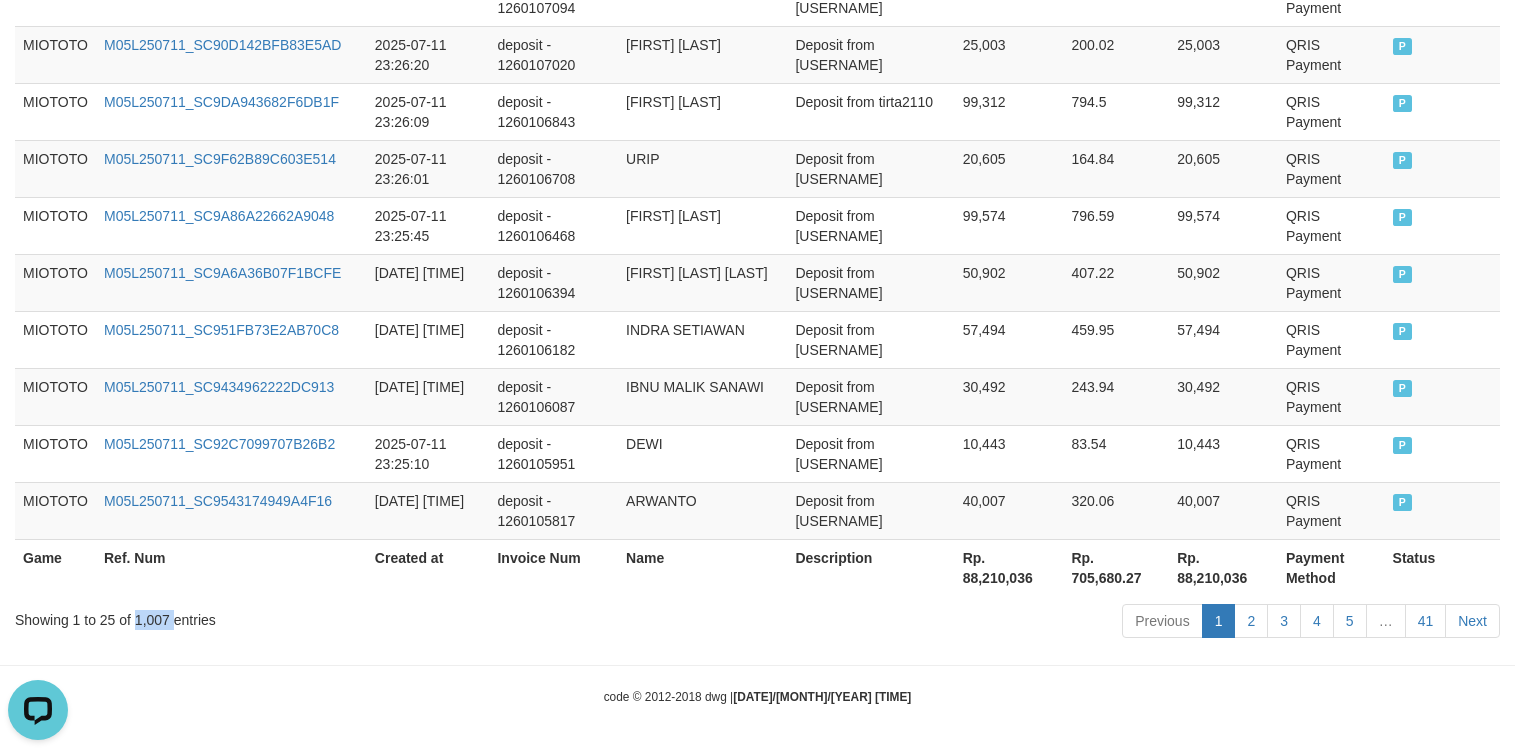 drag, startPoint x: 149, startPoint y: 617, endPoint x: 330, endPoint y: 653, distance: 184.5454 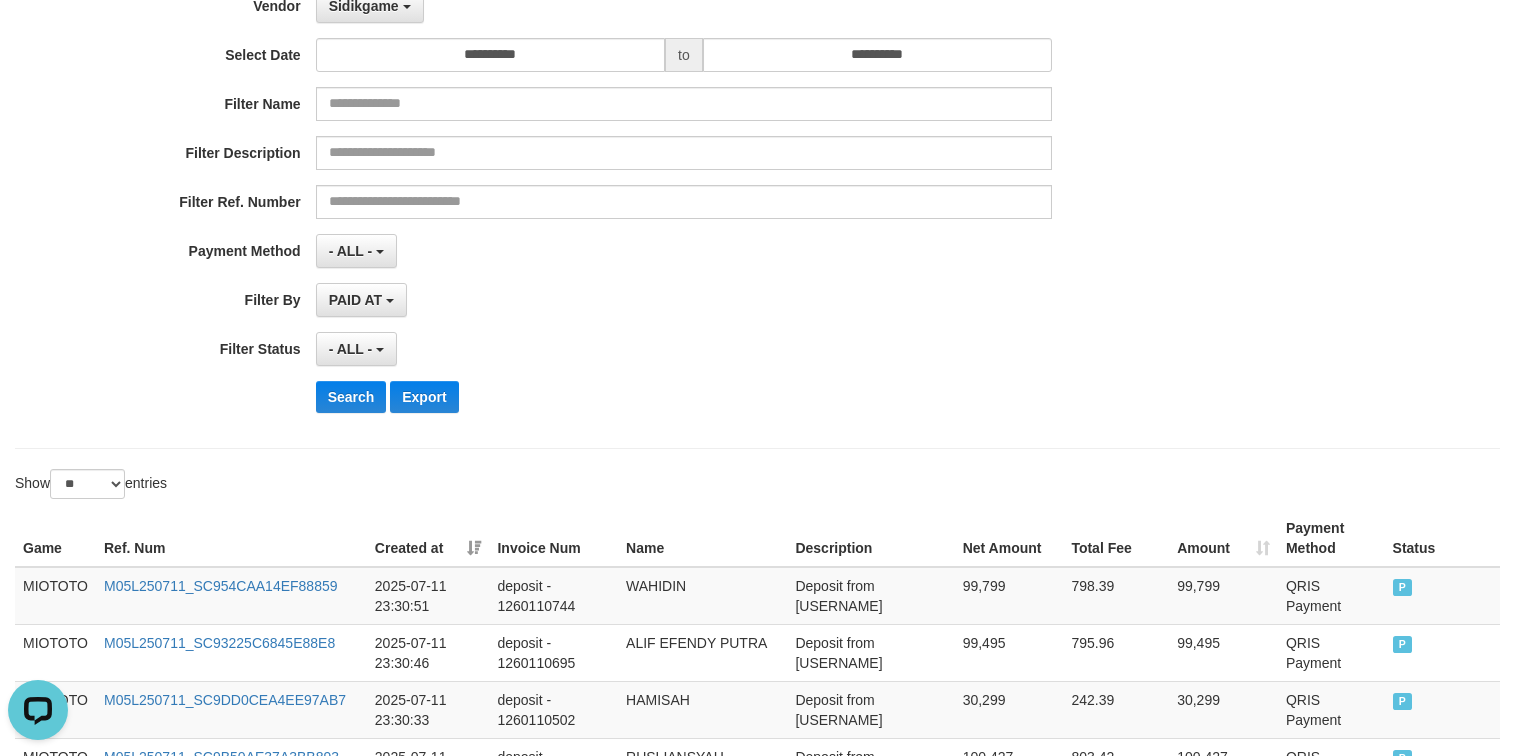 scroll, scrollTop: 0, scrollLeft: 0, axis: both 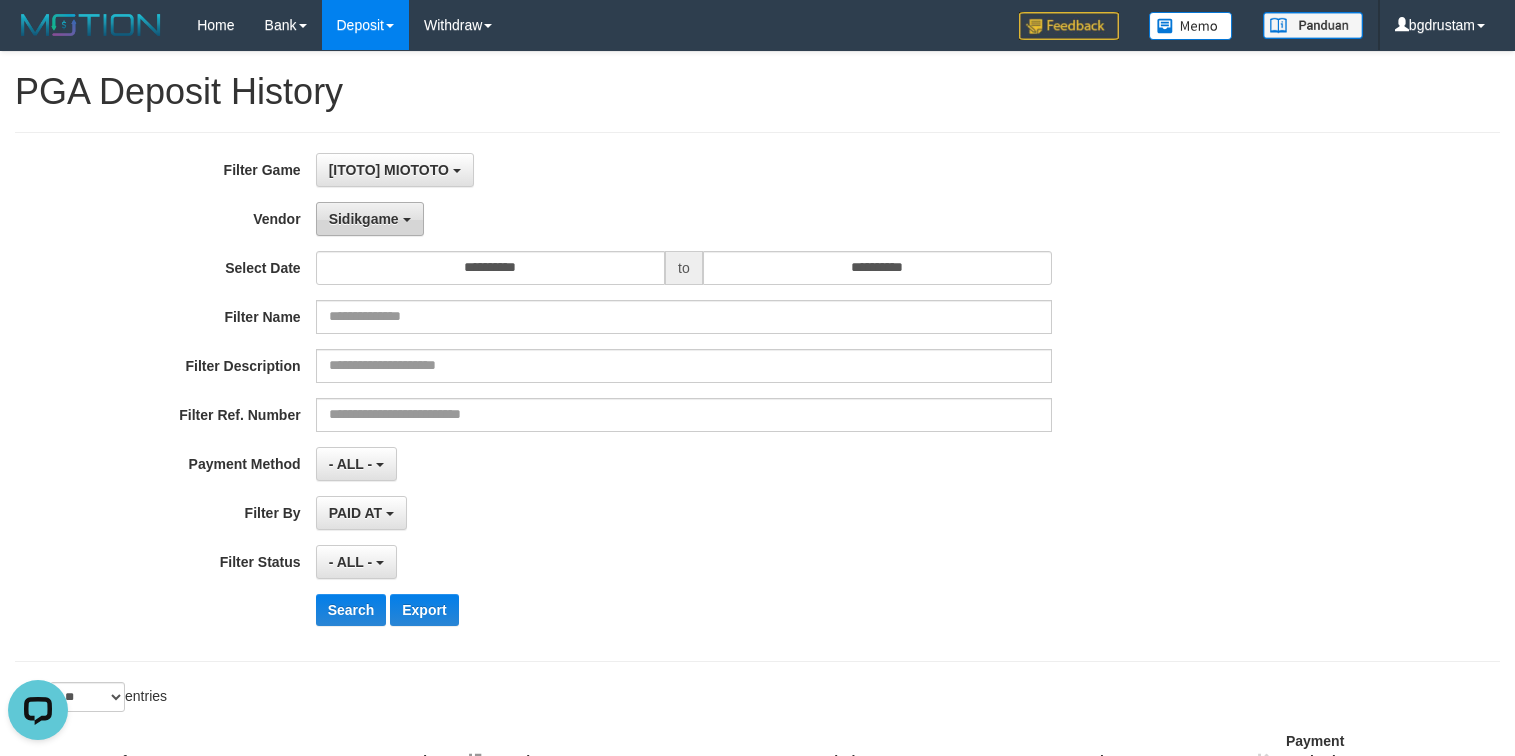 click on "Sidikgame" at bounding box center (370, 219) 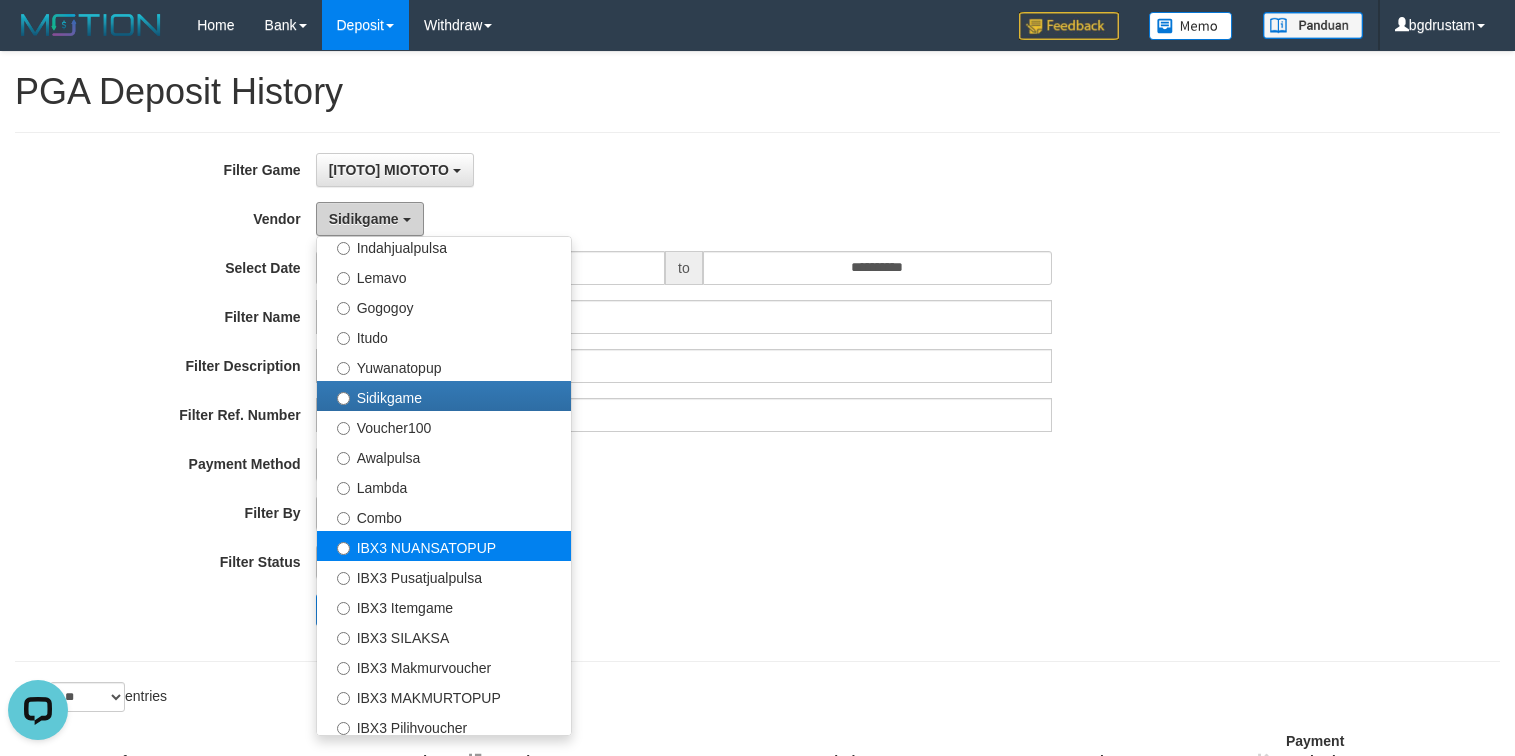 scroll, scrollTop: 686, scrollLeft: 0, axis: vertical 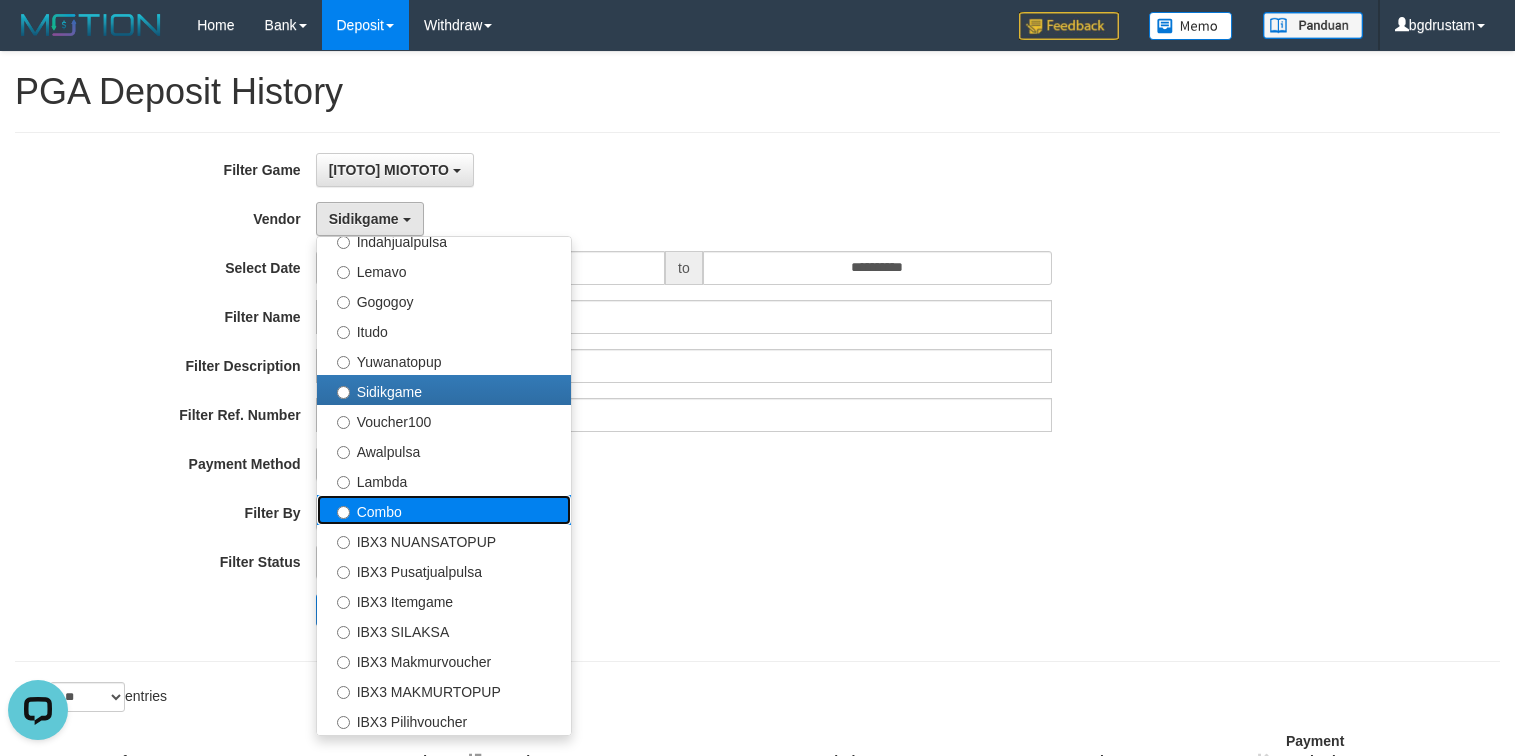 click on "Combo" at bounding box center (444, 510) 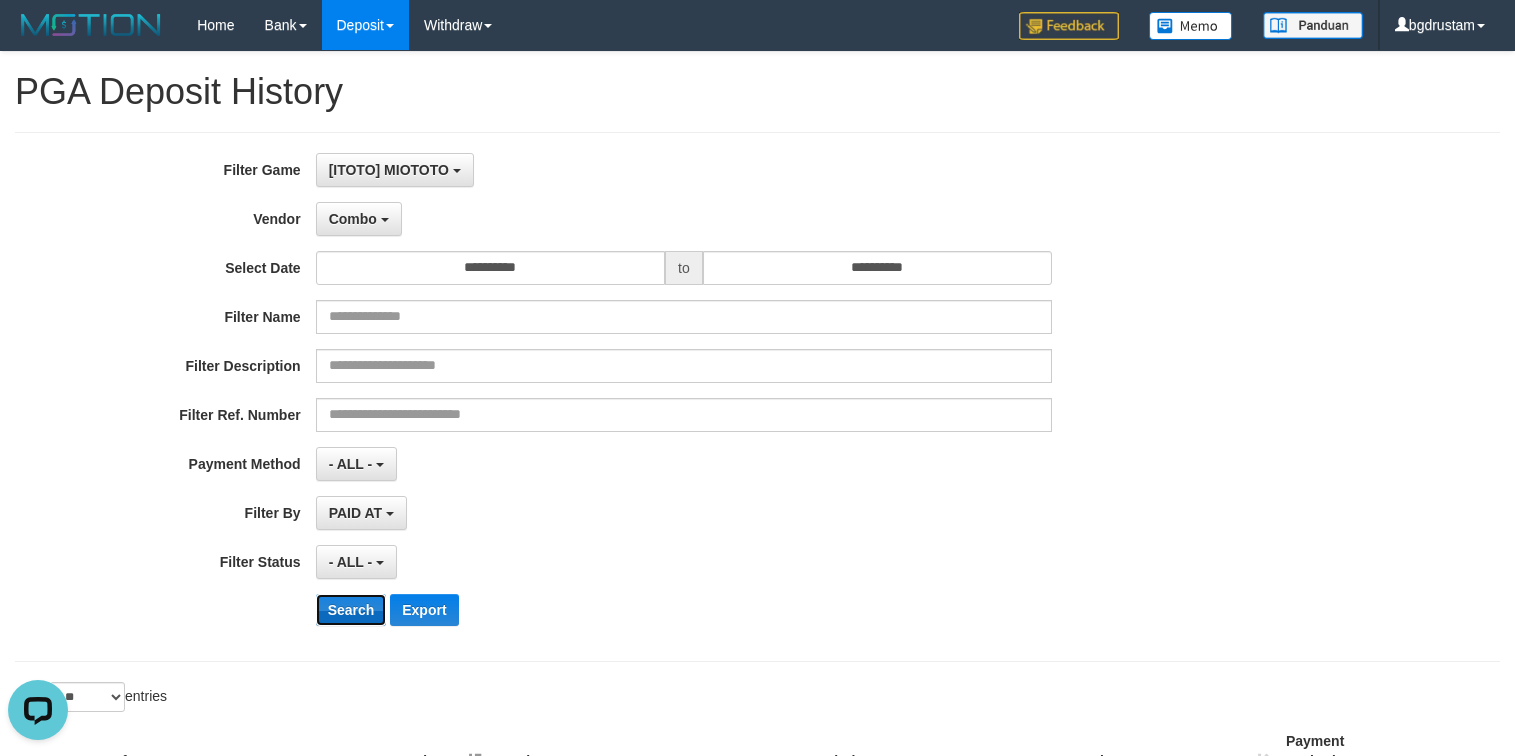 click on "Search" at bounding box center (351, 610) 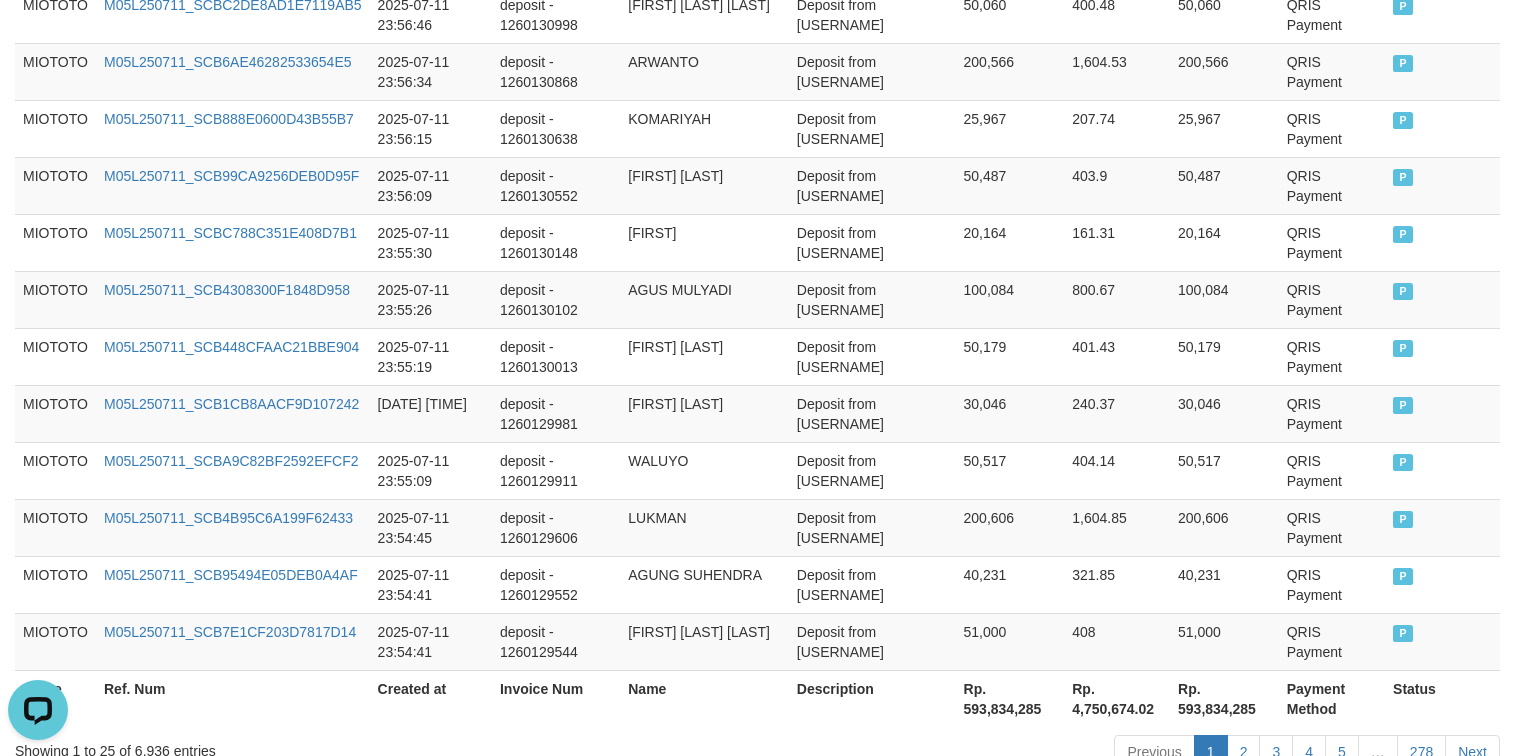 scroll, scrollTop: 1666, scrollLeft: 0, axis: vertical 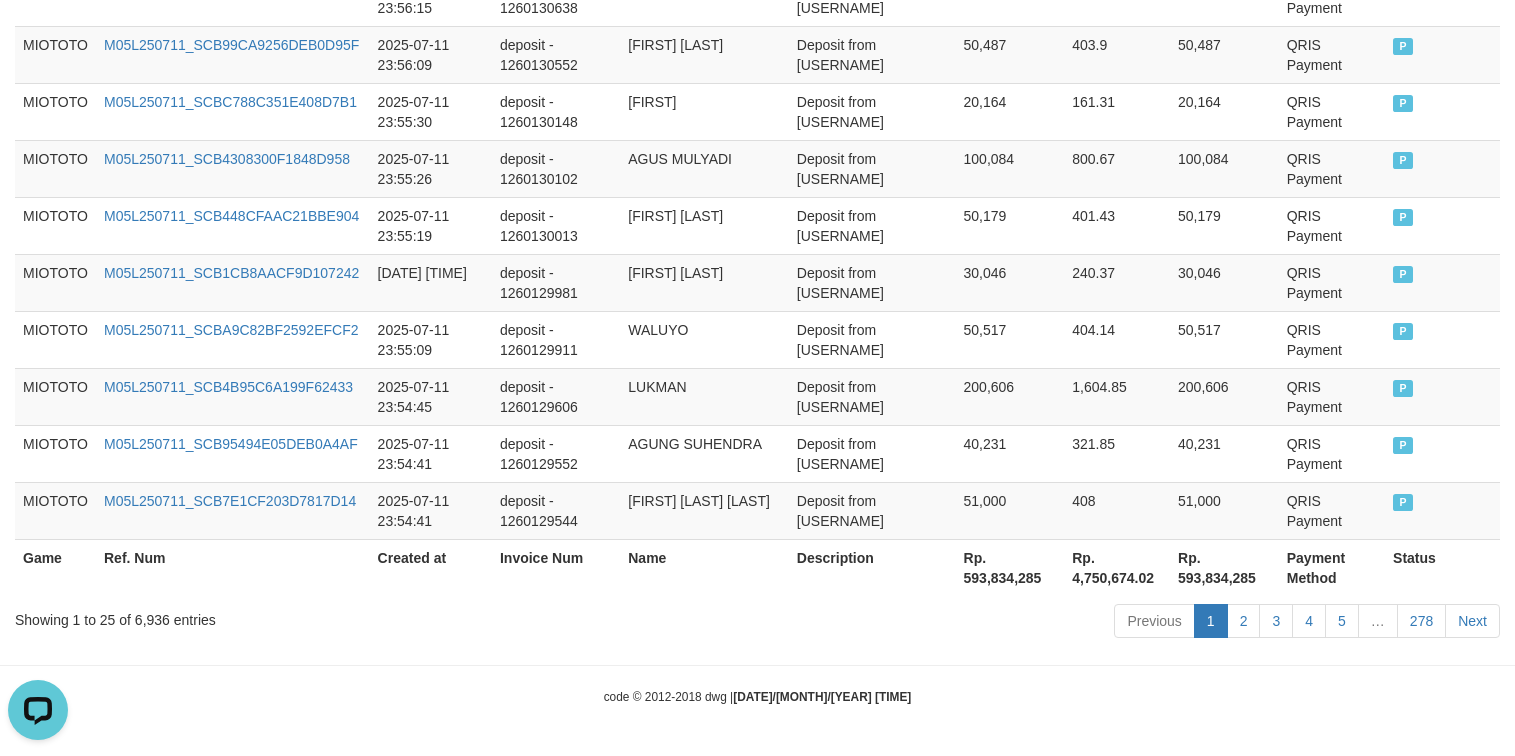 click on "Rp. 593,834,285" at bounding box center (1224, 567) 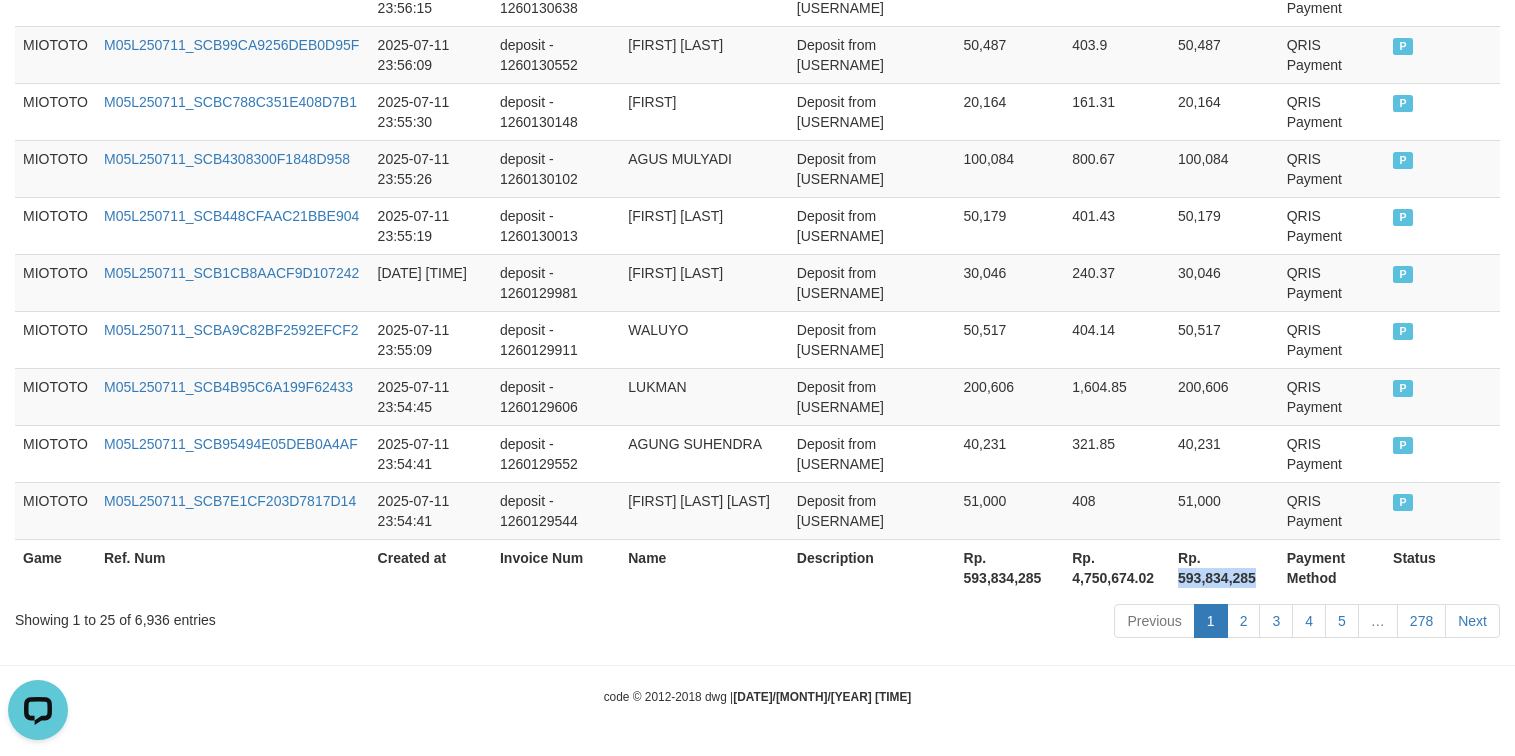 click on "Rp. 593,834,285" at bounding box center (1224, 567) 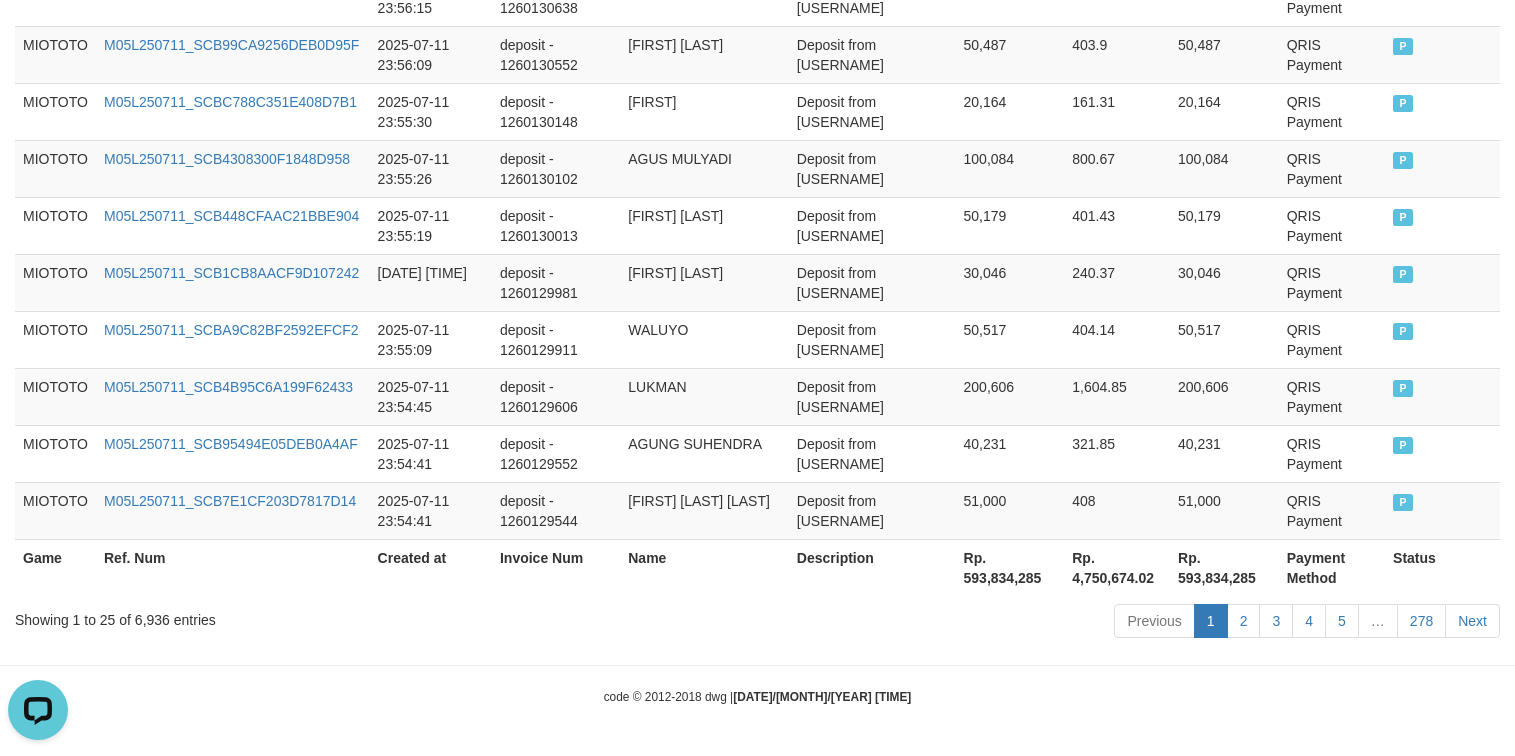 click on "Showing 1 to 25 of 6,936 entries" at bounding box center [315, 616] 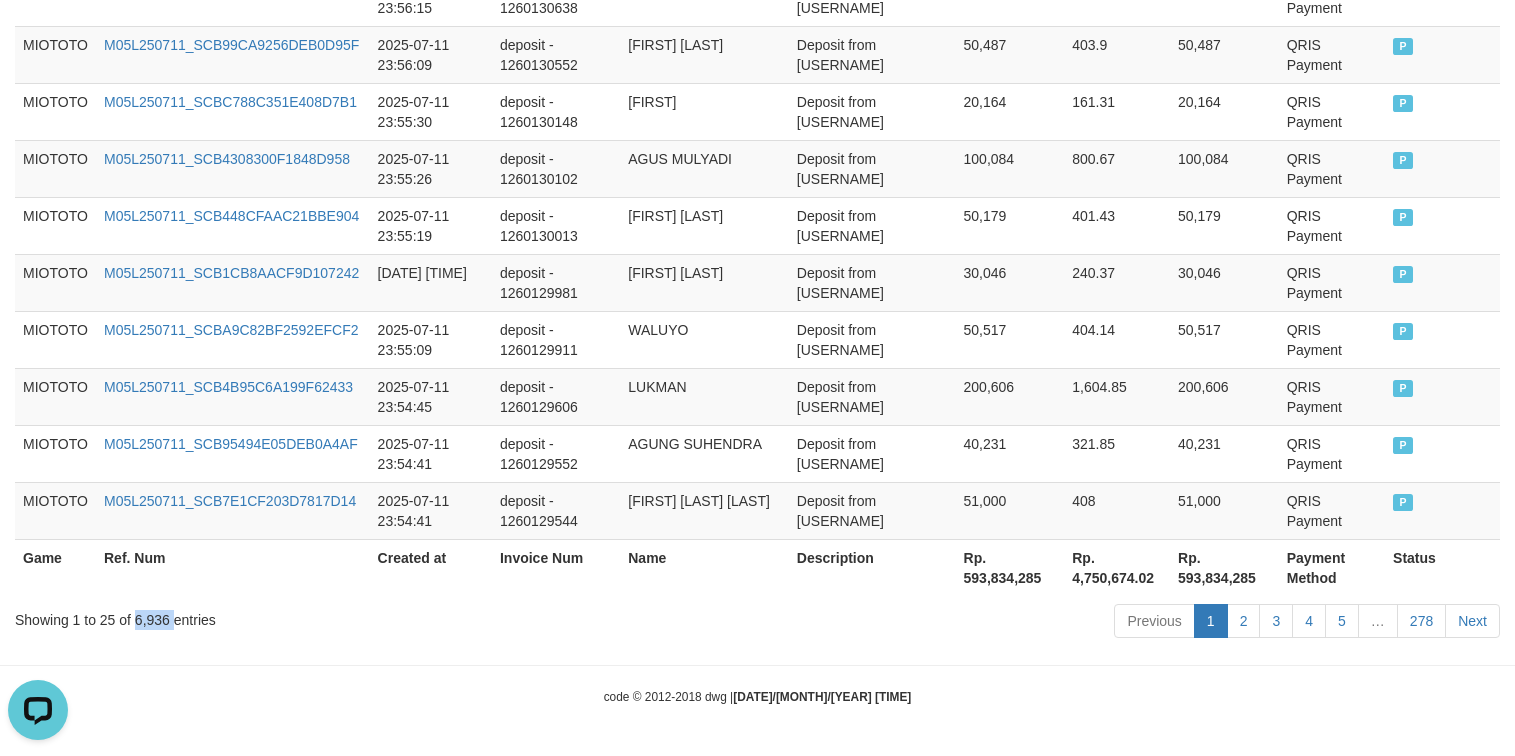 click on "Showing 1 to 25 of 6,936 entries" at bounding box center (315, 616) 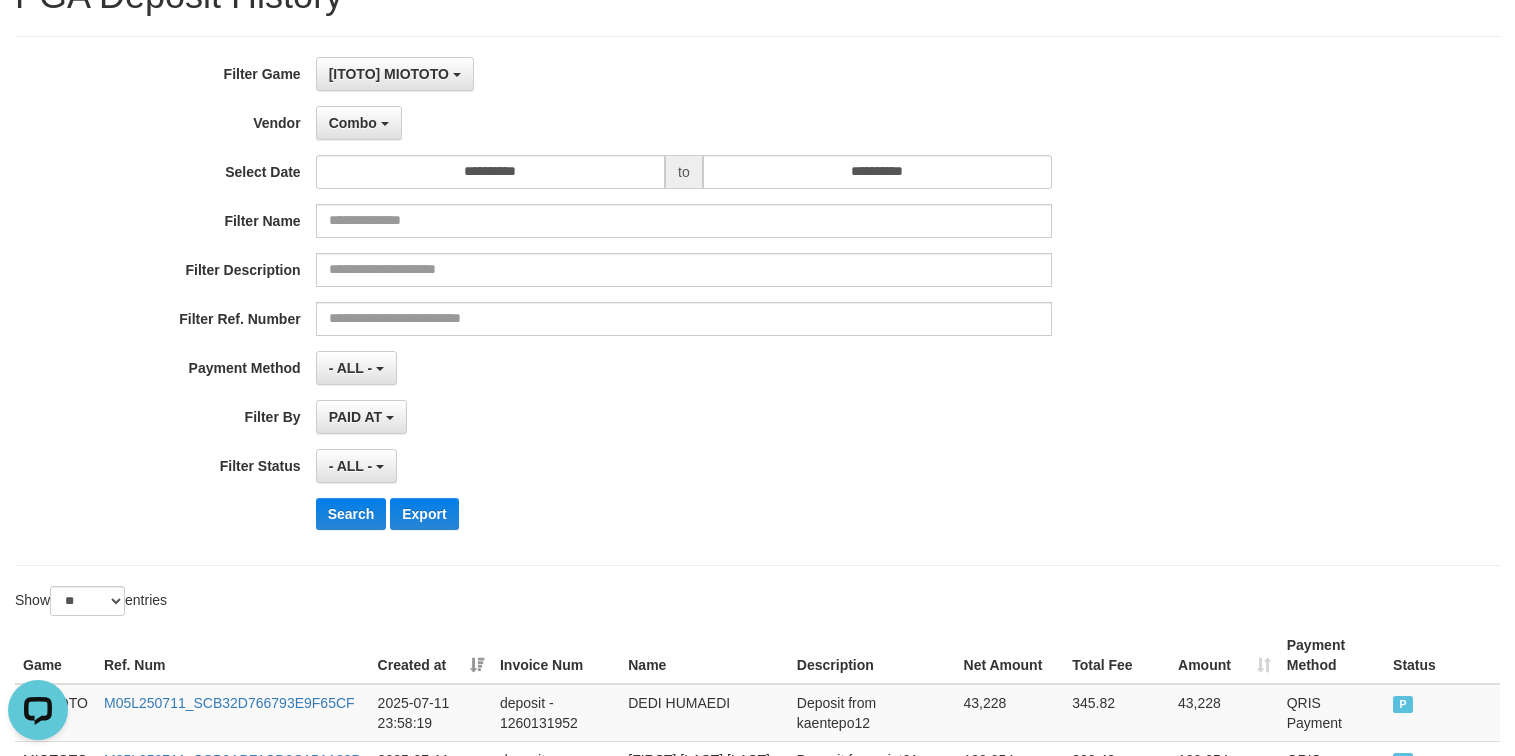 scroll, scrollTop: 0, scrollLeft: 0, axis: both 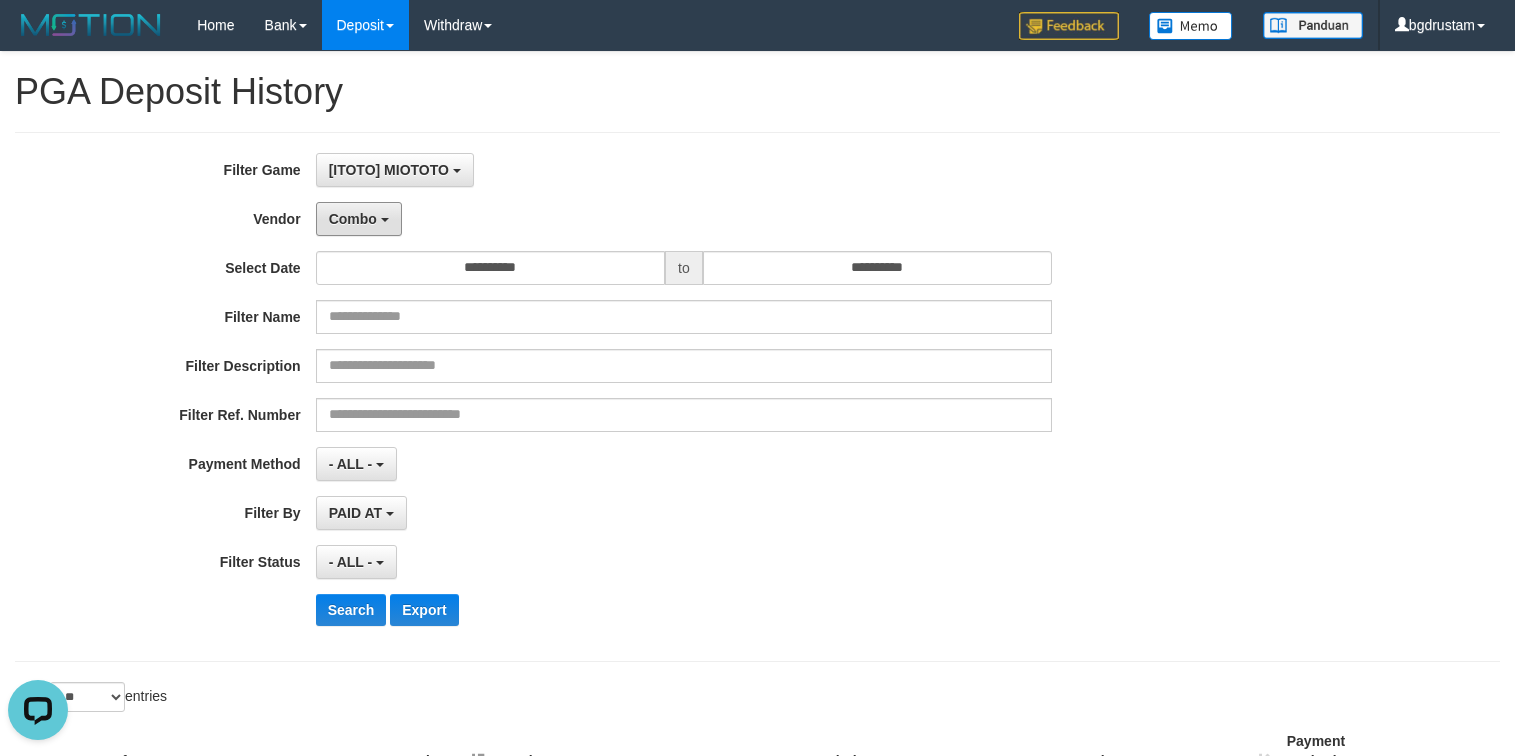 drag, startPoint x: 380, startPoint y: 219, endPoint x: 373, endPoint y: 242, distance: 24.04163 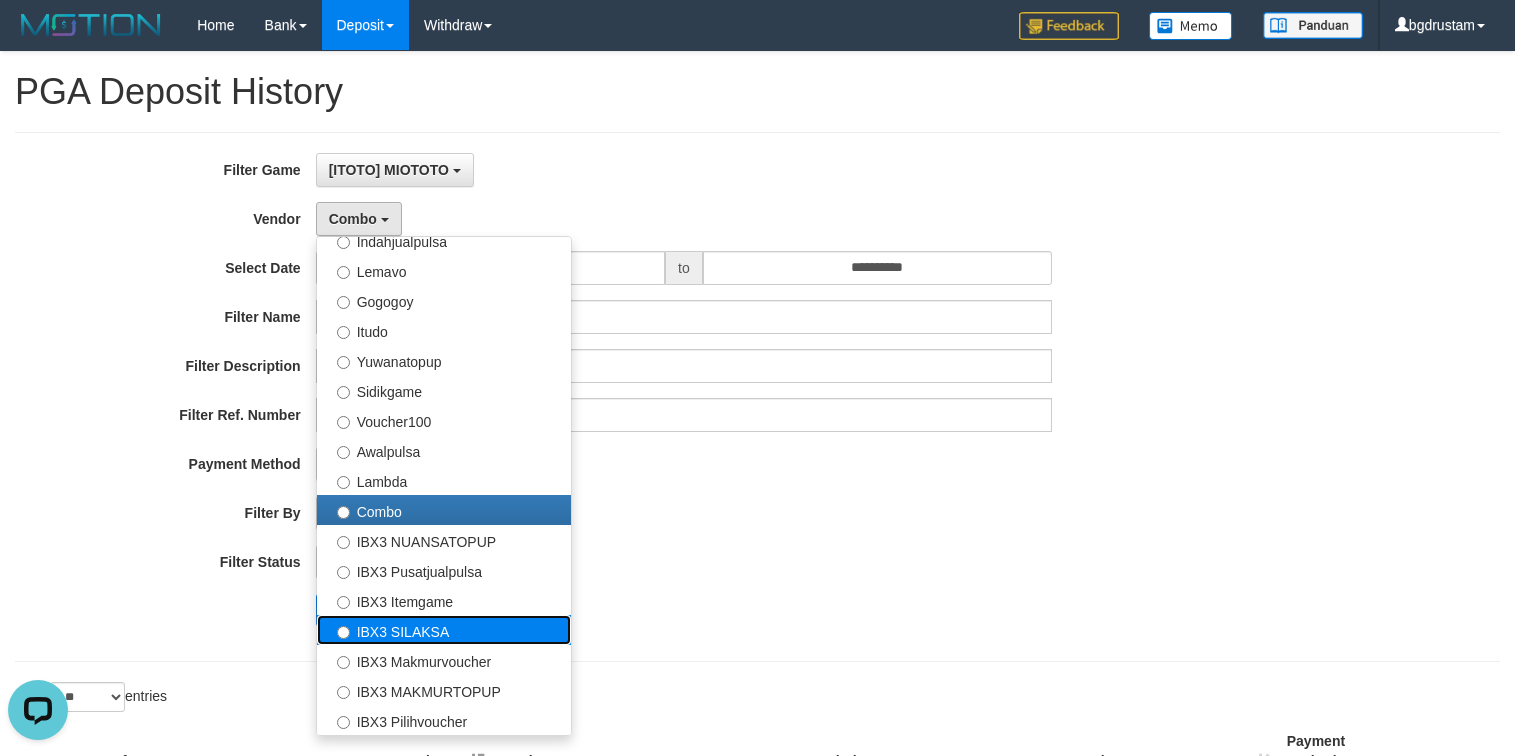 click on "IBX3 SILAKSA" at bounding box center (444, 630) 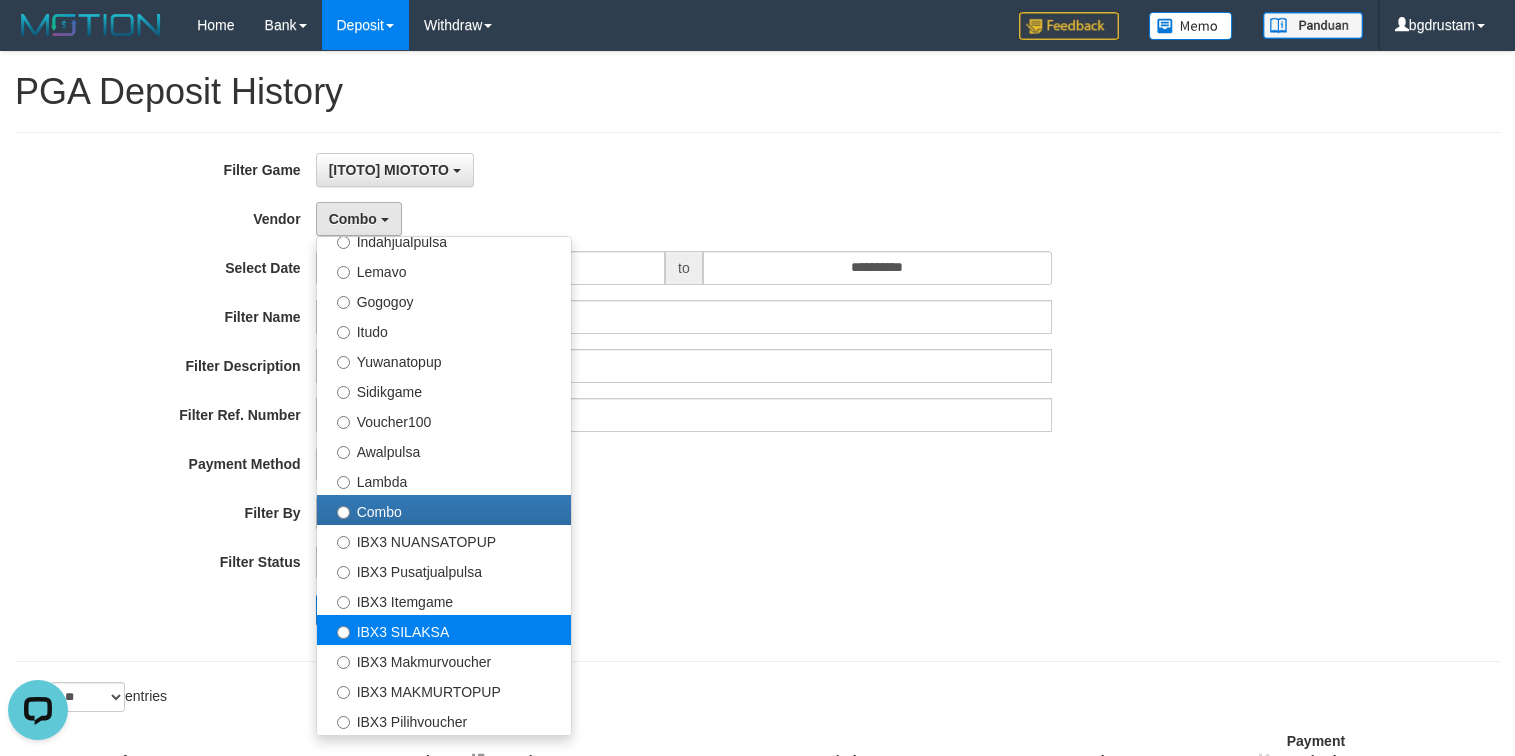 select on "**********" 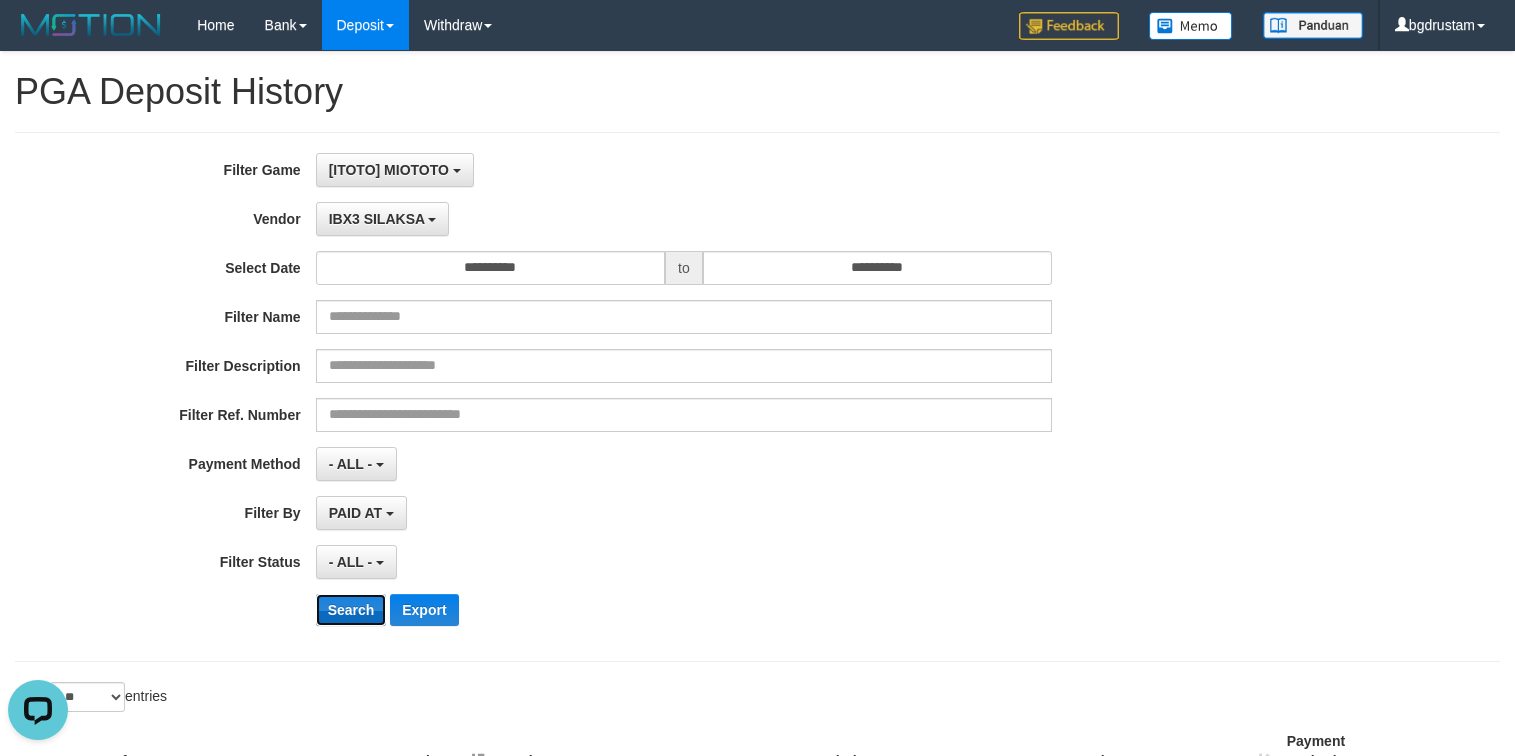click on "Search" at bounding box center (351, 610) 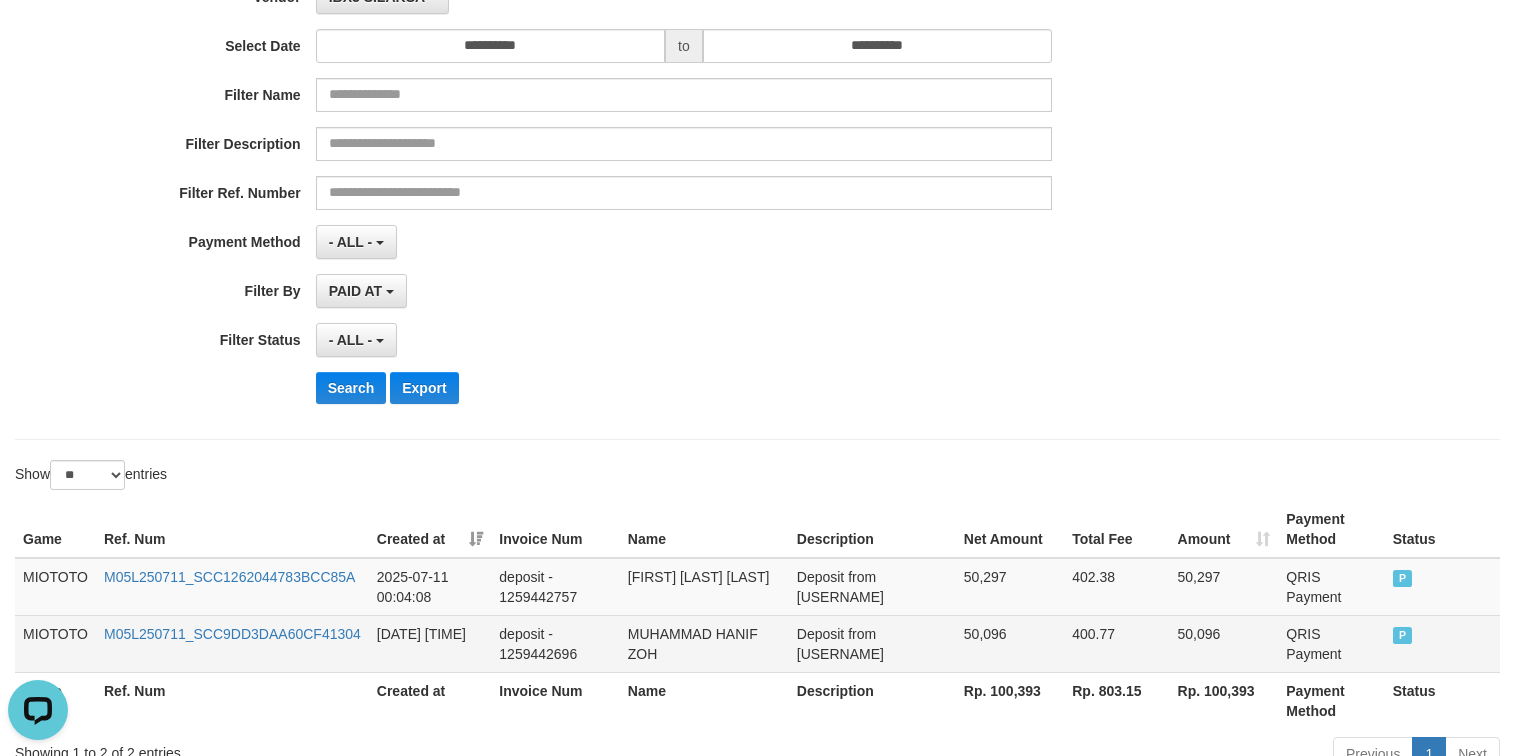 scroll, scrollTop: 355, scrollLeft: 0, axis: vertical 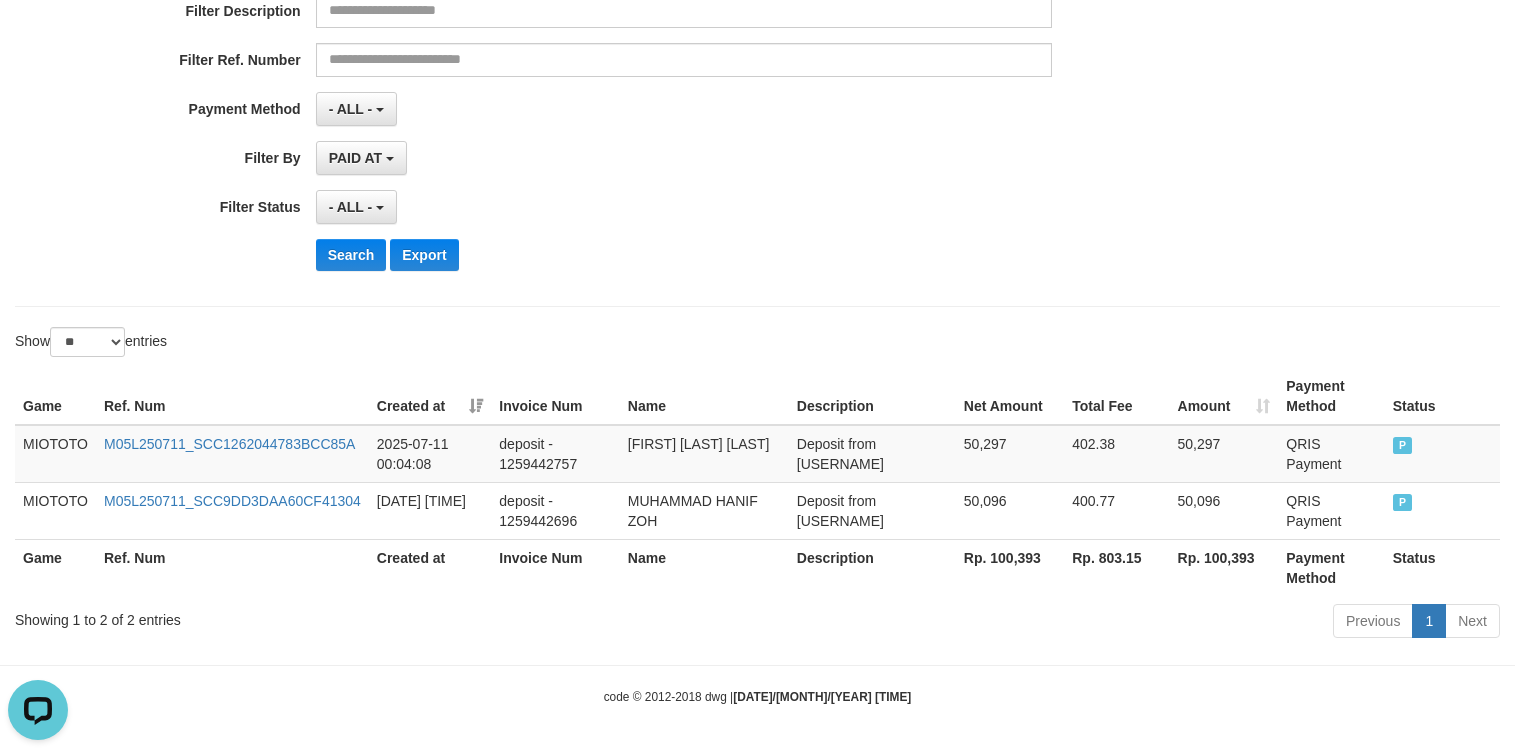 click on "Rp. 100,393" at bounding box center [1224, 567] 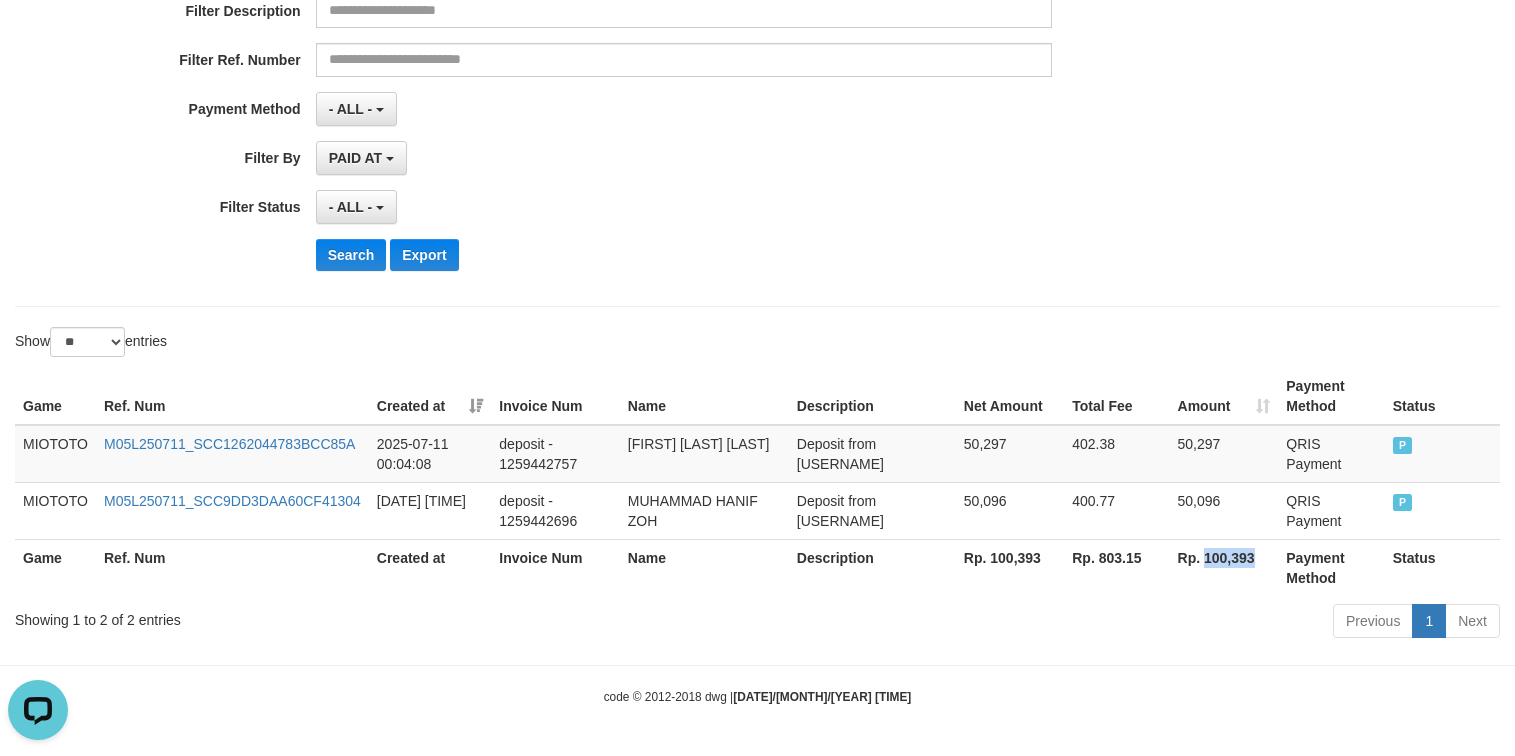 click on "Rp. 100,393" at bounding box center (1224, 567) 